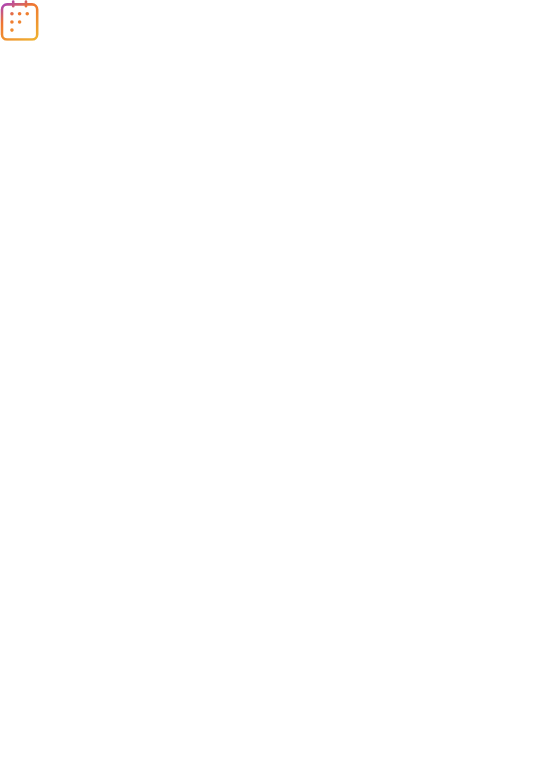 scroll, scrollTop: 0, scrollLeft: 0, axis: both 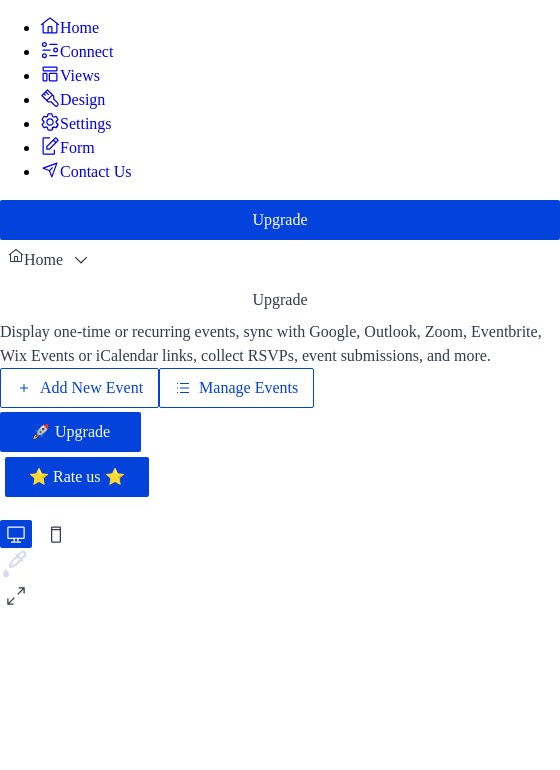 click on "Manage Events" at bounding box center [248, 388] 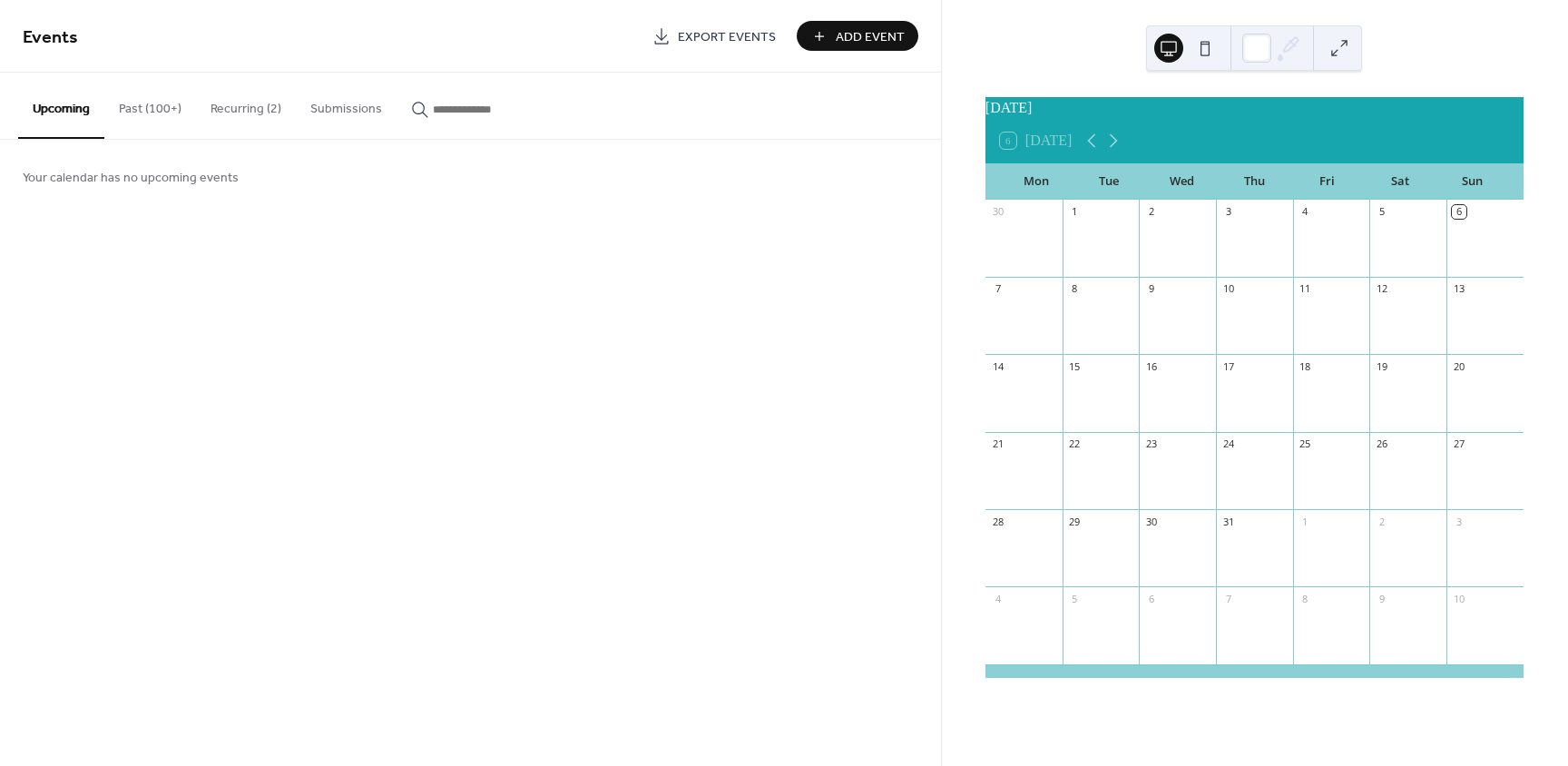 scroll, scrollTop: 0, scrollLeft: 0, axis: both 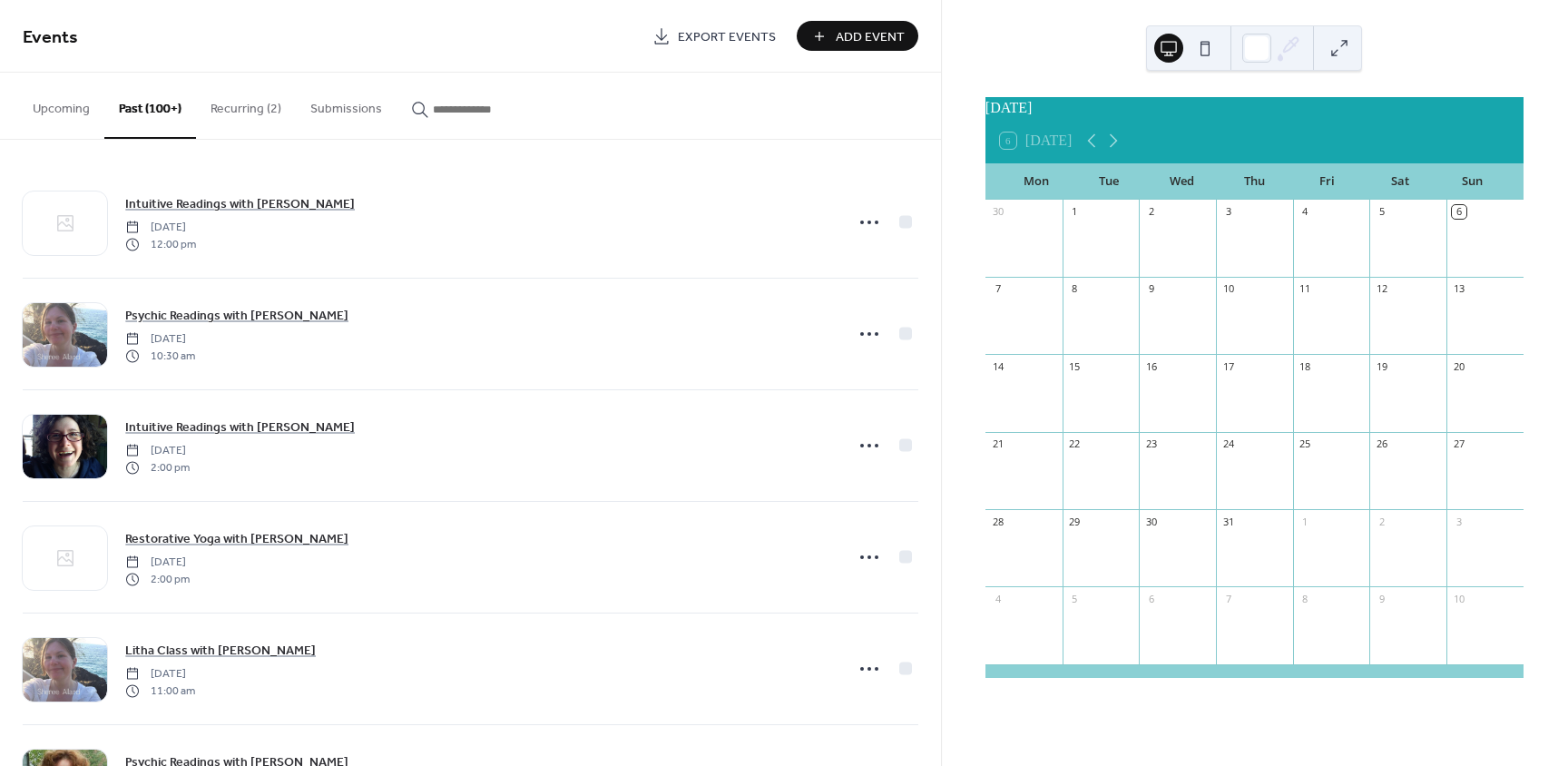 click at bounding box center (478, 109) 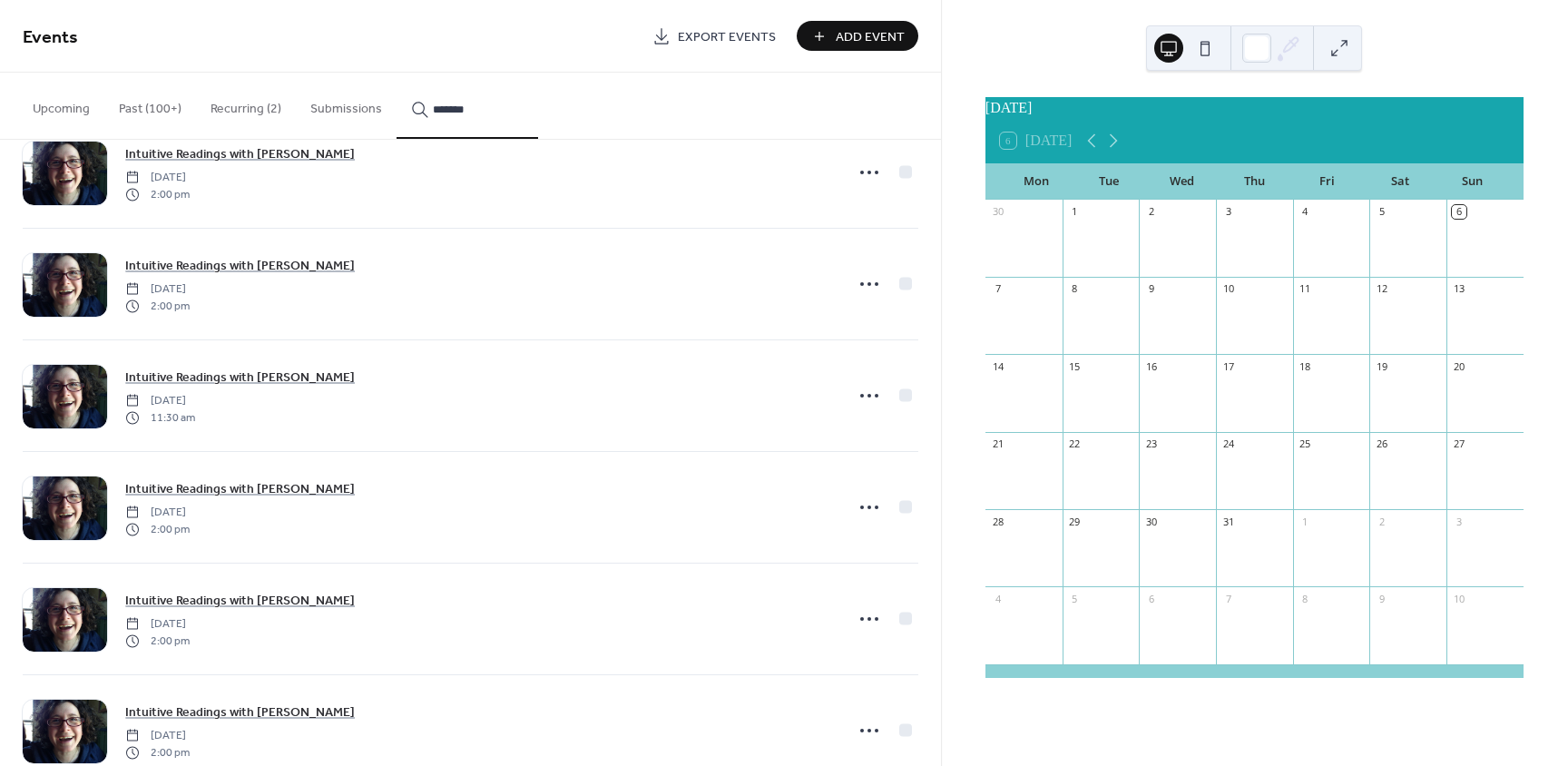 scroll, scrollTop: 8581, scrollLeft: 0, axis: vertical 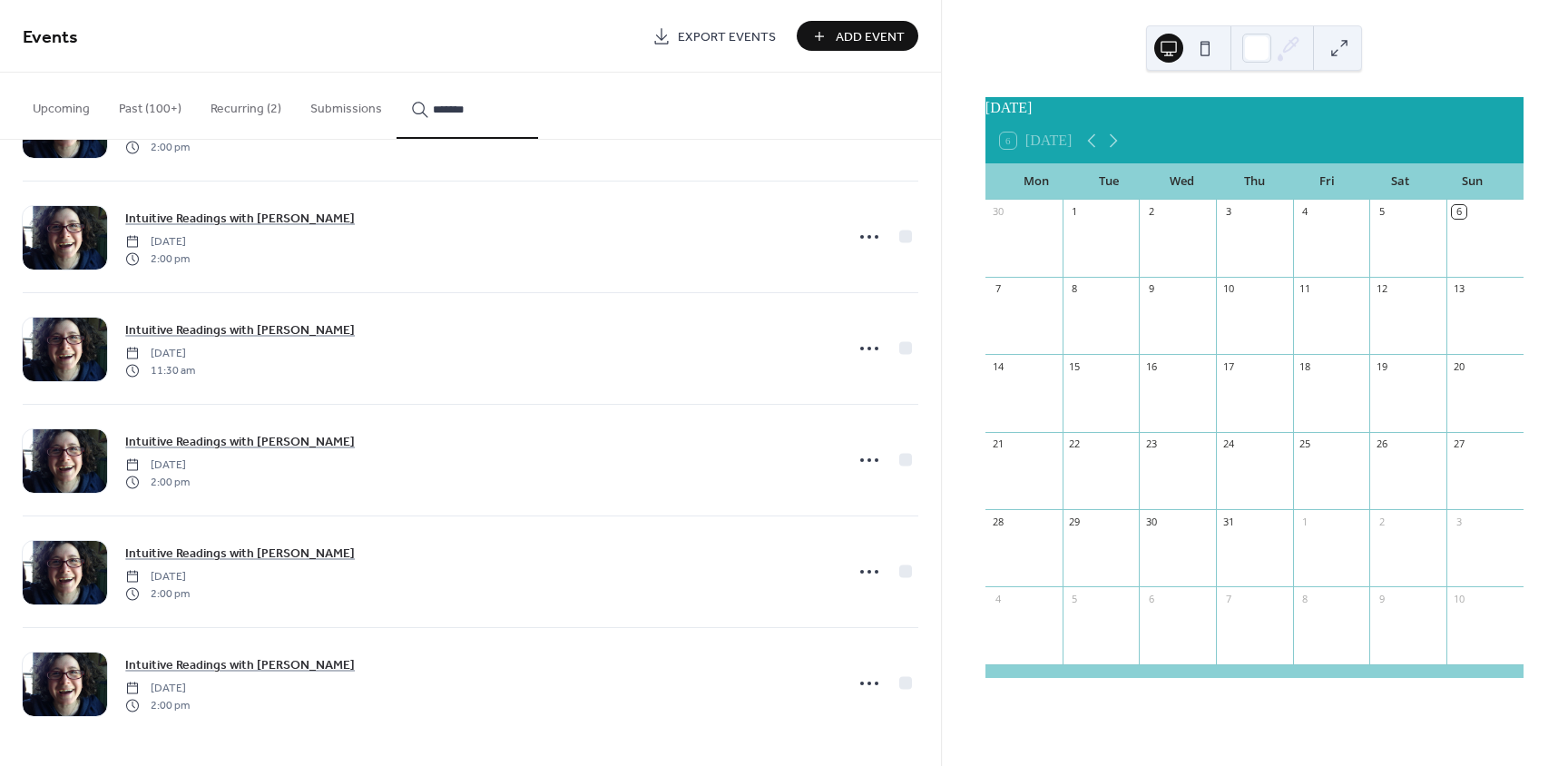 type on "*******" 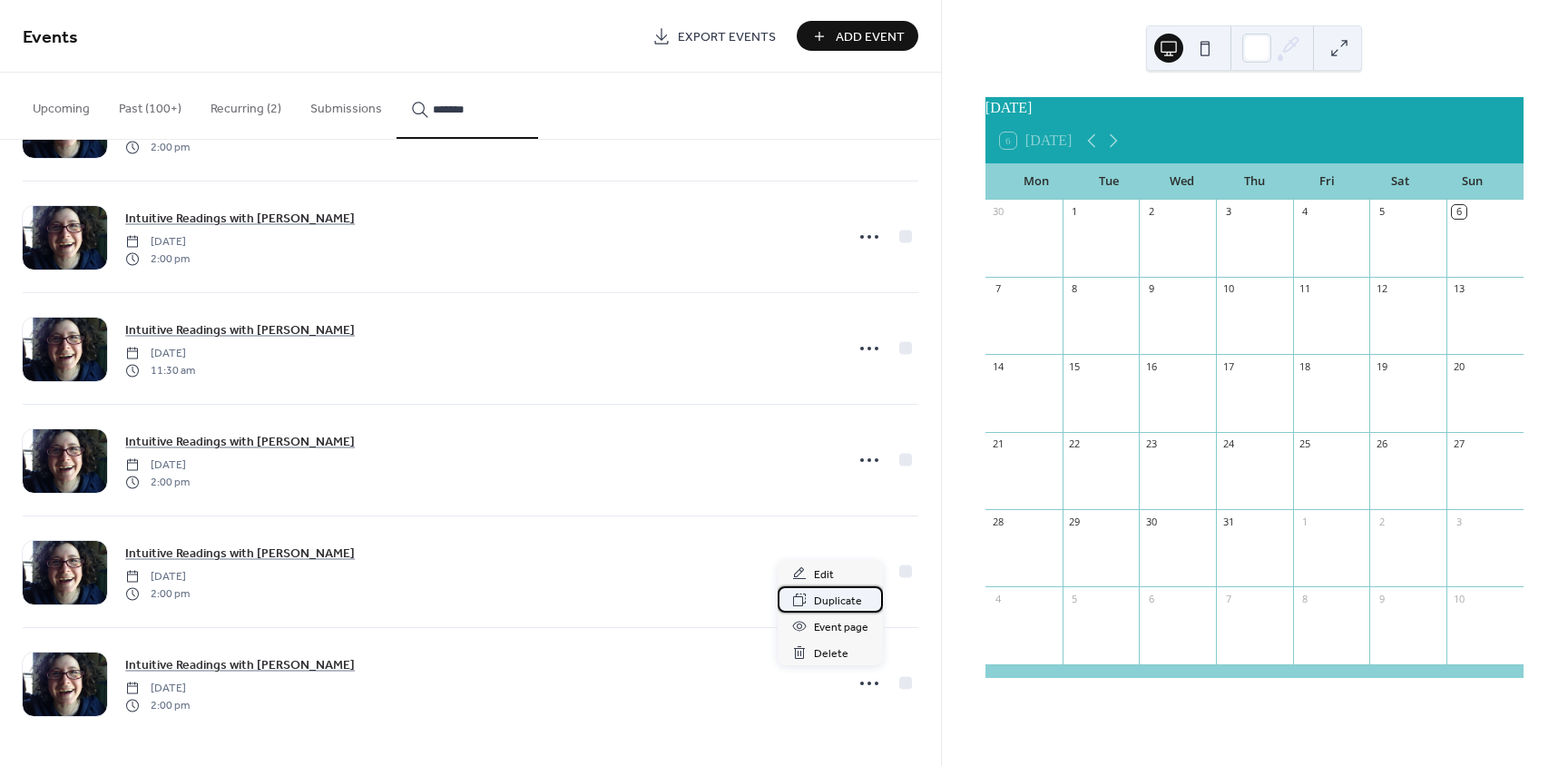 click on "Duplicate" at bounding box center [838, 601] 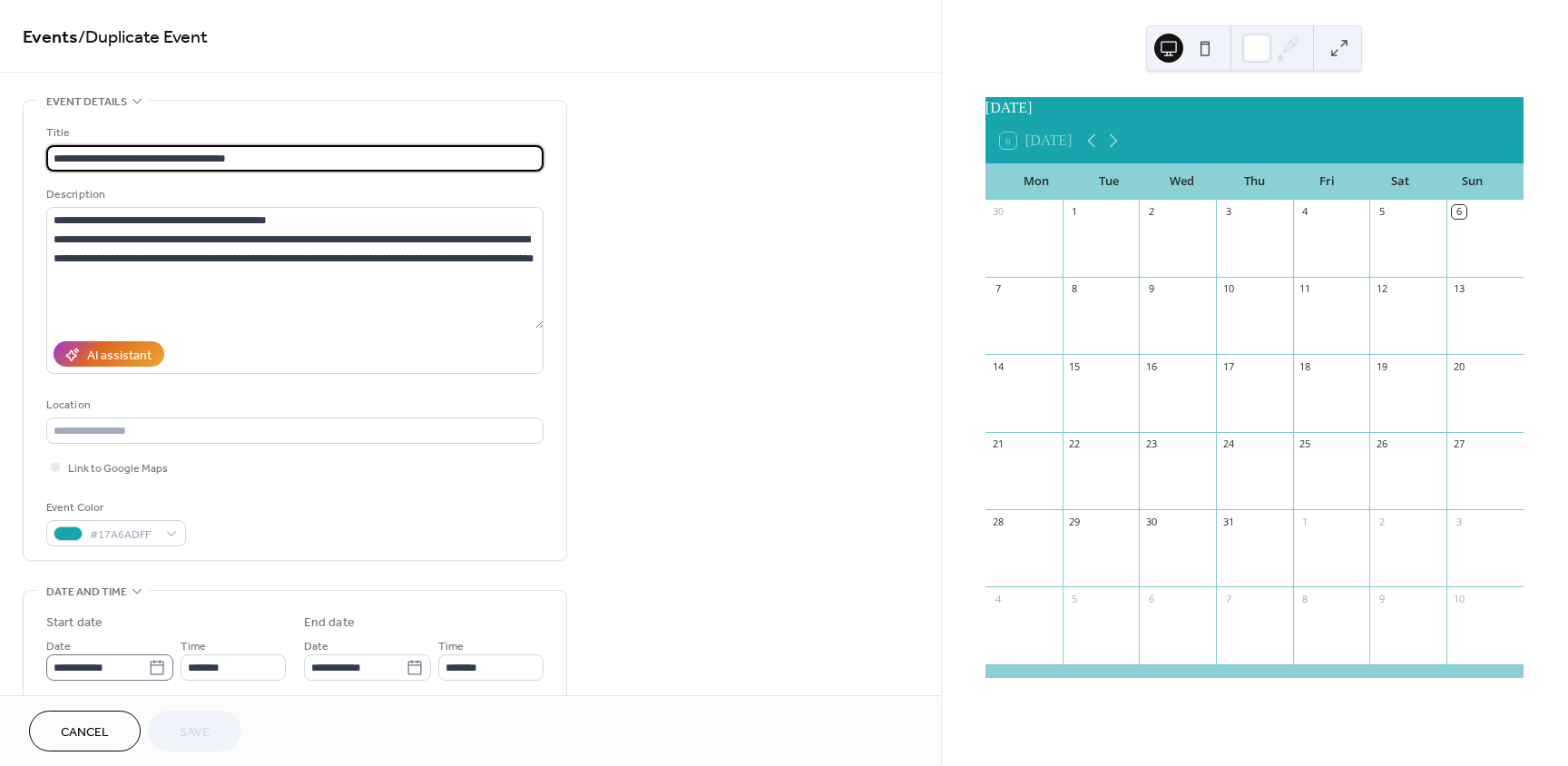 click 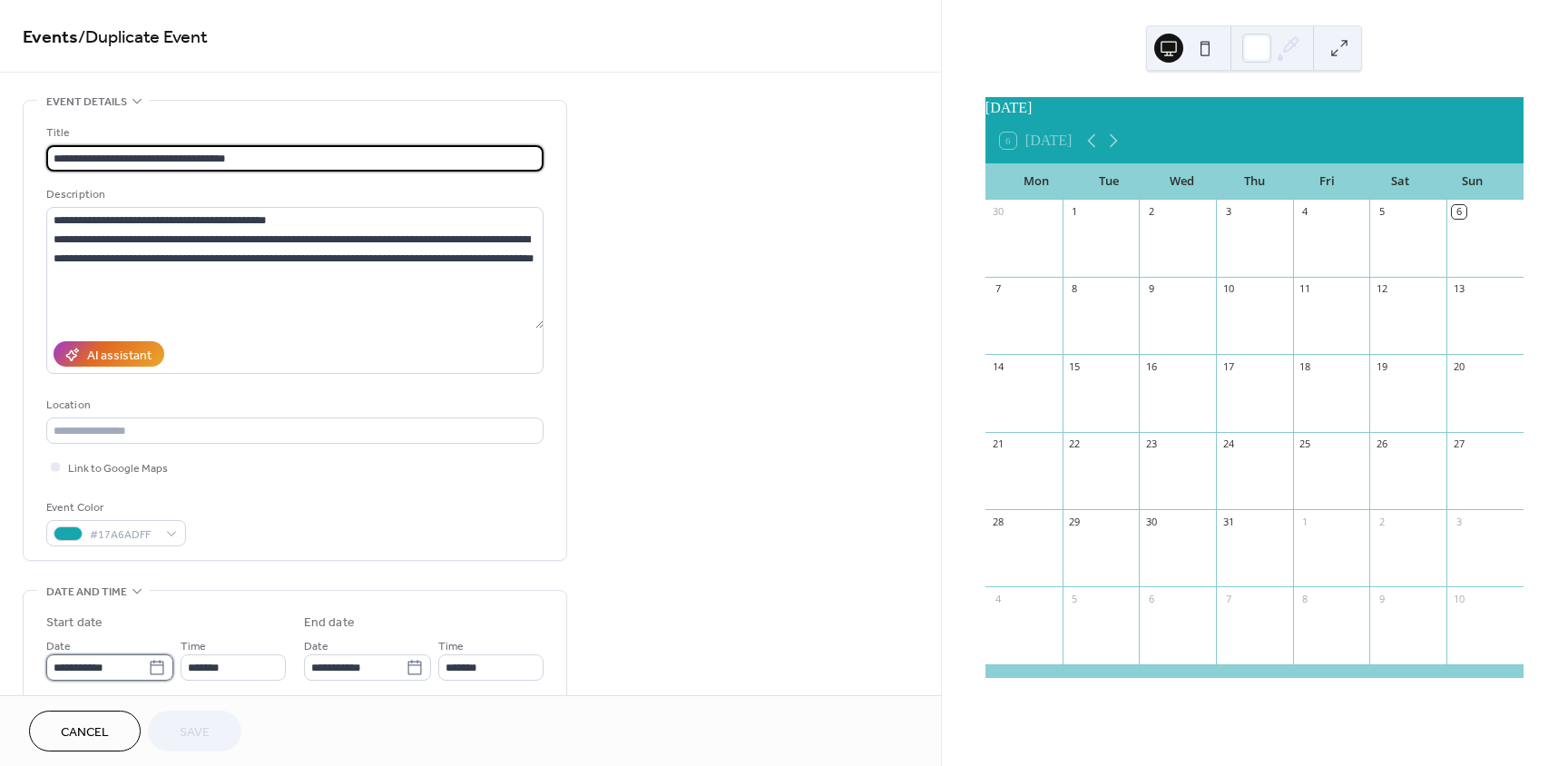 click on "**********" at bounding box center (97, 667) 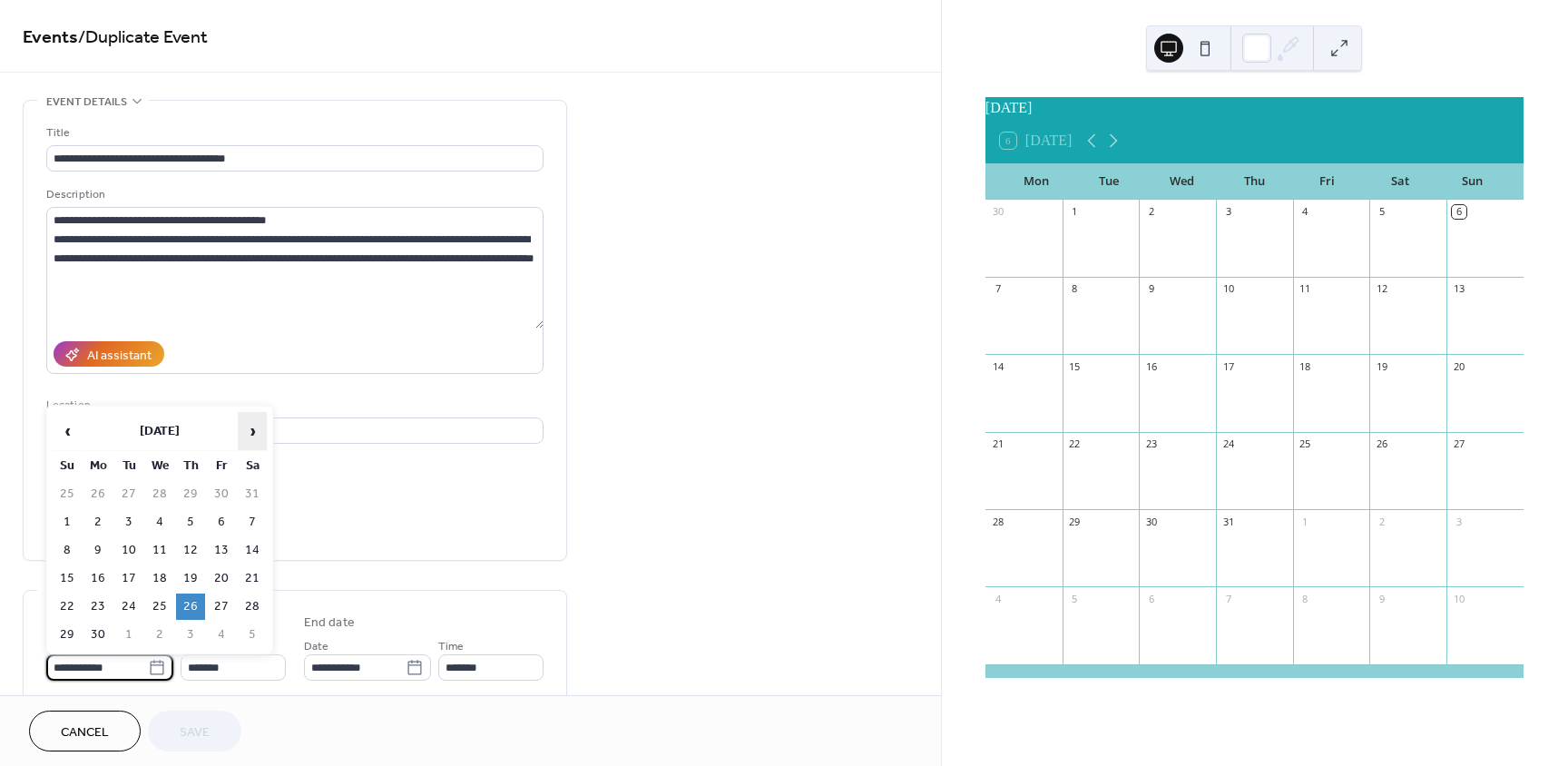 click on "›" at bounding box center (252, 431) 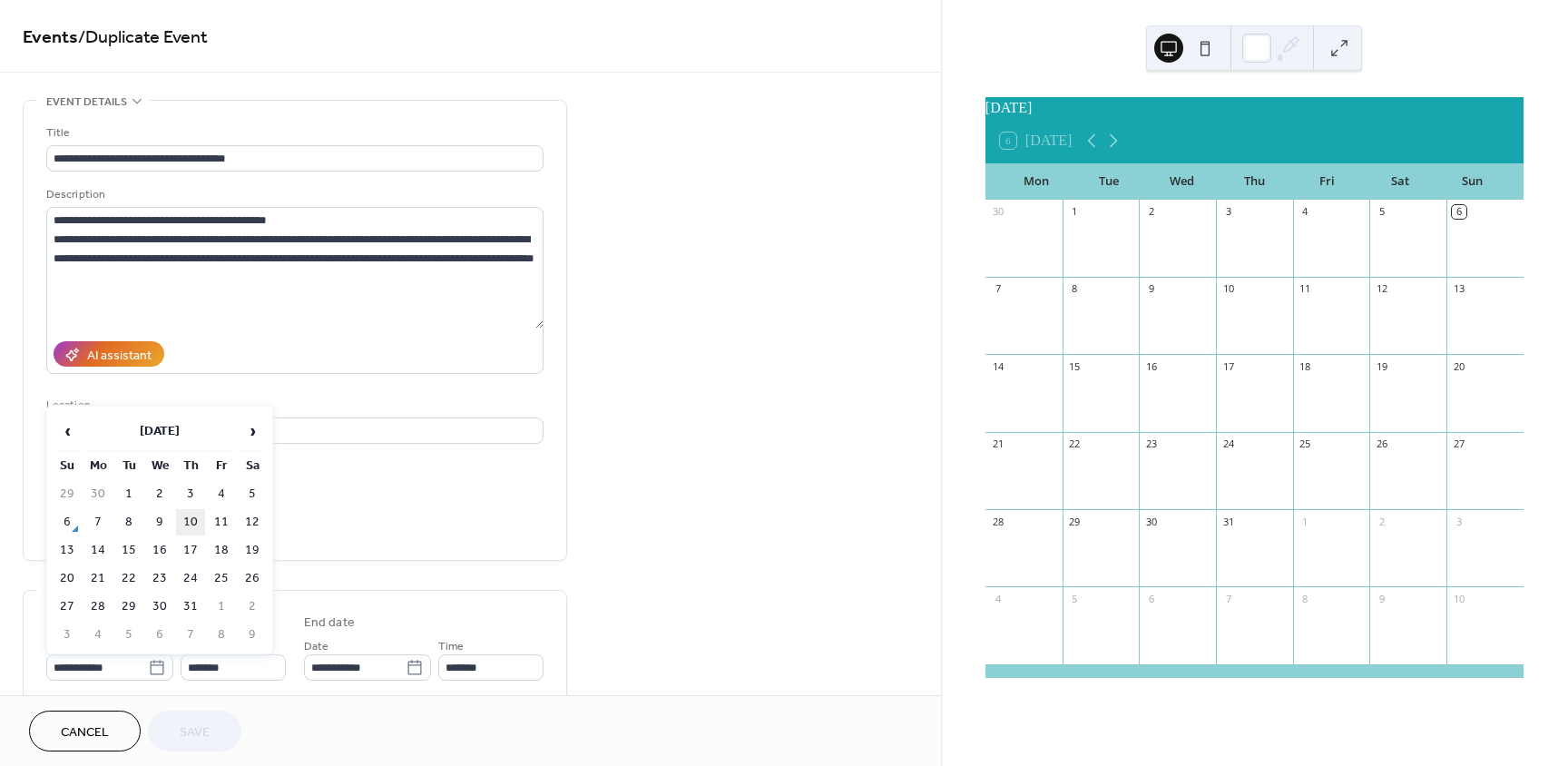 click on "10" at bounding box center (191, 522) 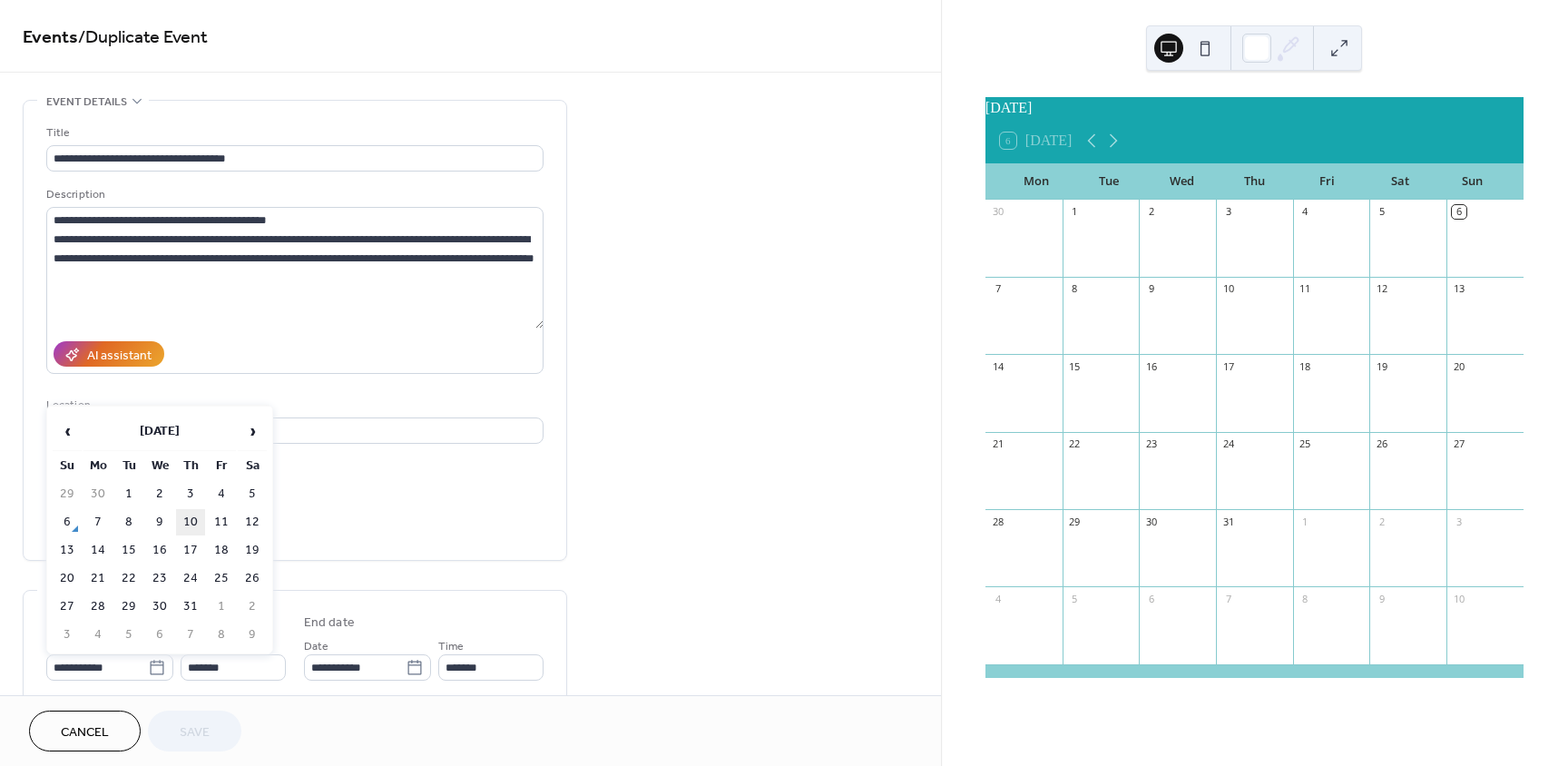 type on "**********" 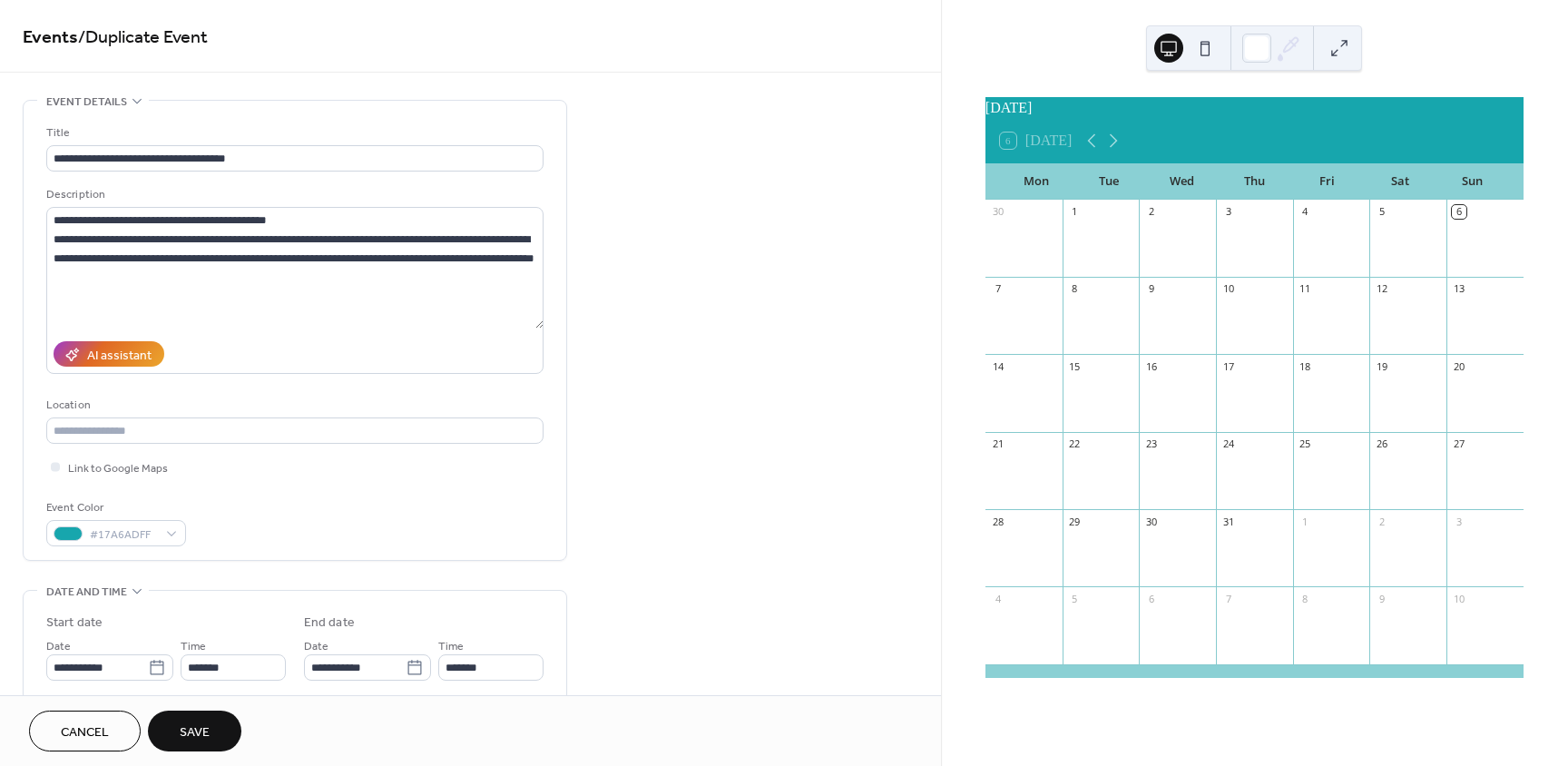click on "Save" at bounding box center [194, 731] 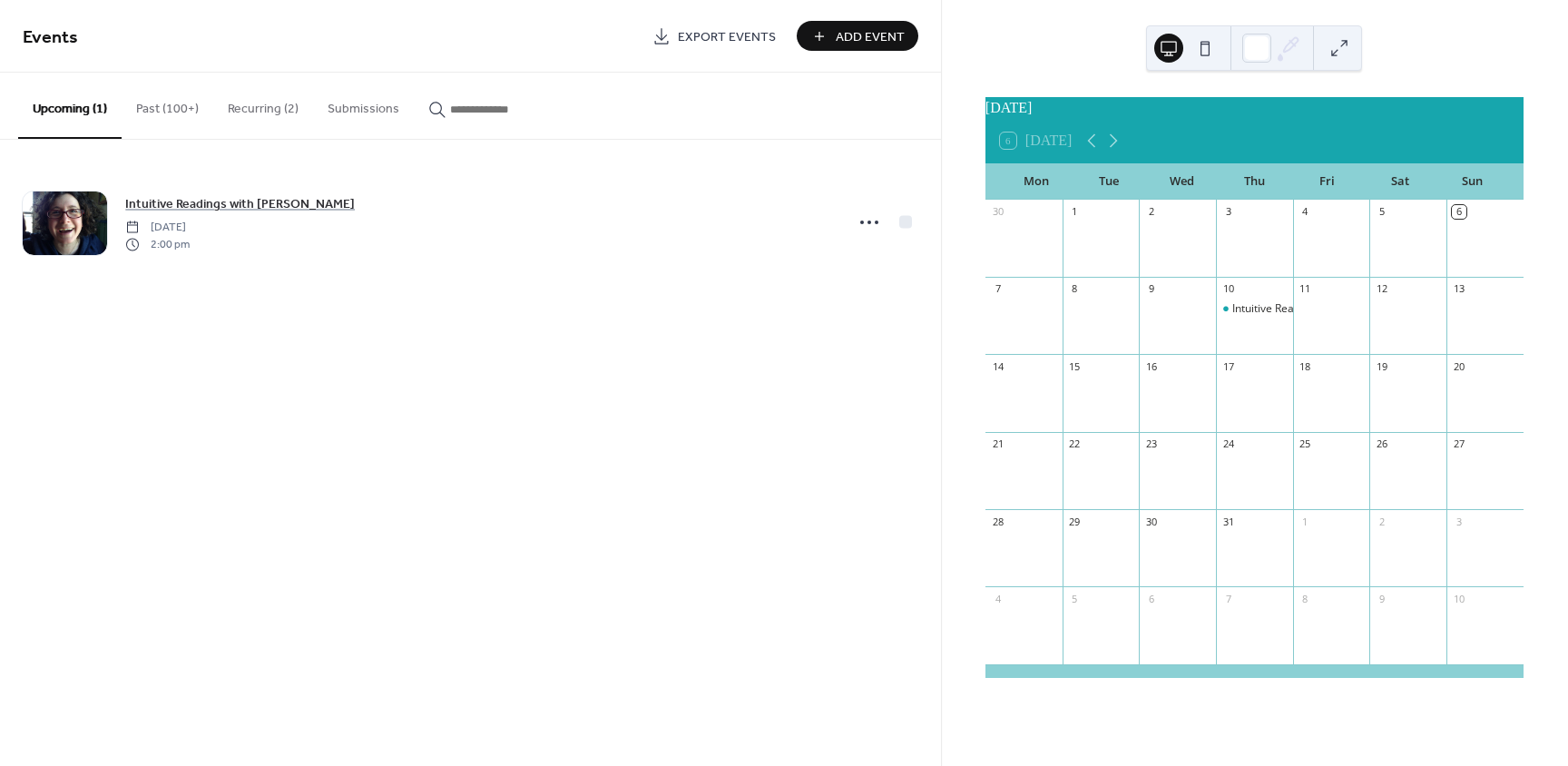 click at bounding box center (495, 109) 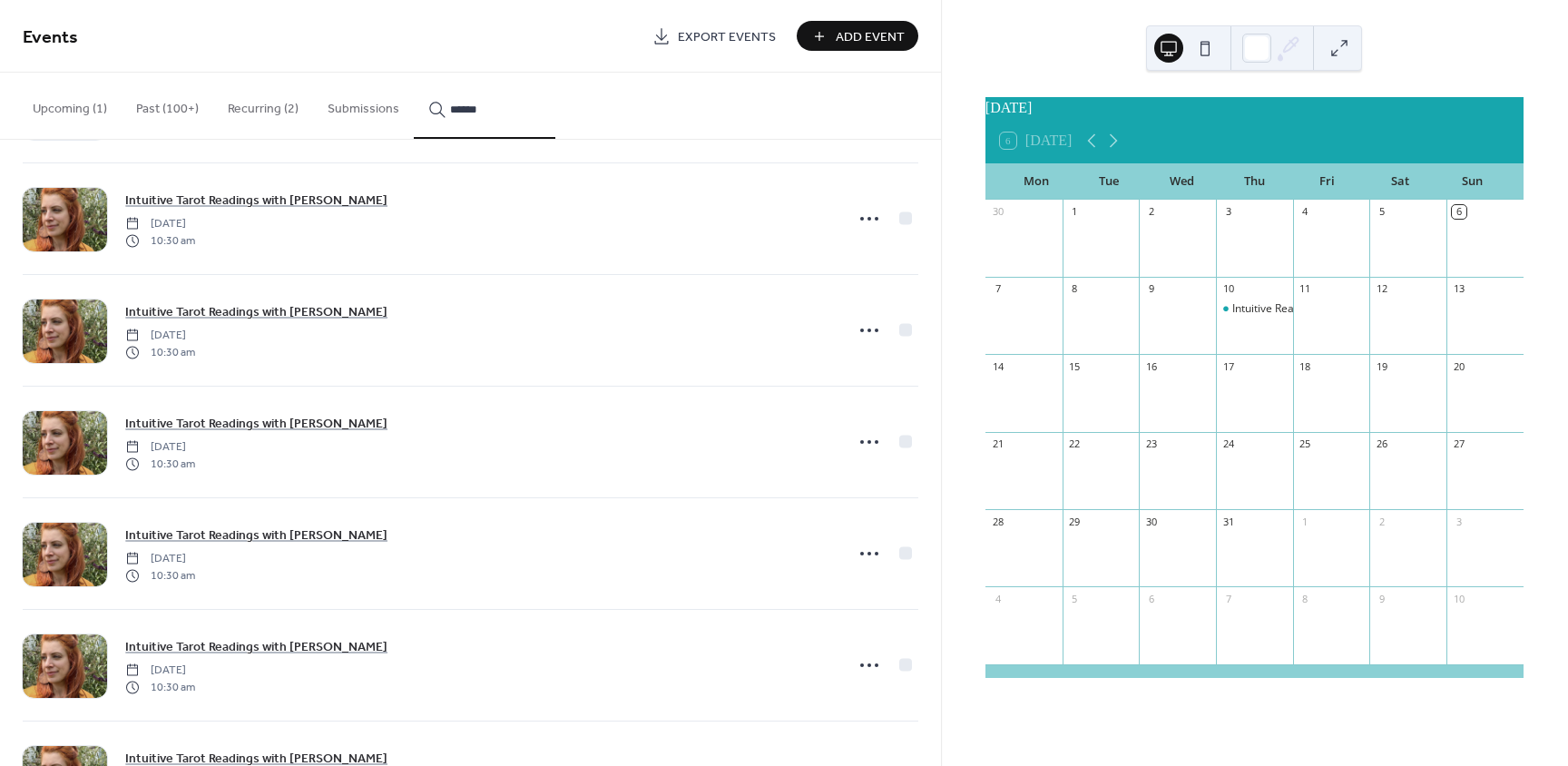 scroll, scrollTop: 1213, scrollLeft: 0, axis: vertical 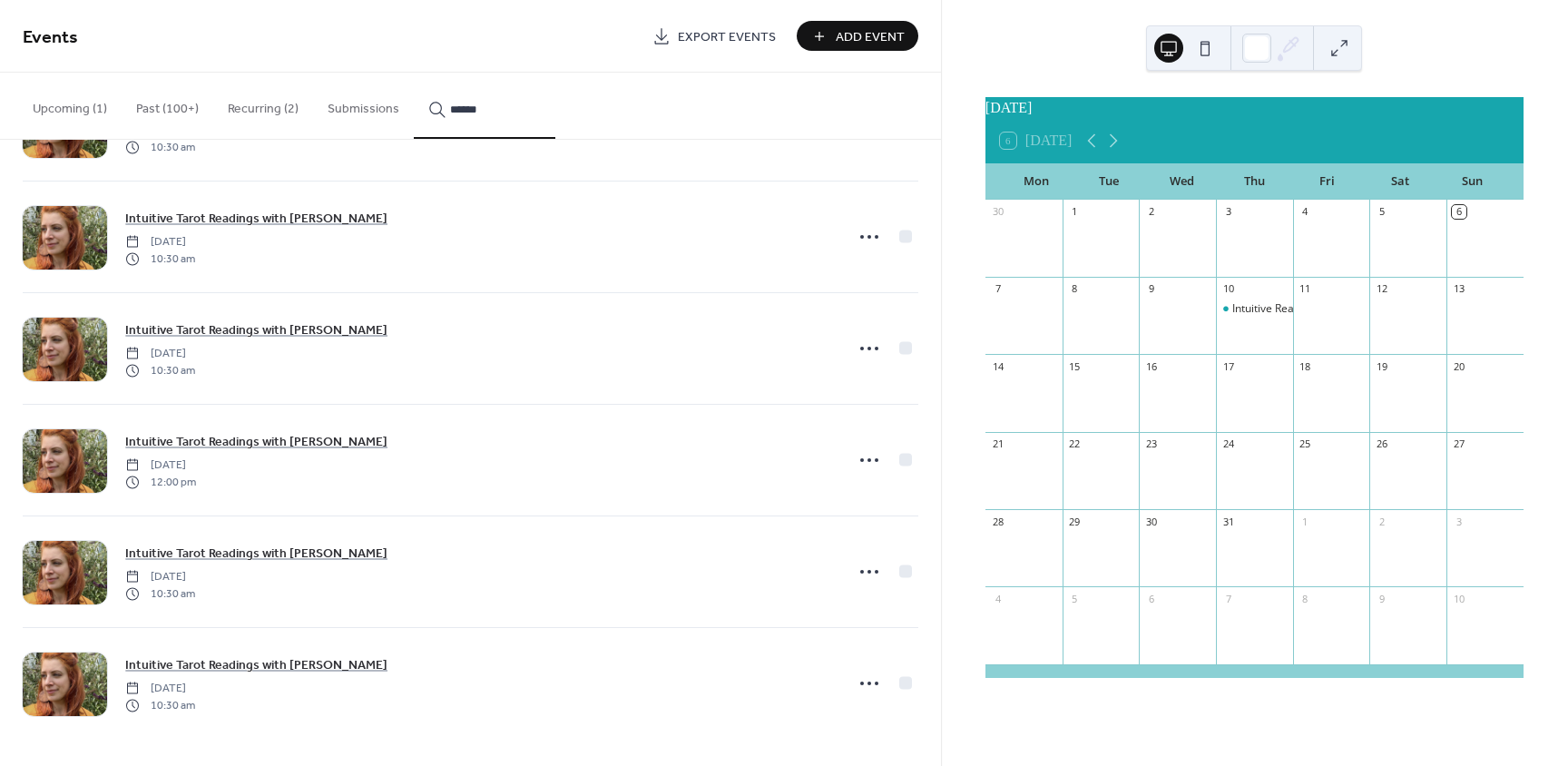 type on "******" 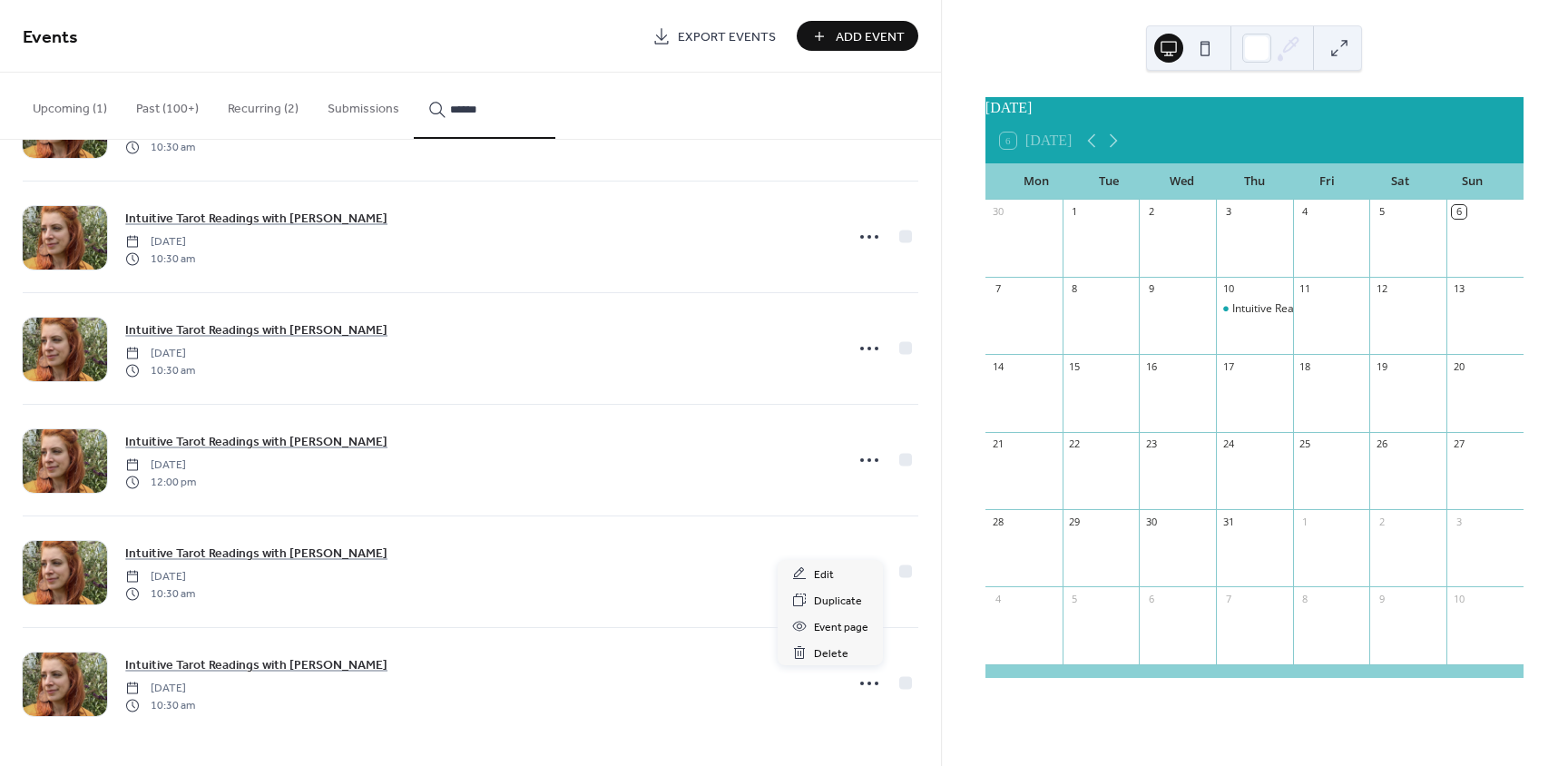 click 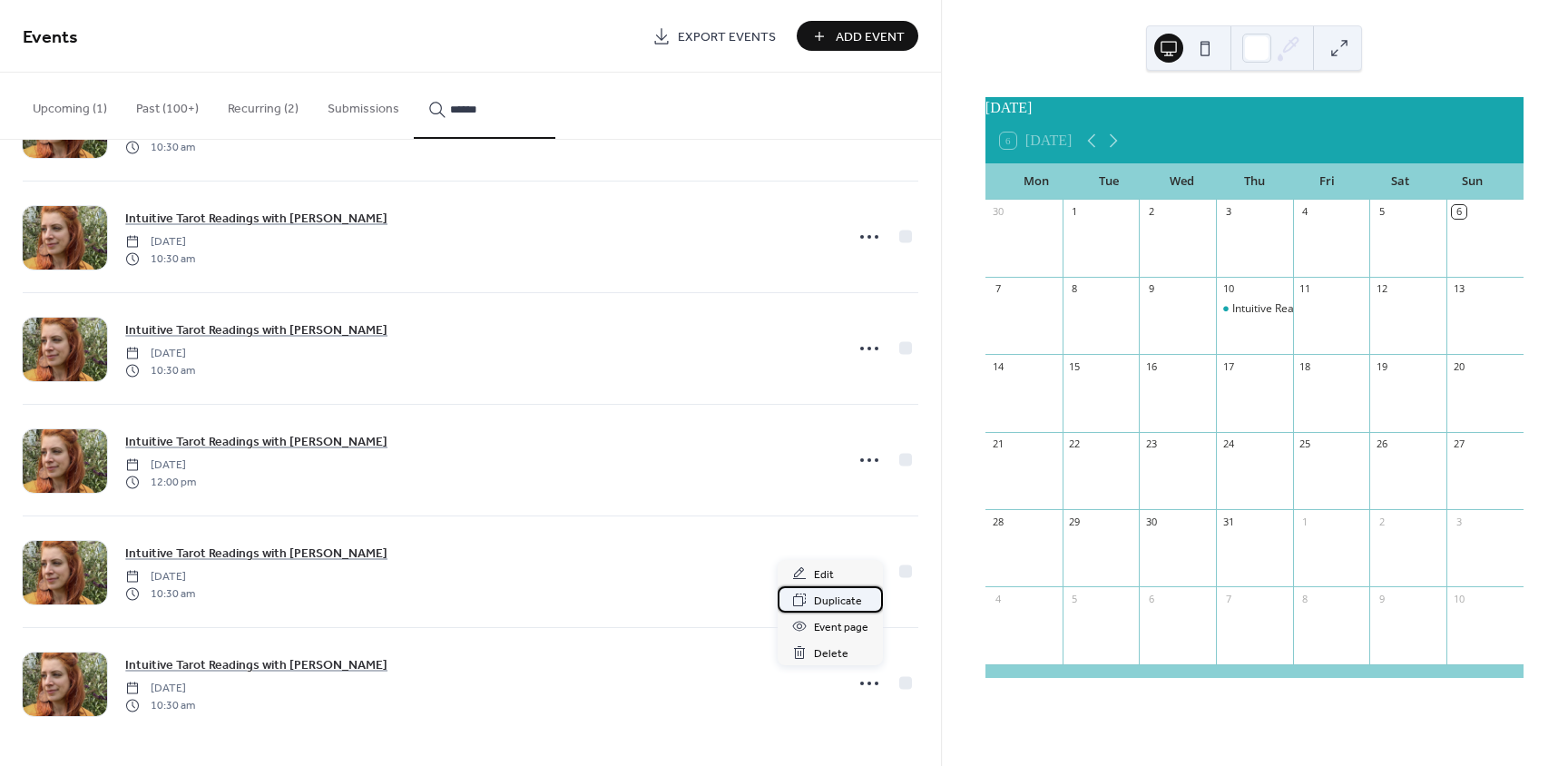 click on "Duplicate" at bounding box center (838, 601) 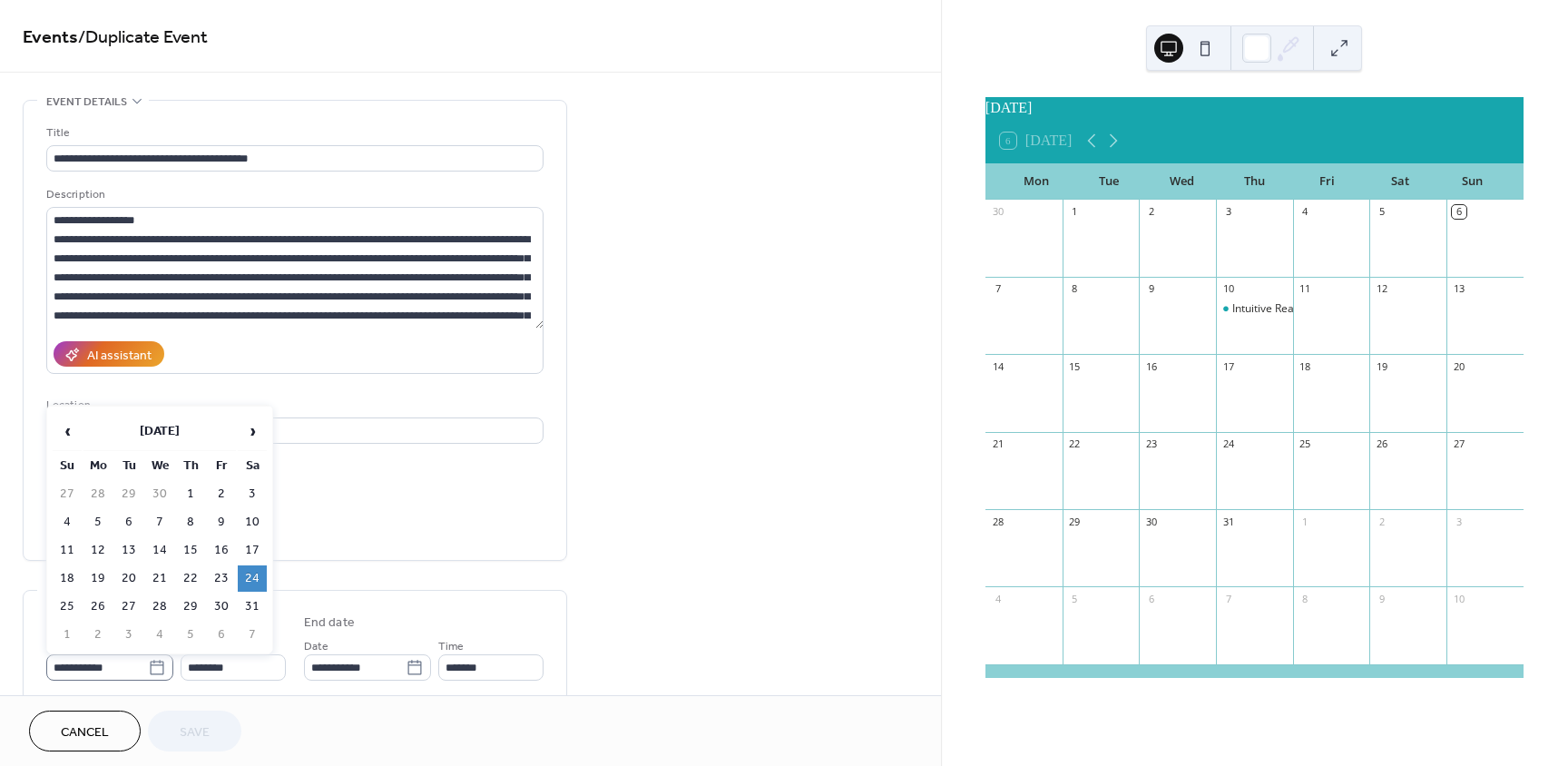 click 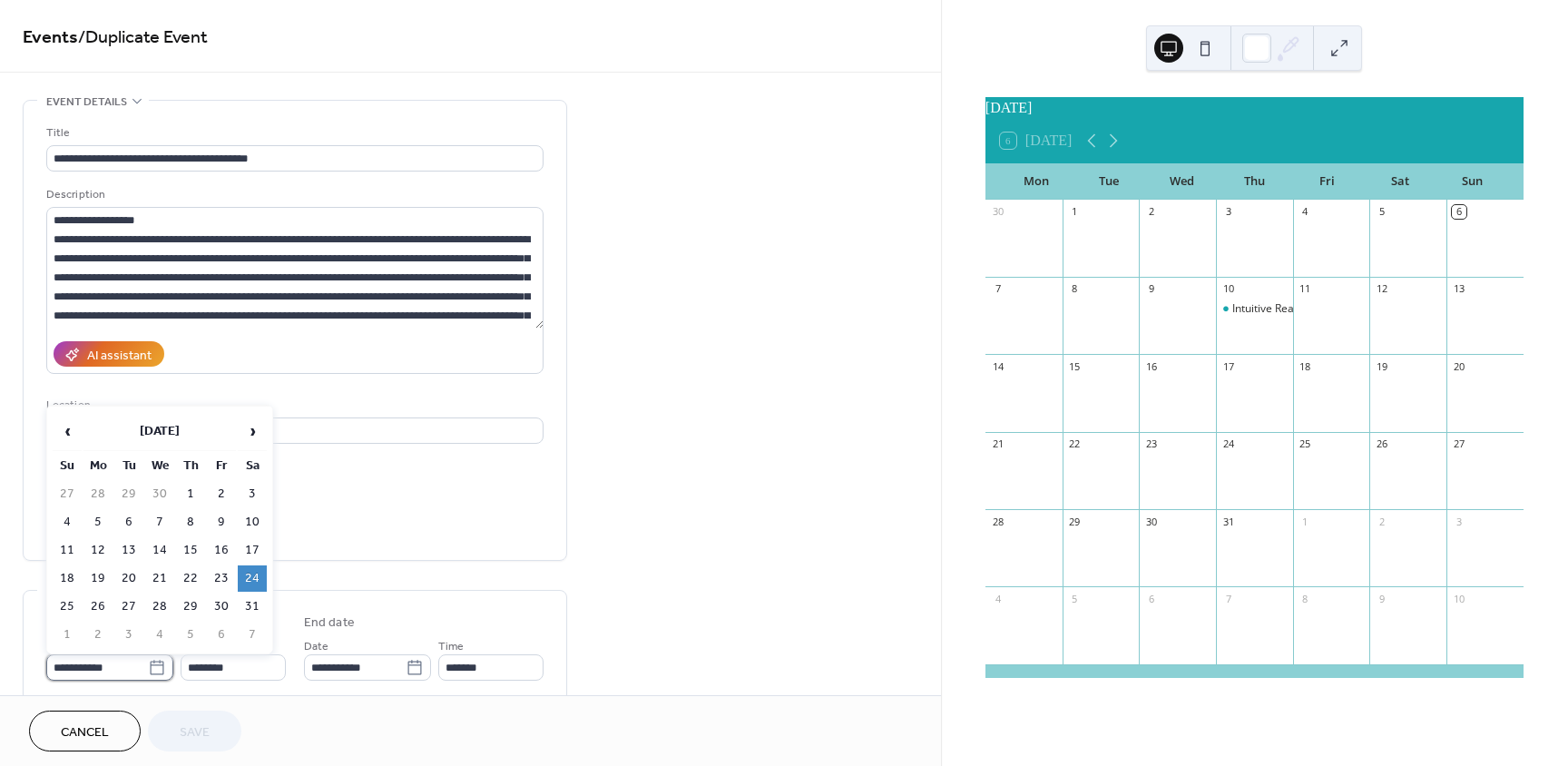 click on "**********" at bounding box center [97, 667] 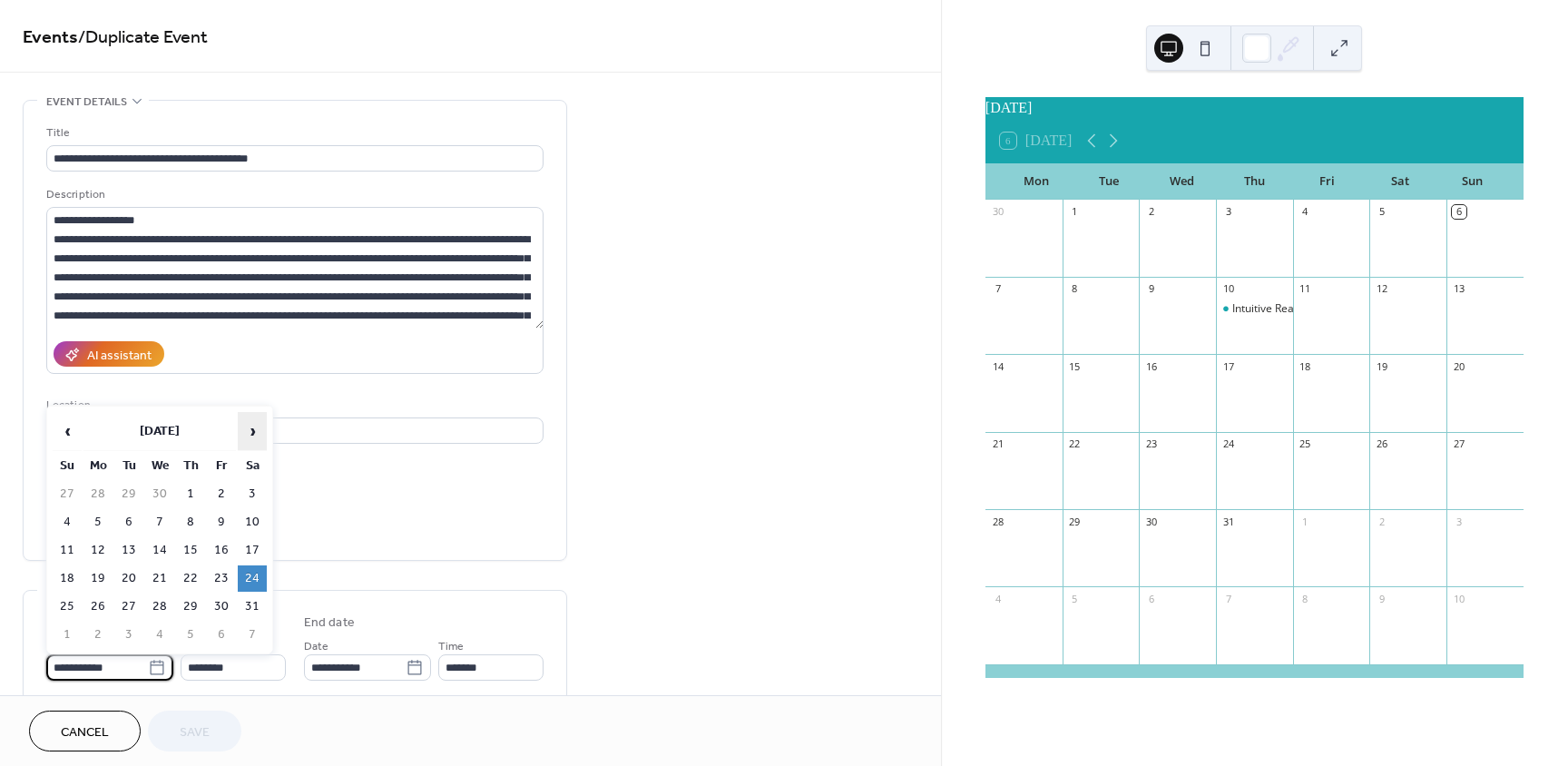 click on "›" at bounding box center (252, 431) 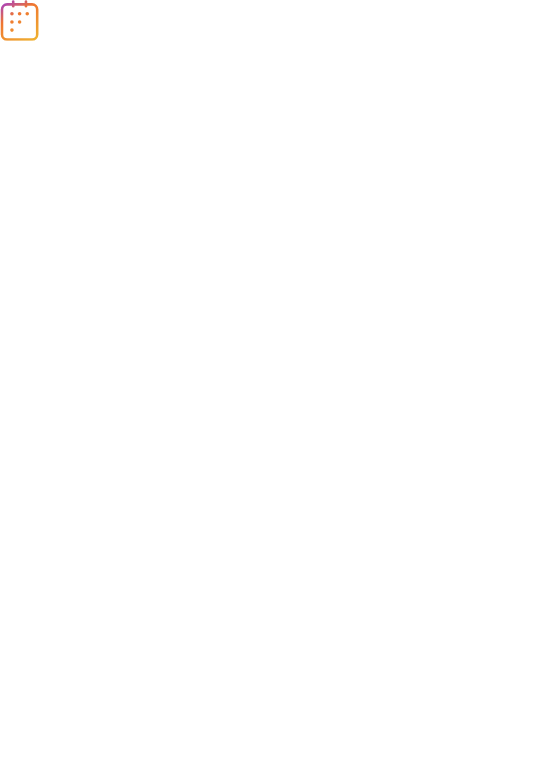 scroll, scrollTop: 0, scrollLeft: 0, axis: both 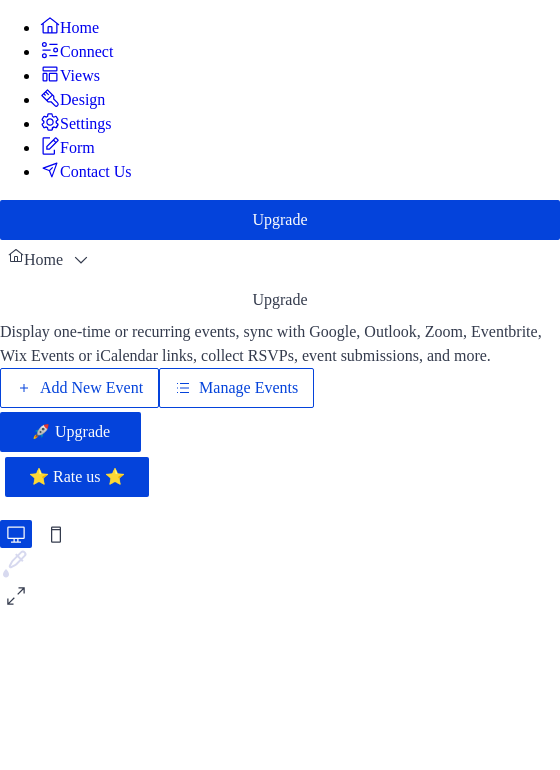 click on "Add New Event" at bounding box center (91, 388) 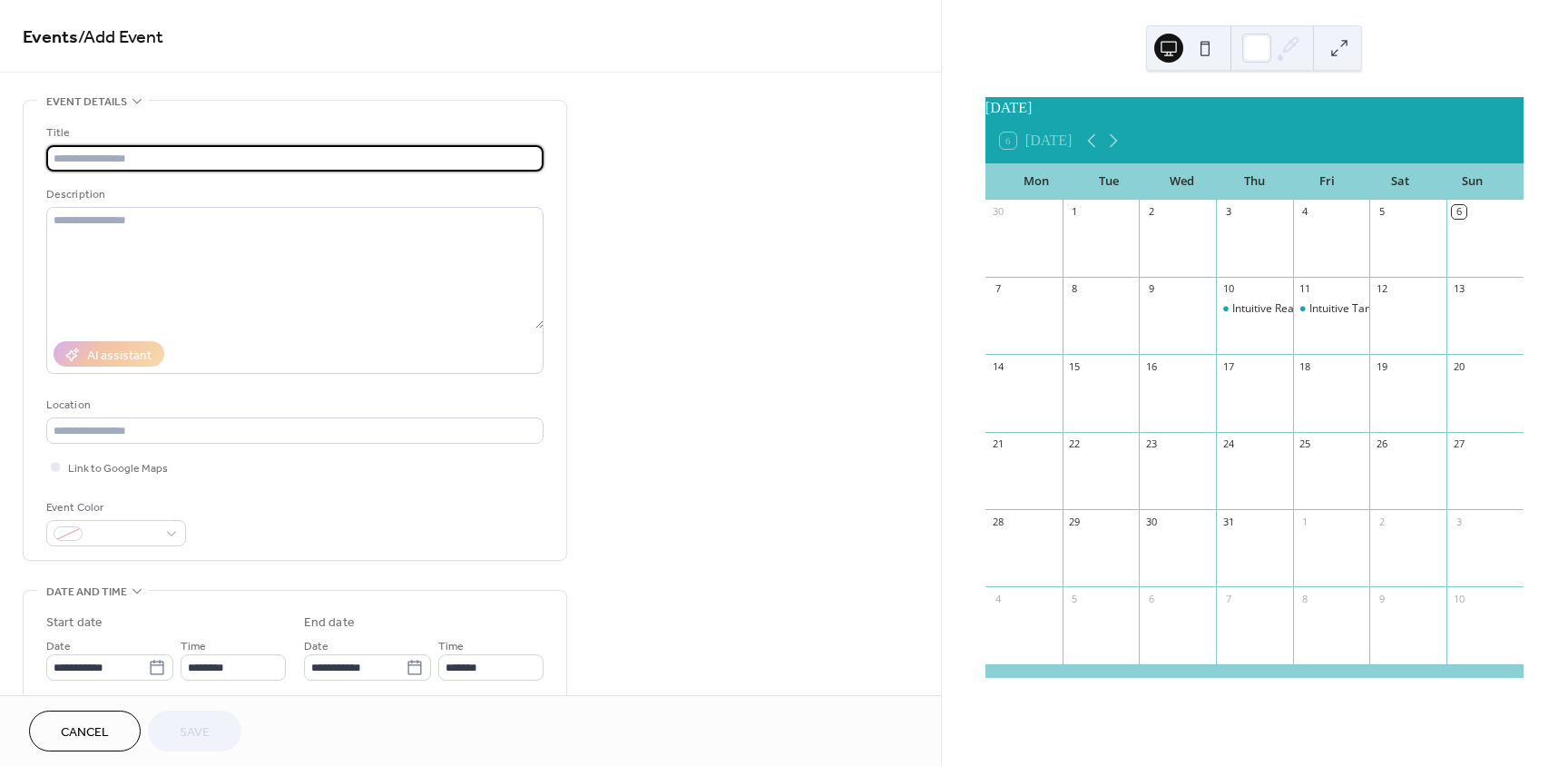 scroll, scrollTop: 0, scrollLeft: 0, axis: both 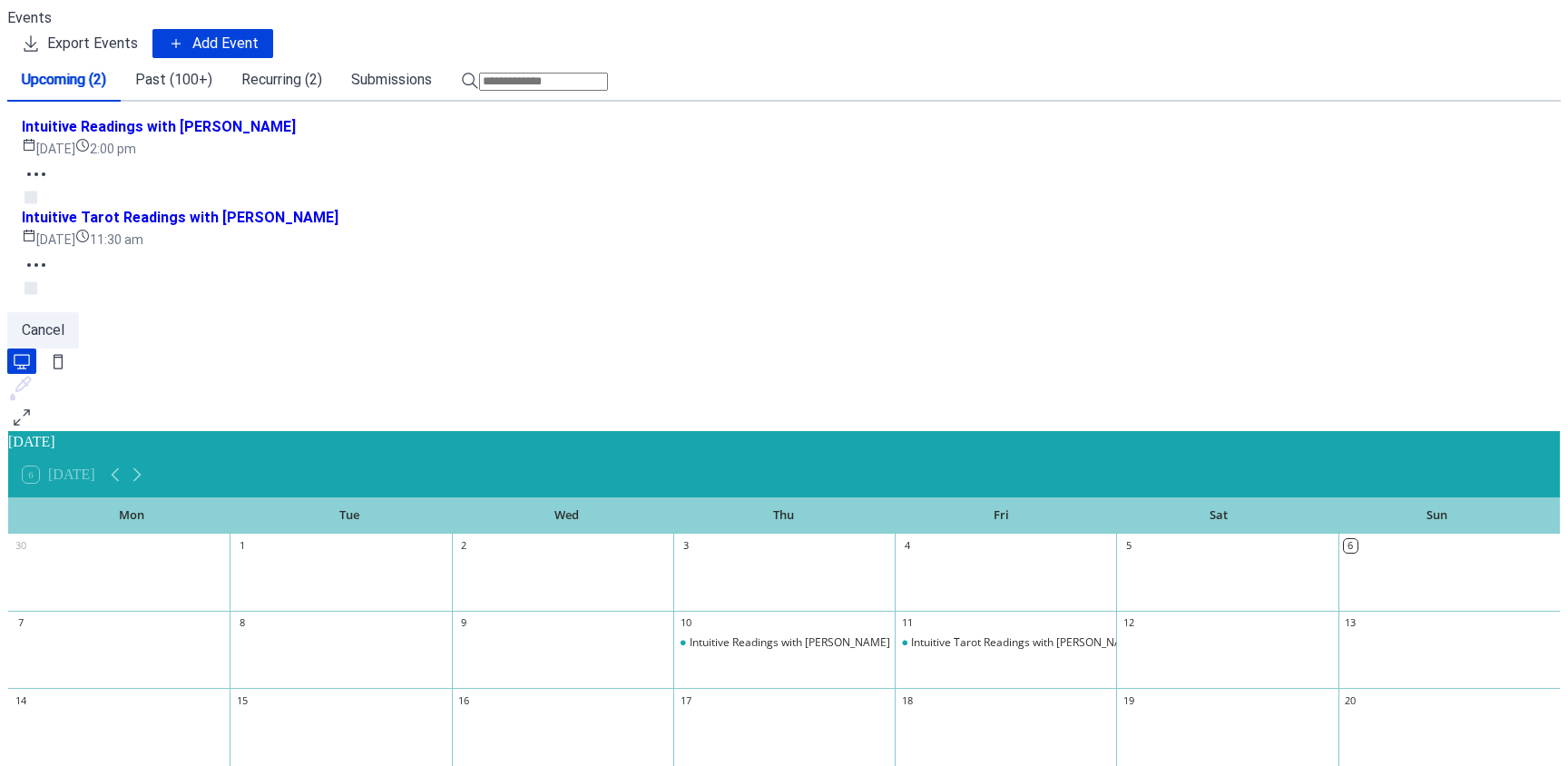 click 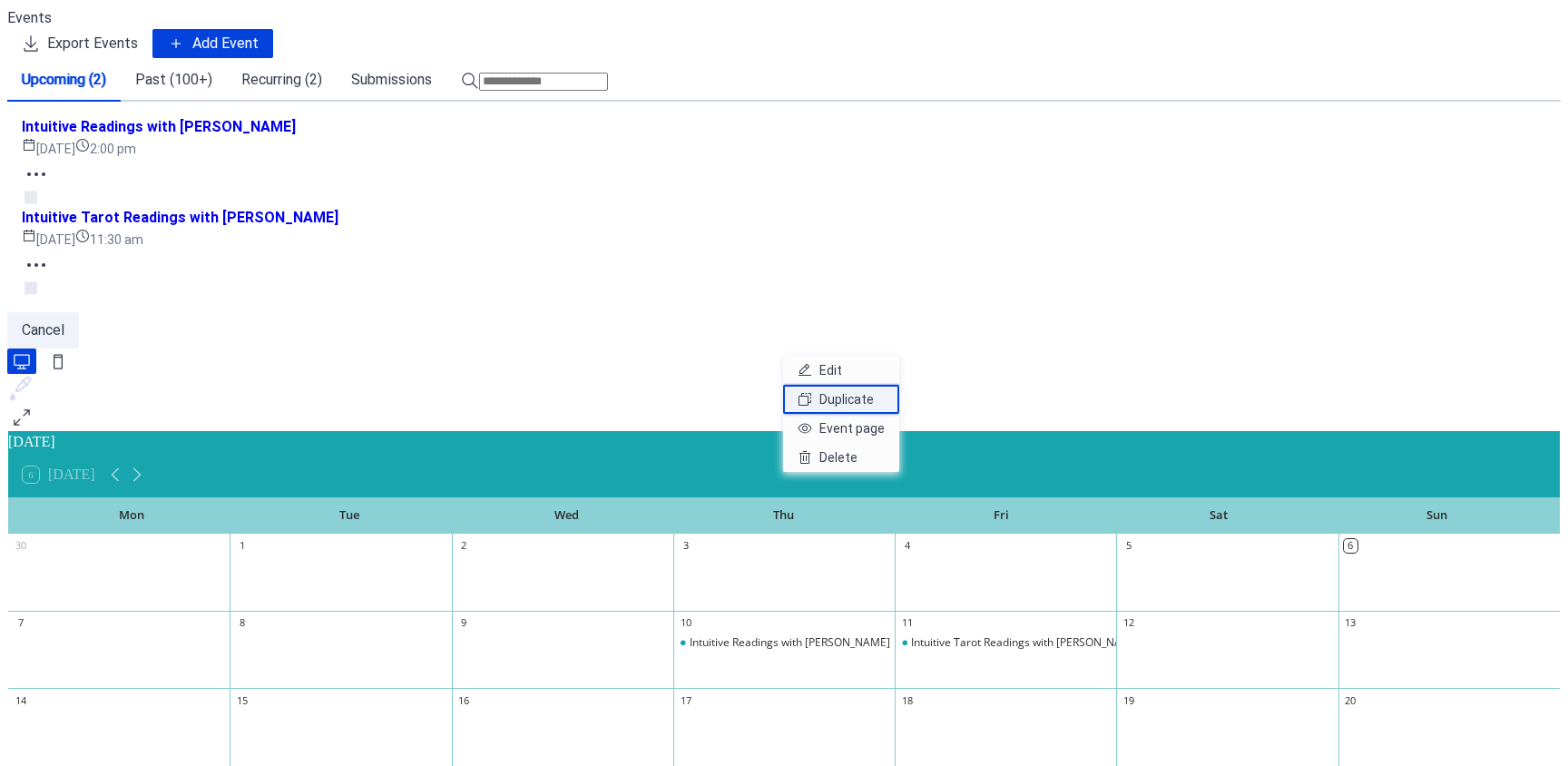 click on "Duplicate" at bounding box center (847, 399) 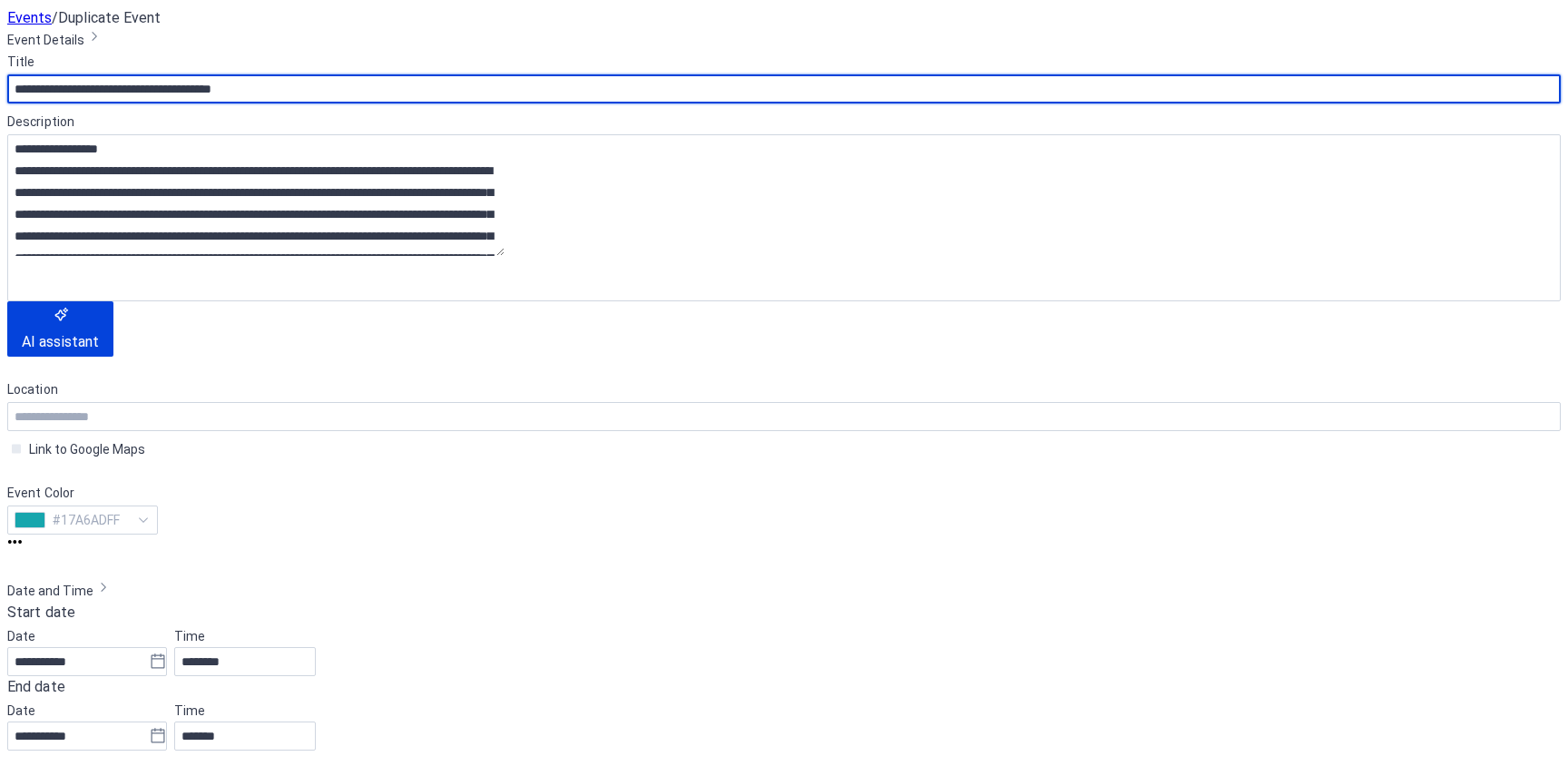 scroll, scrollTop: 454, scrollLeft: 0, axis: vertical 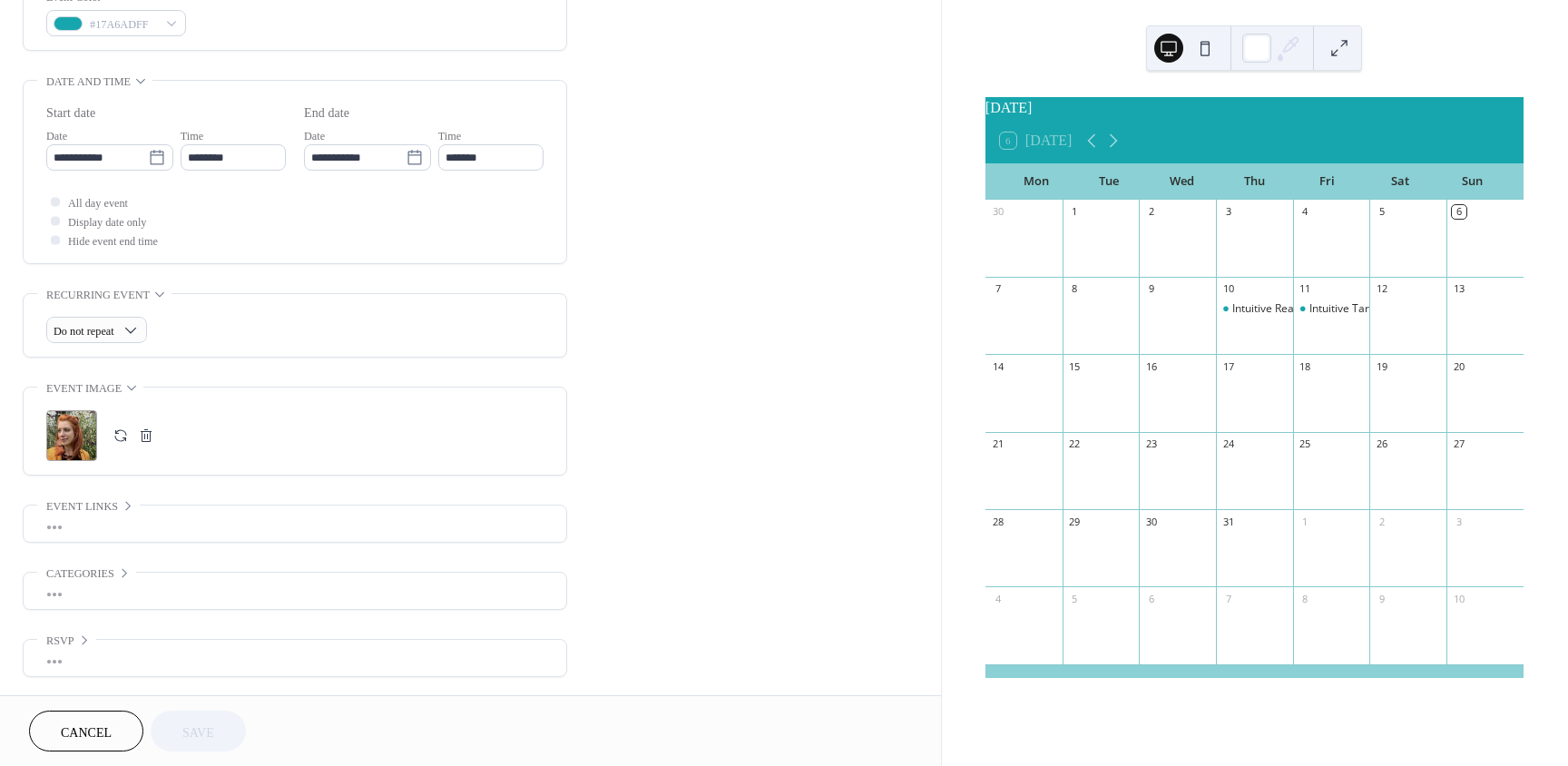 click on "•••" at bounding box center (295, 524) 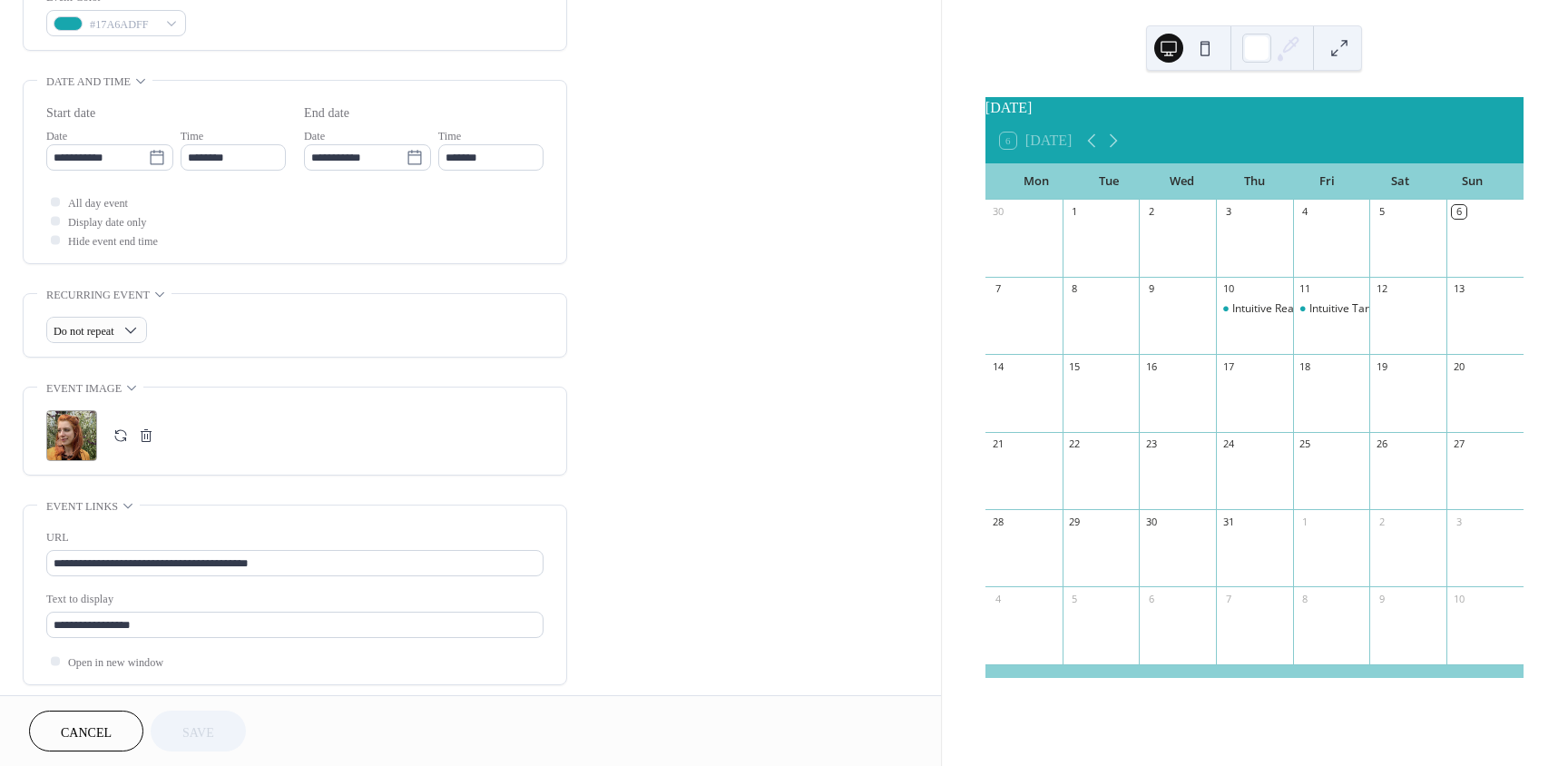 scroll, scrollTop: 510, scrollLeft: 0, axis: vertical 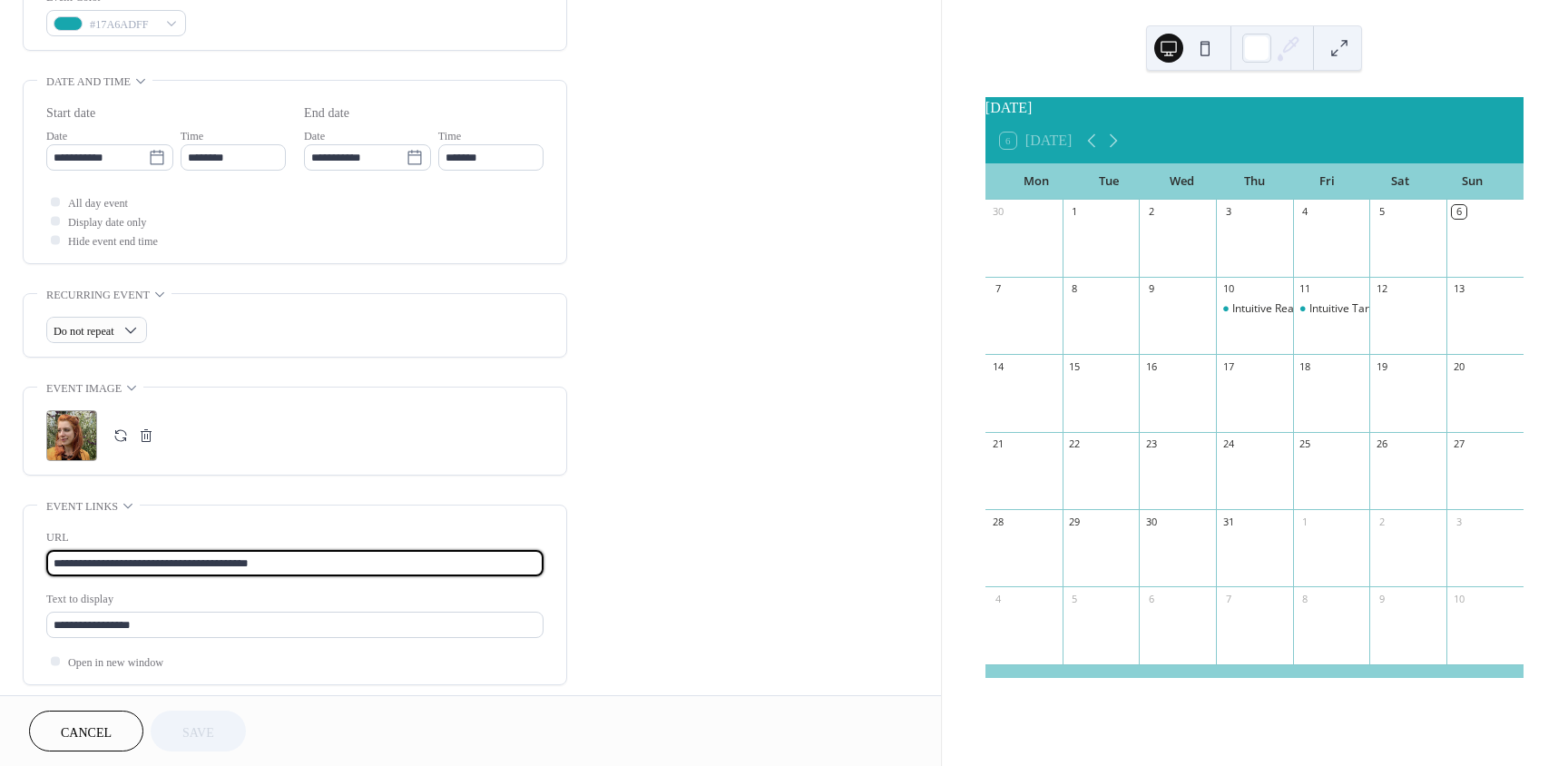 drag, startPoint x: 314, startPoint y: 564, endPoint x: -64, endPoint y: 569, distance: 378.03307 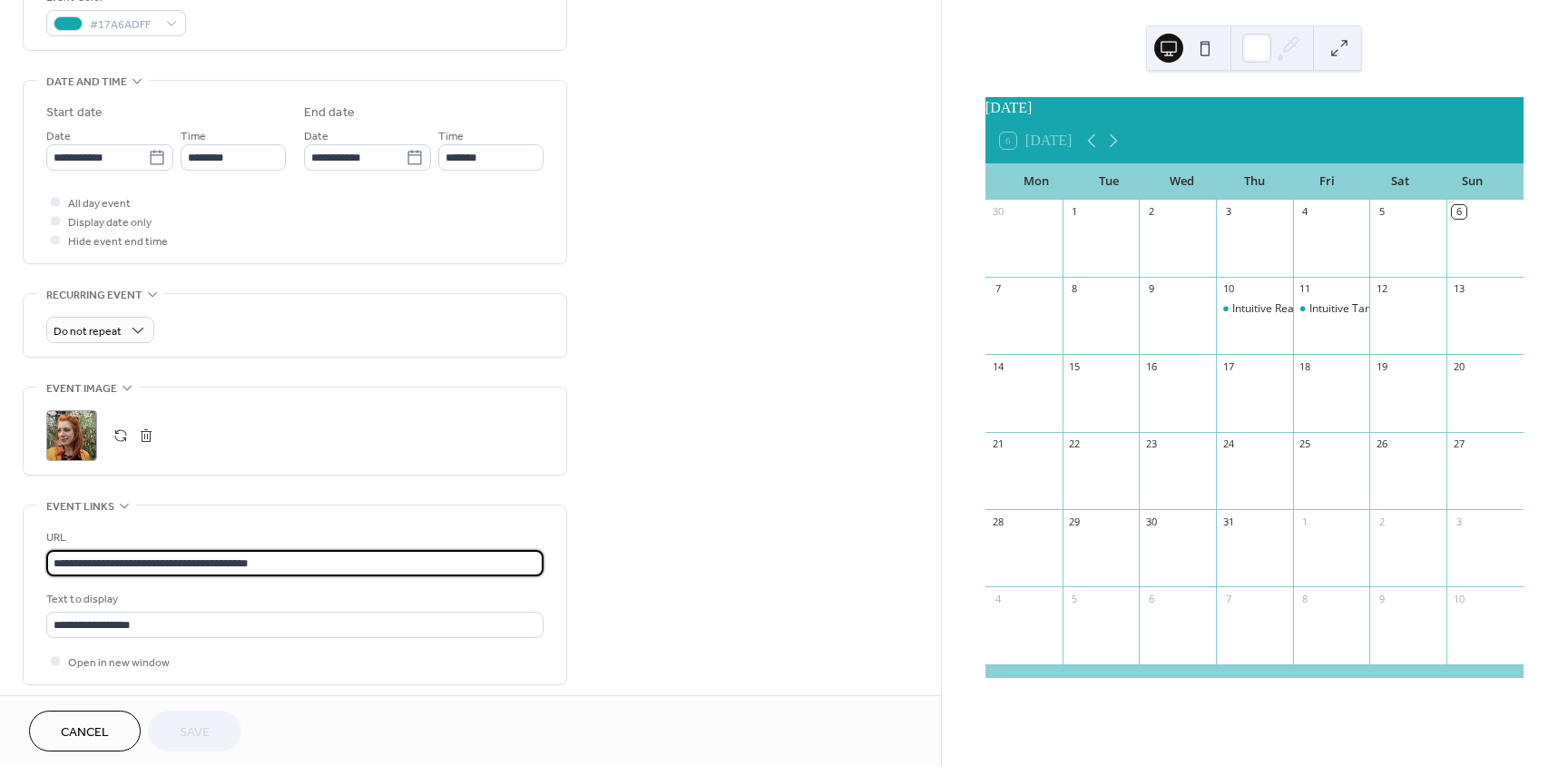 paste 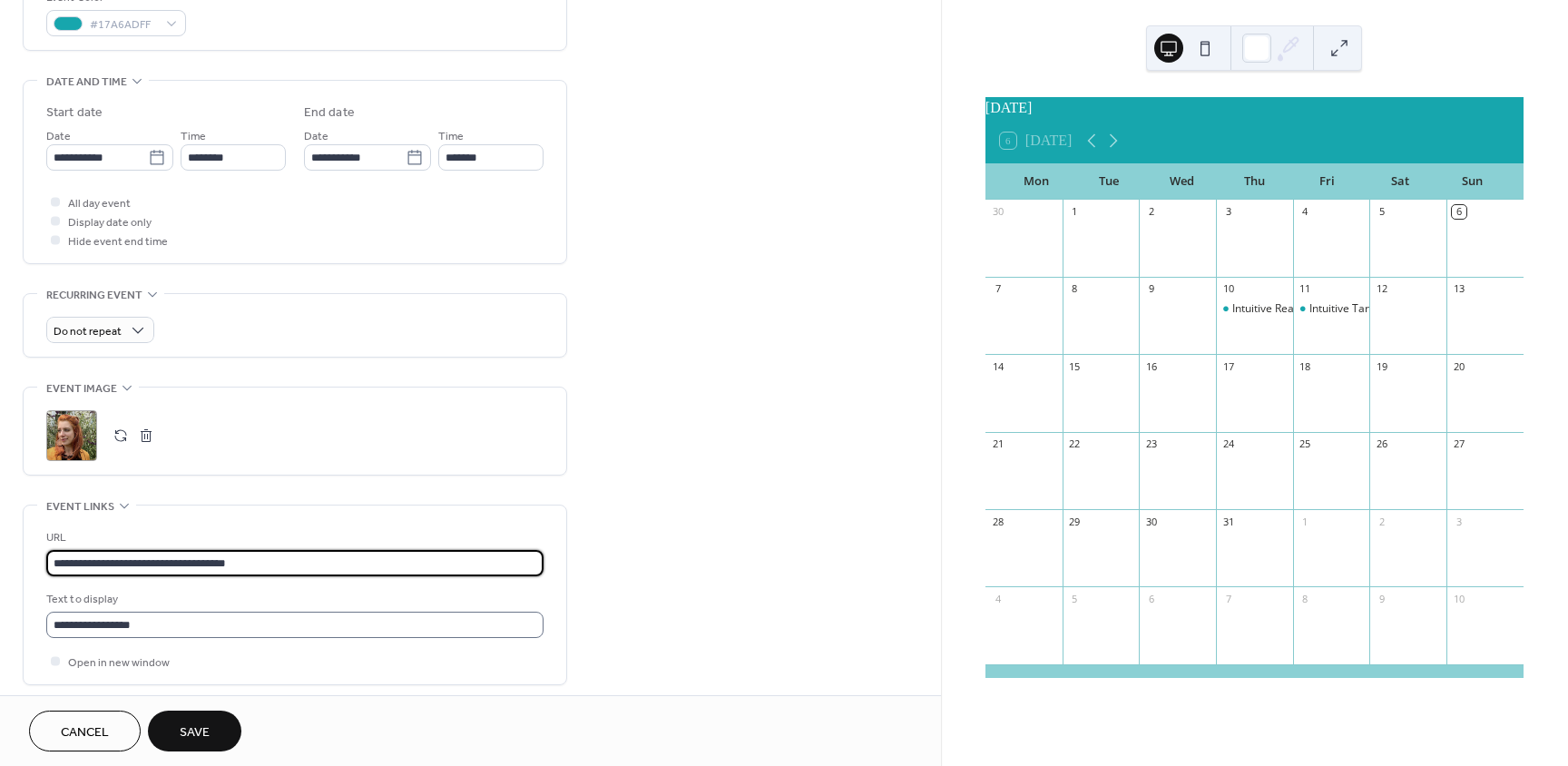 type on "**********" 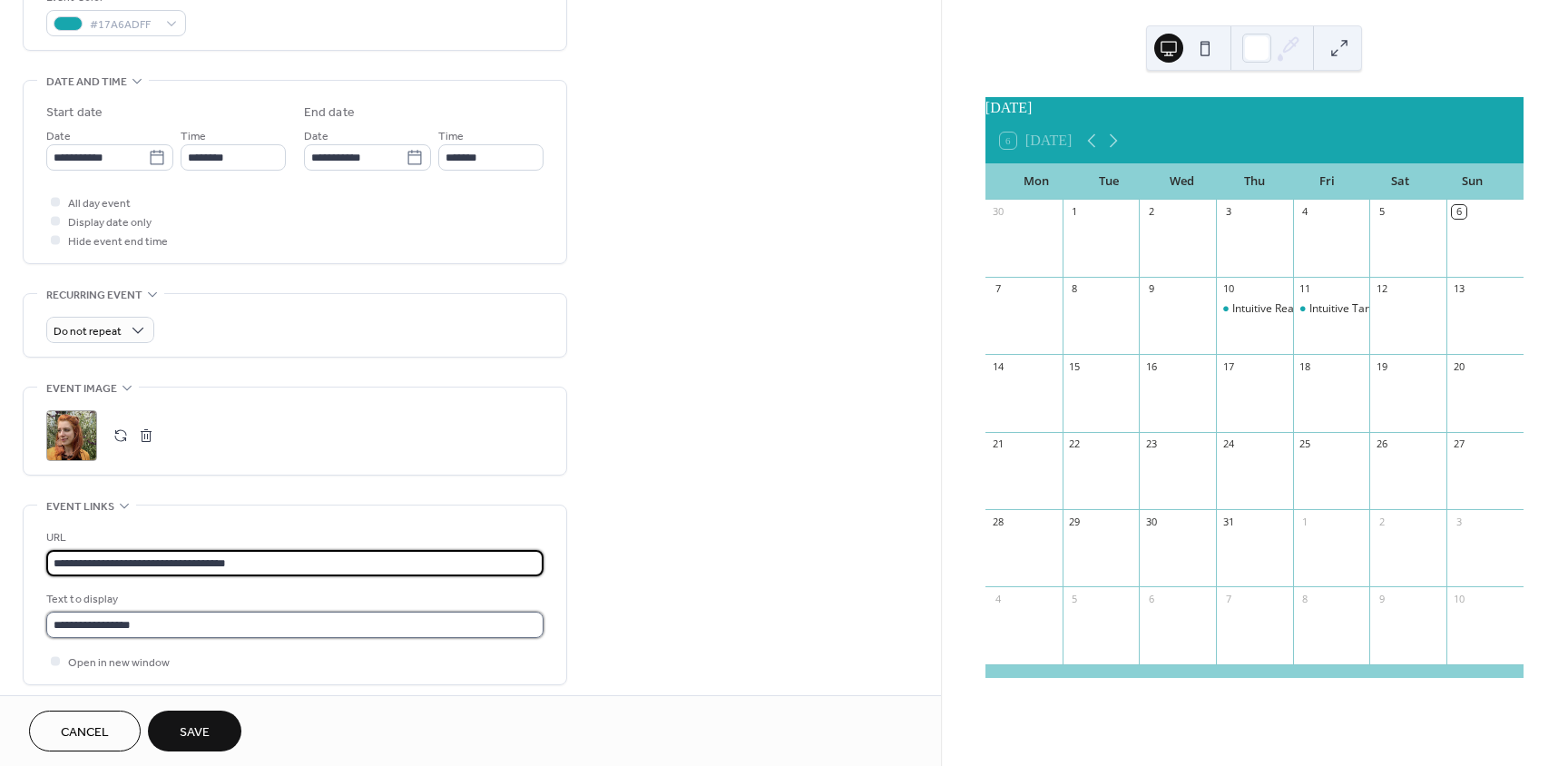 click on "**********" at bounding box center [295, 624] 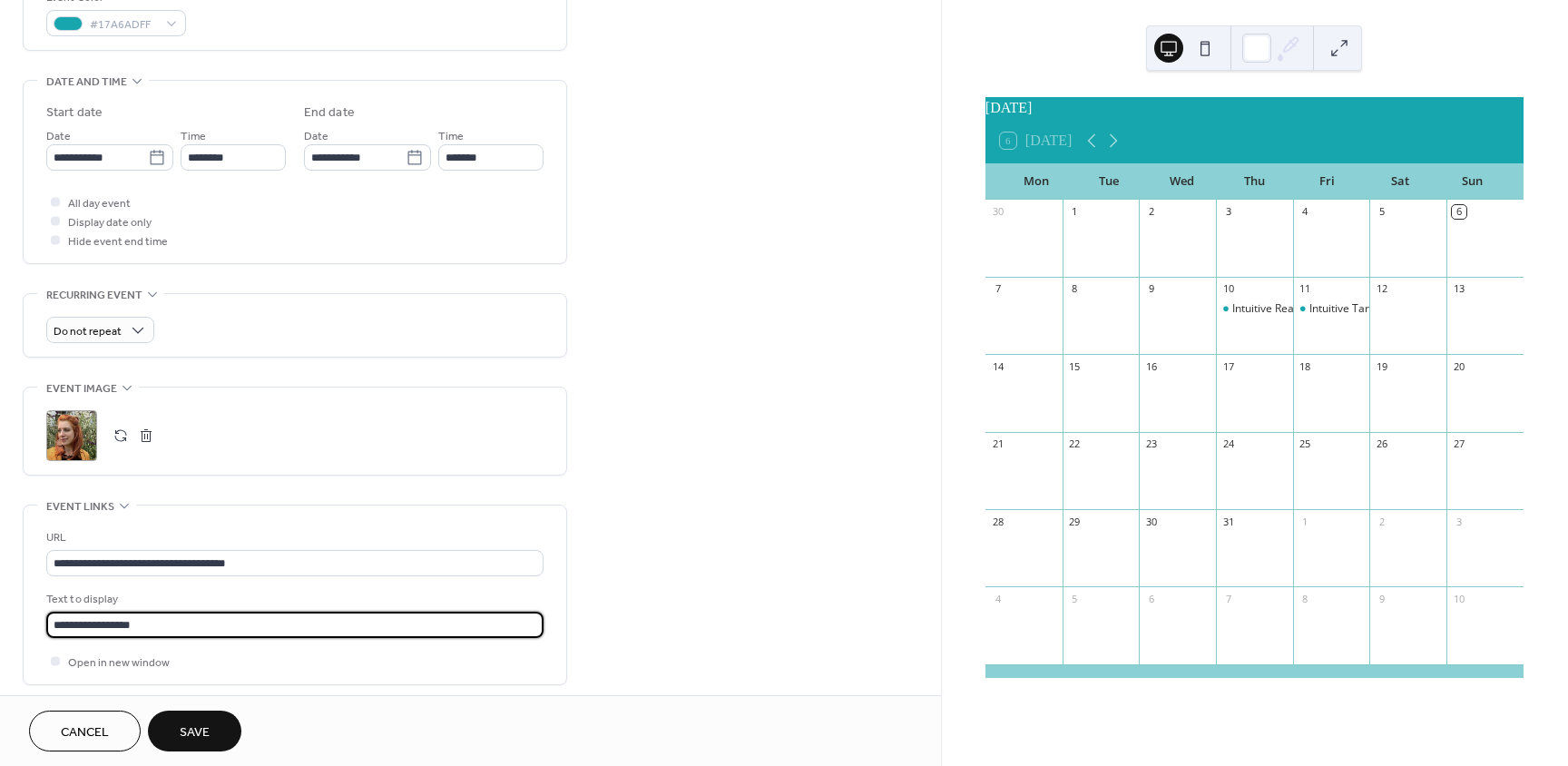 drag, startPoint x: 113, startPoint y: 621, endPoint x: 153, endPoint y: 624, distance: 40.112342 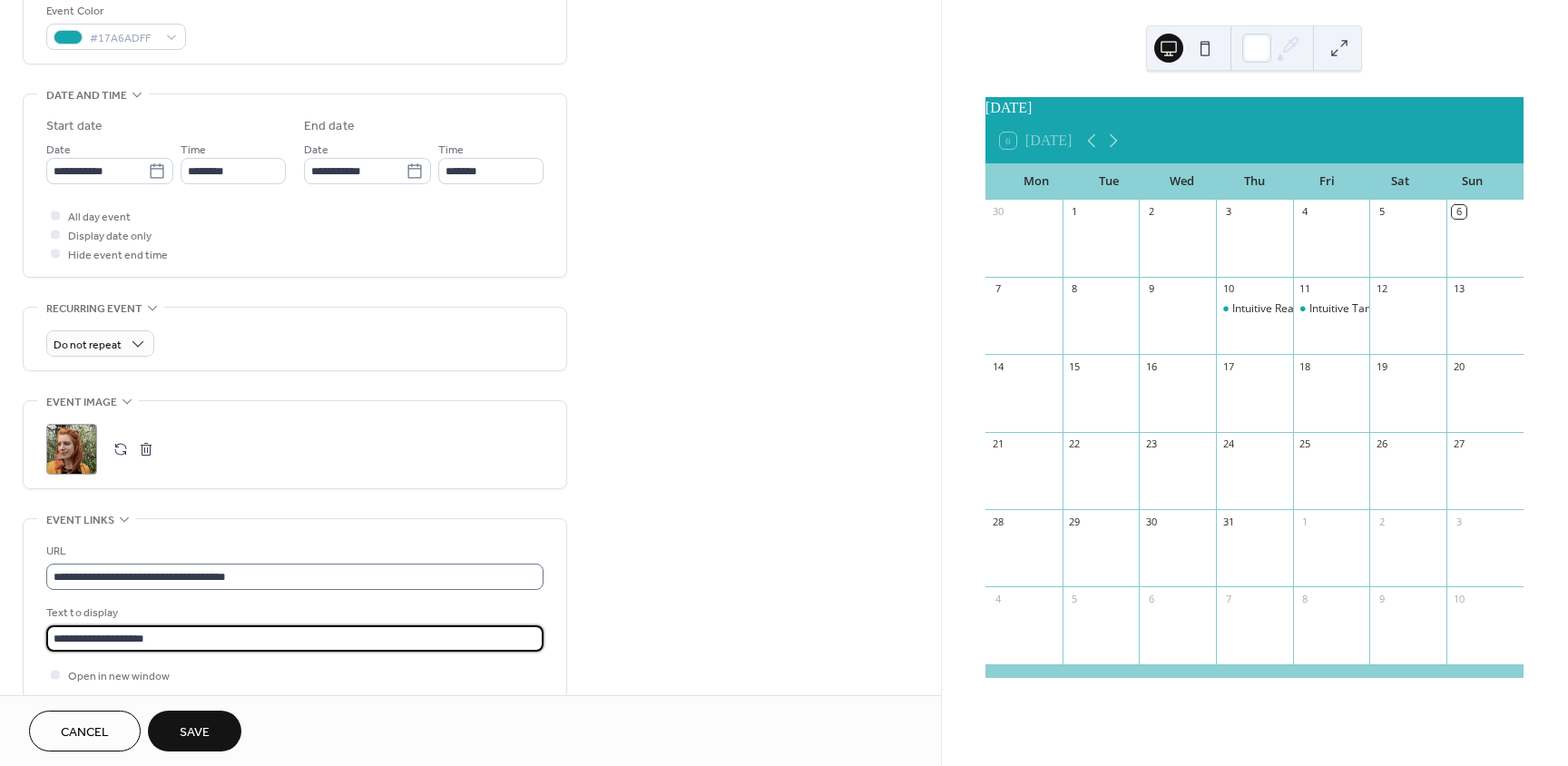 scroll, scrollTop: 510, scrollLeft: 0, axis: vertical 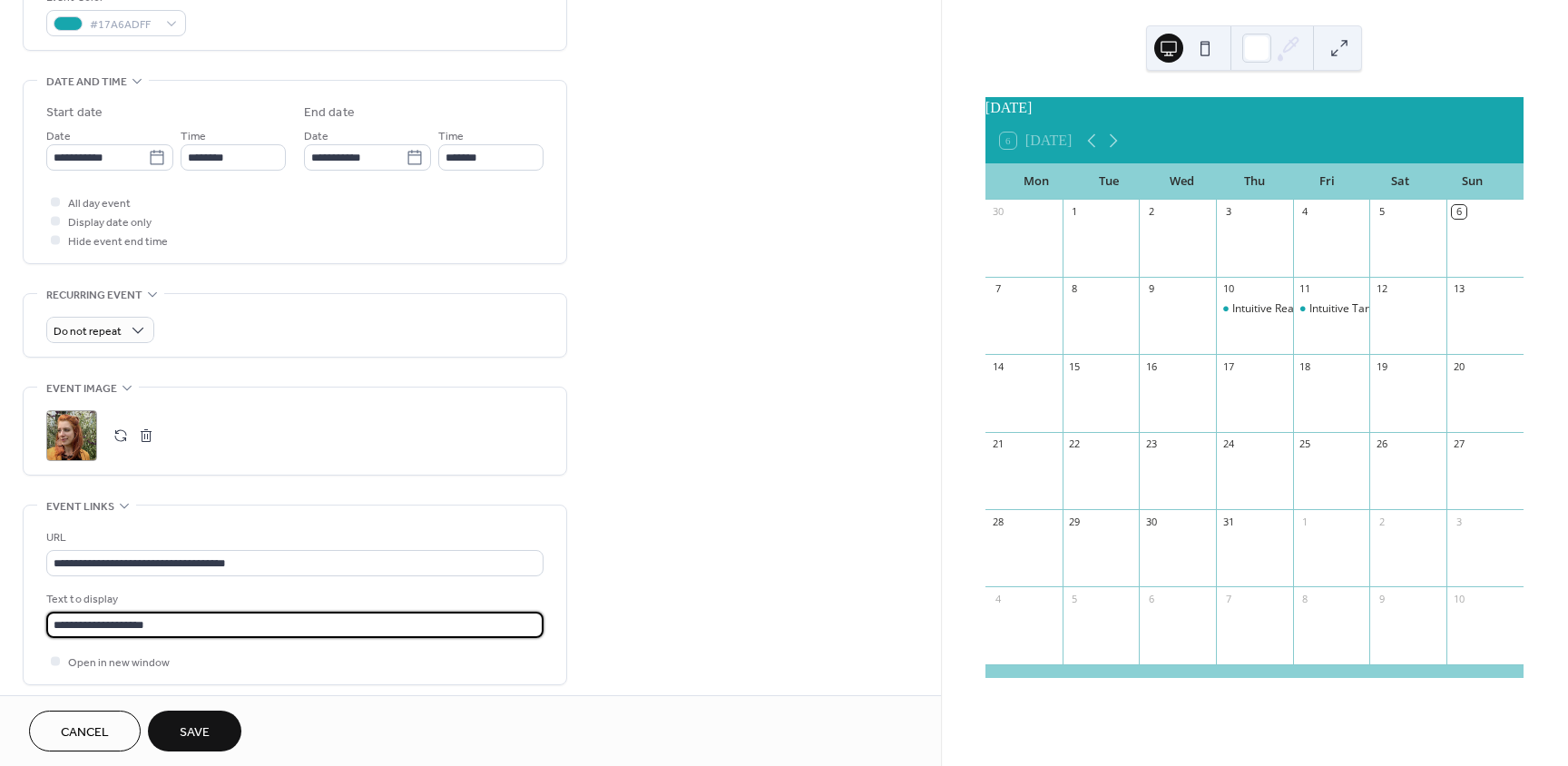 type on "**********" 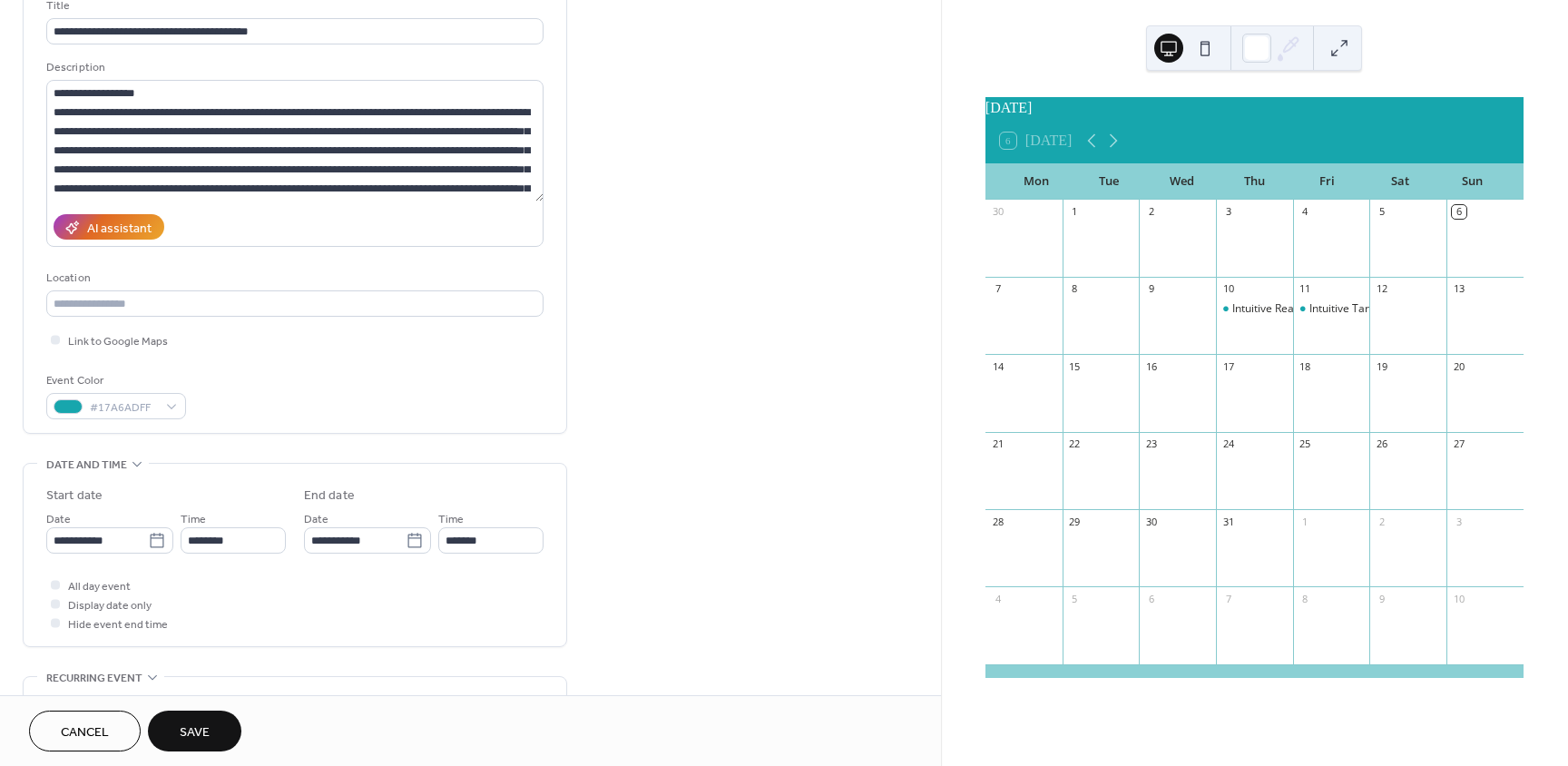 scroll, scrollTop: 56, scrollLeft: 0, axis: vertical 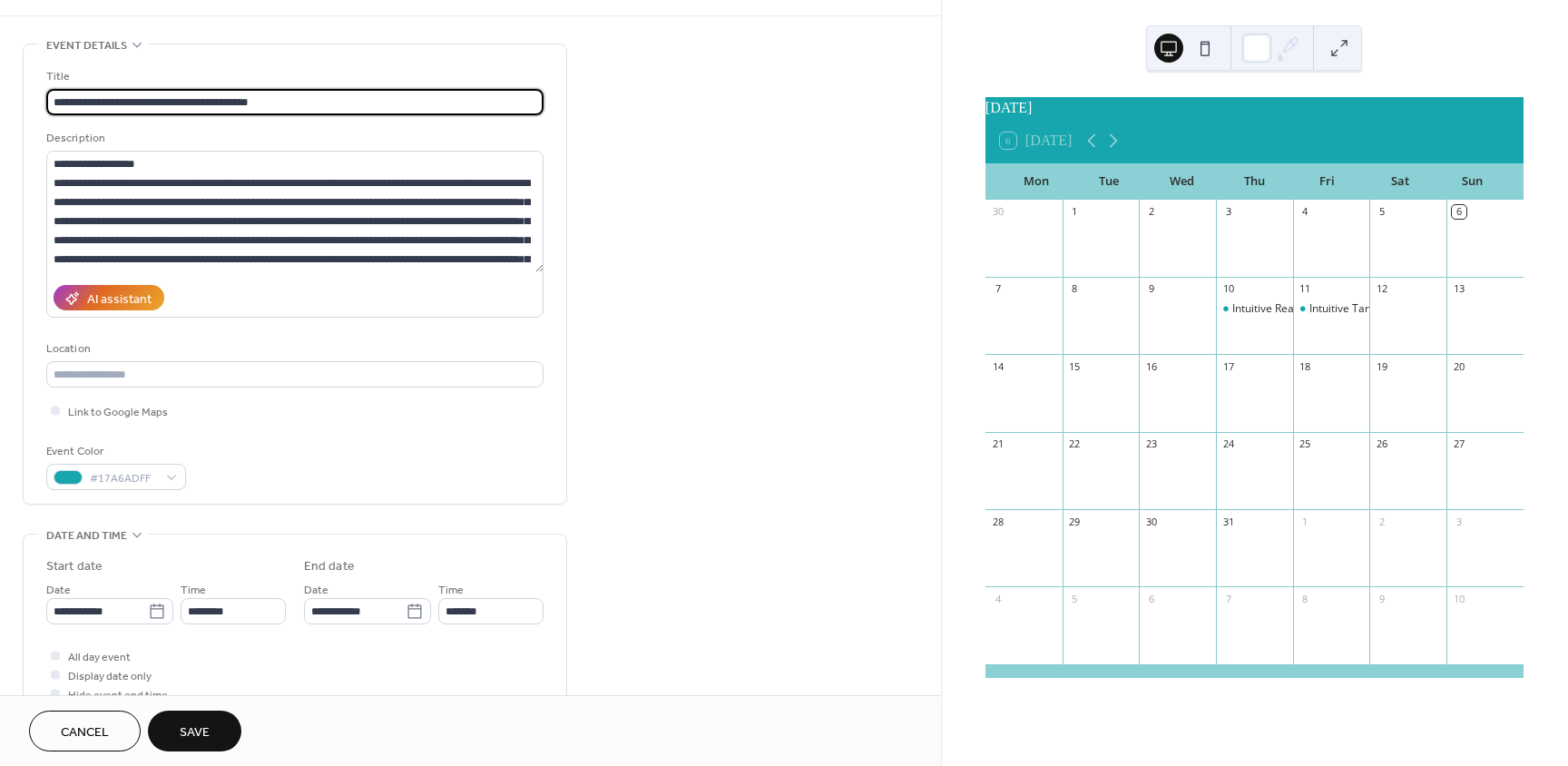 drag, startPoint x: 23, startPoint y: 89, endPoint x: -87, endPoint y: 87, distance: 110.01818 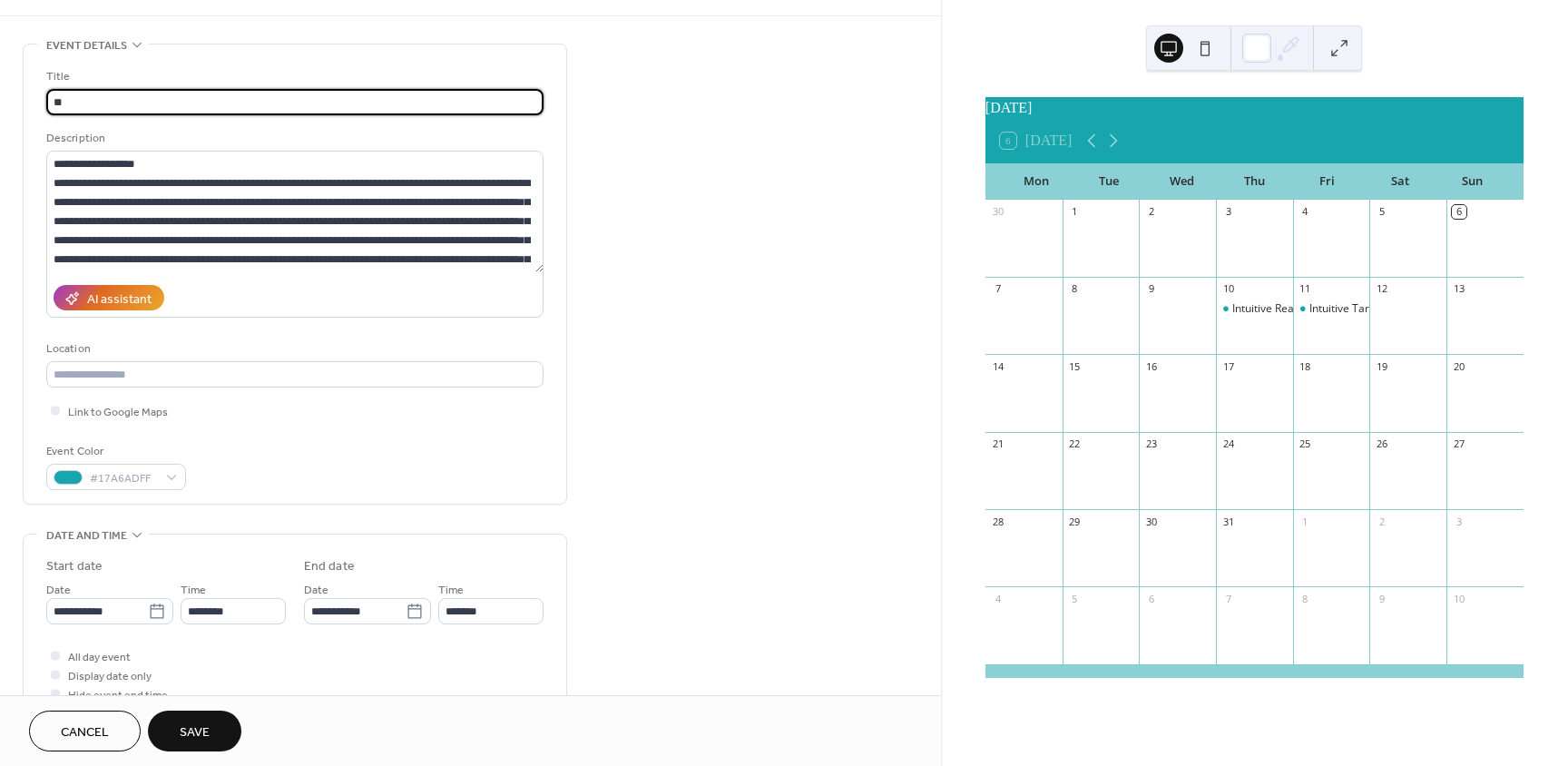 type on "*" 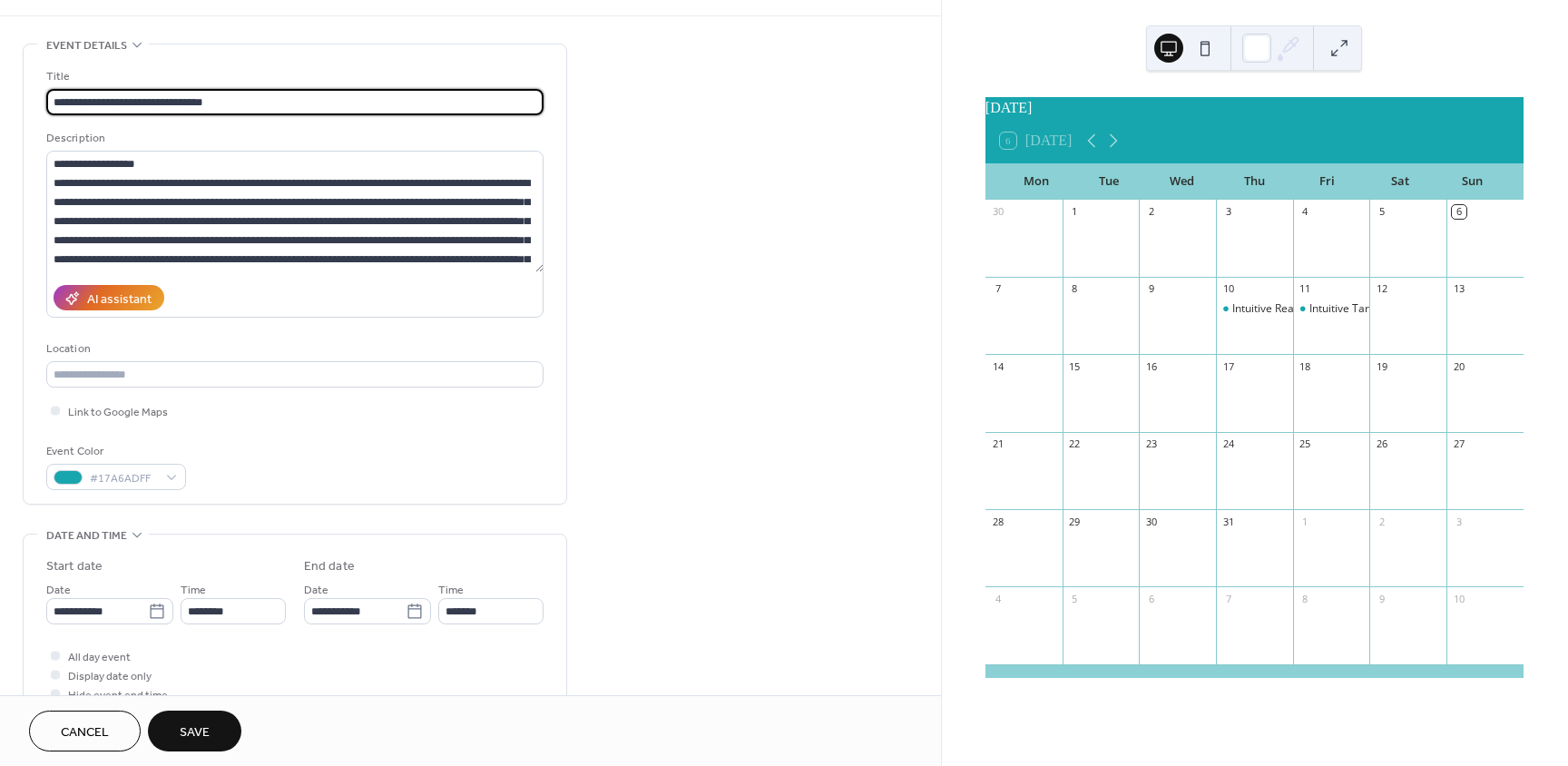 type on "**********" 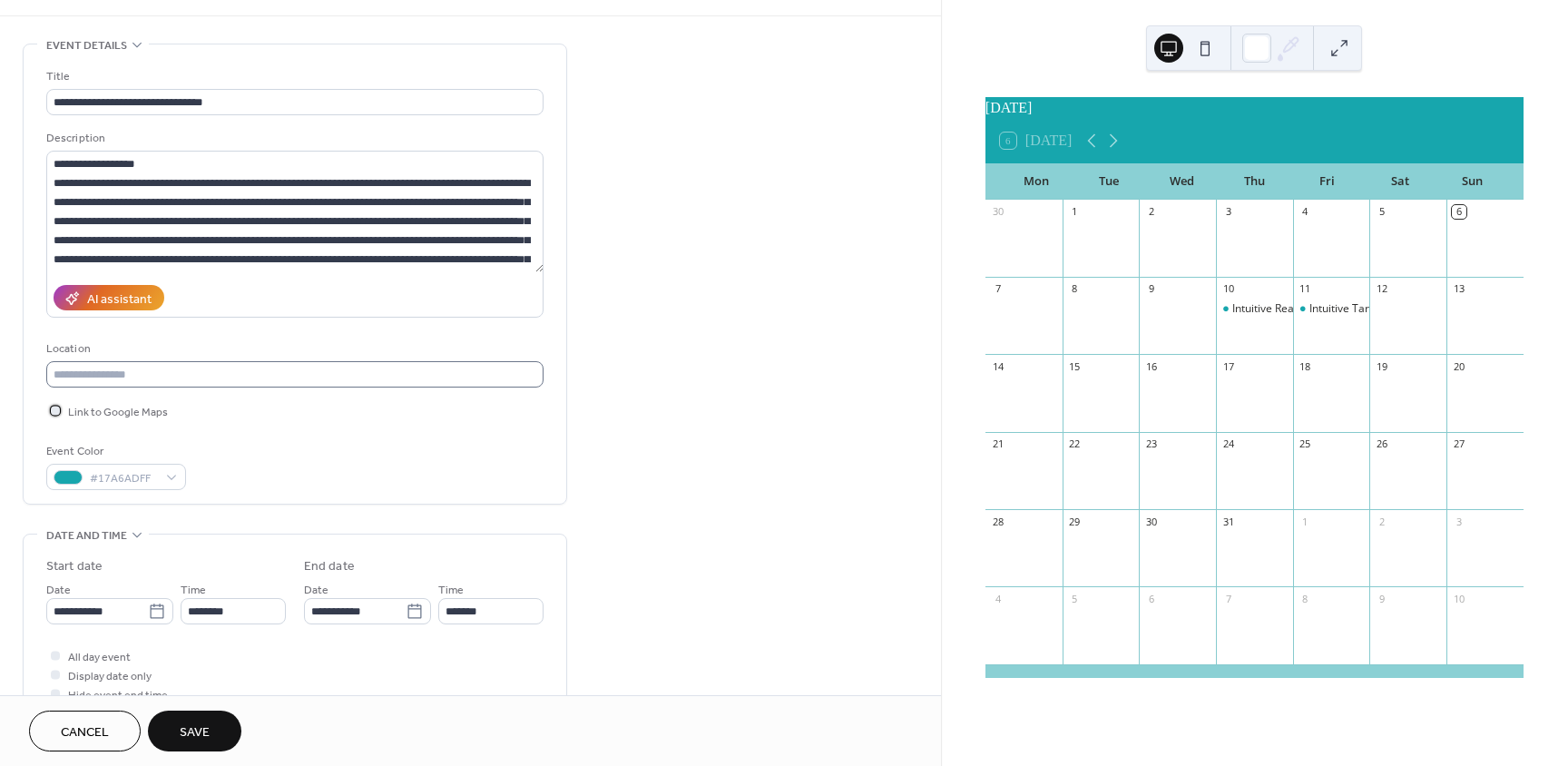 drag, startPoint x: 66, startPoint y: 409, endPoint x: 91, endPoint y: 379, distance: 39.051248 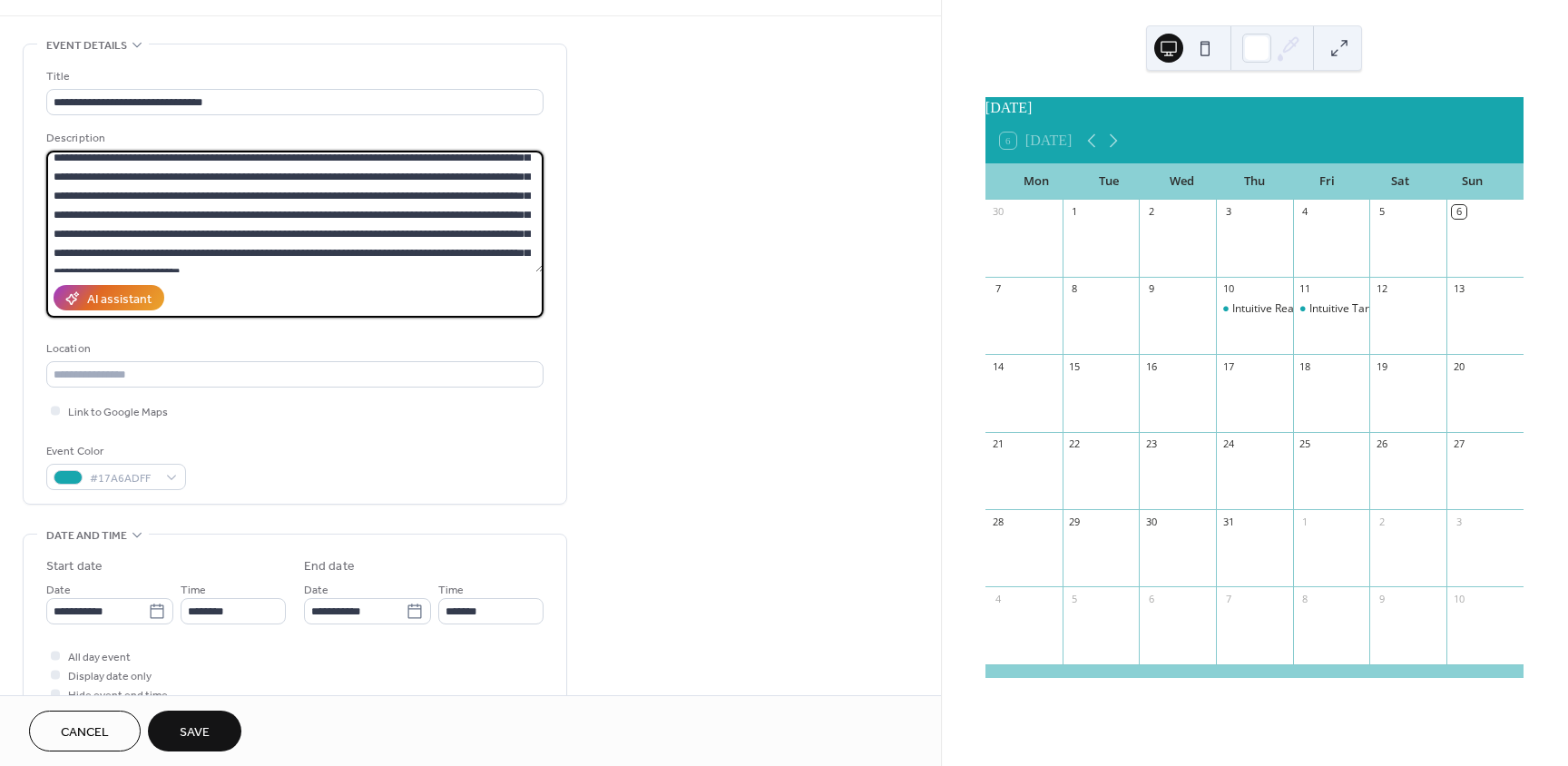 scroll, scrollTop: 76, scrollLeft: 0, axis: vertical 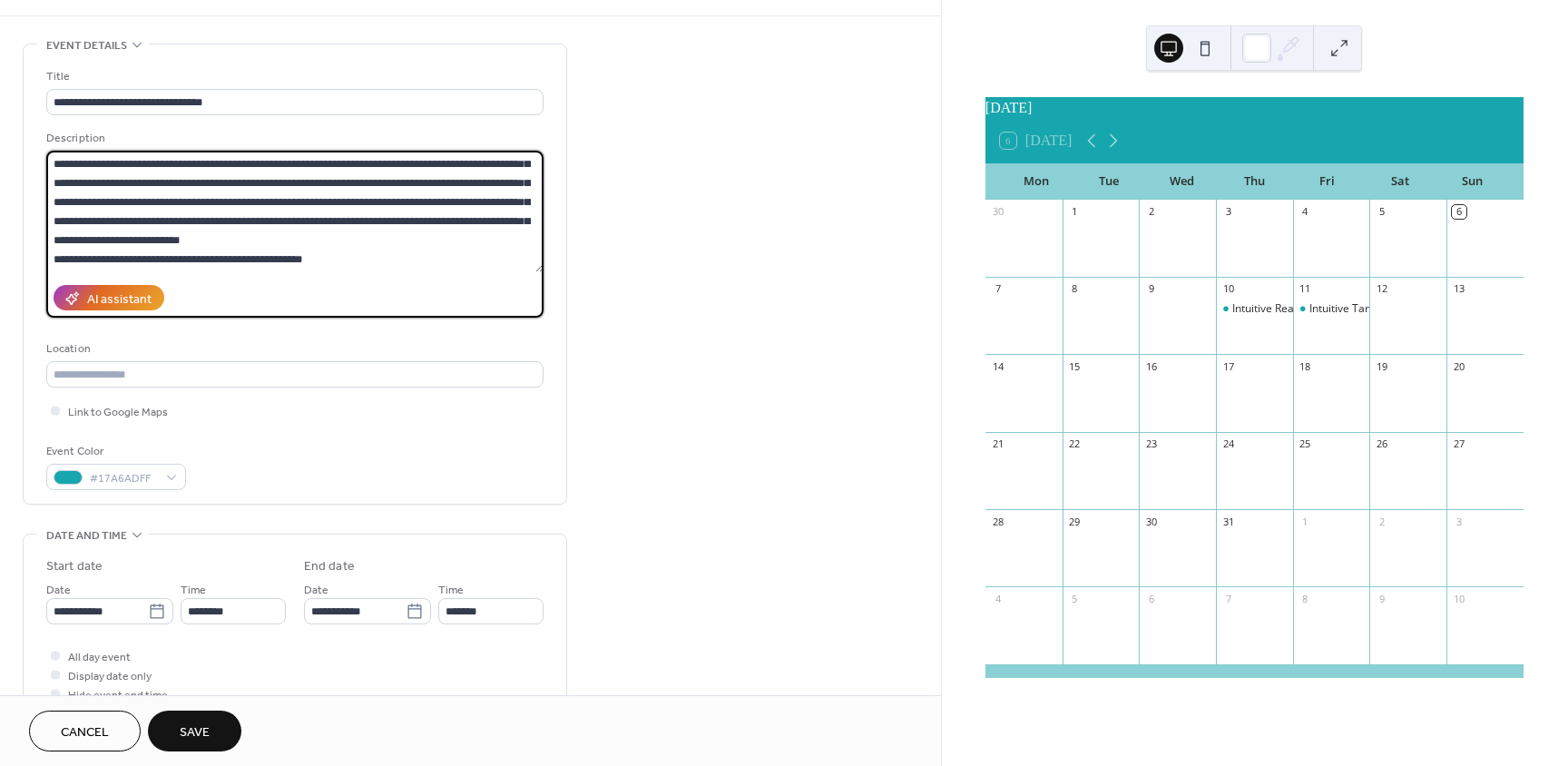 drag, startPoint x: 54, startPoint y: 183, endPoint x: 486, endPoint y: 279, distance: 442.5381 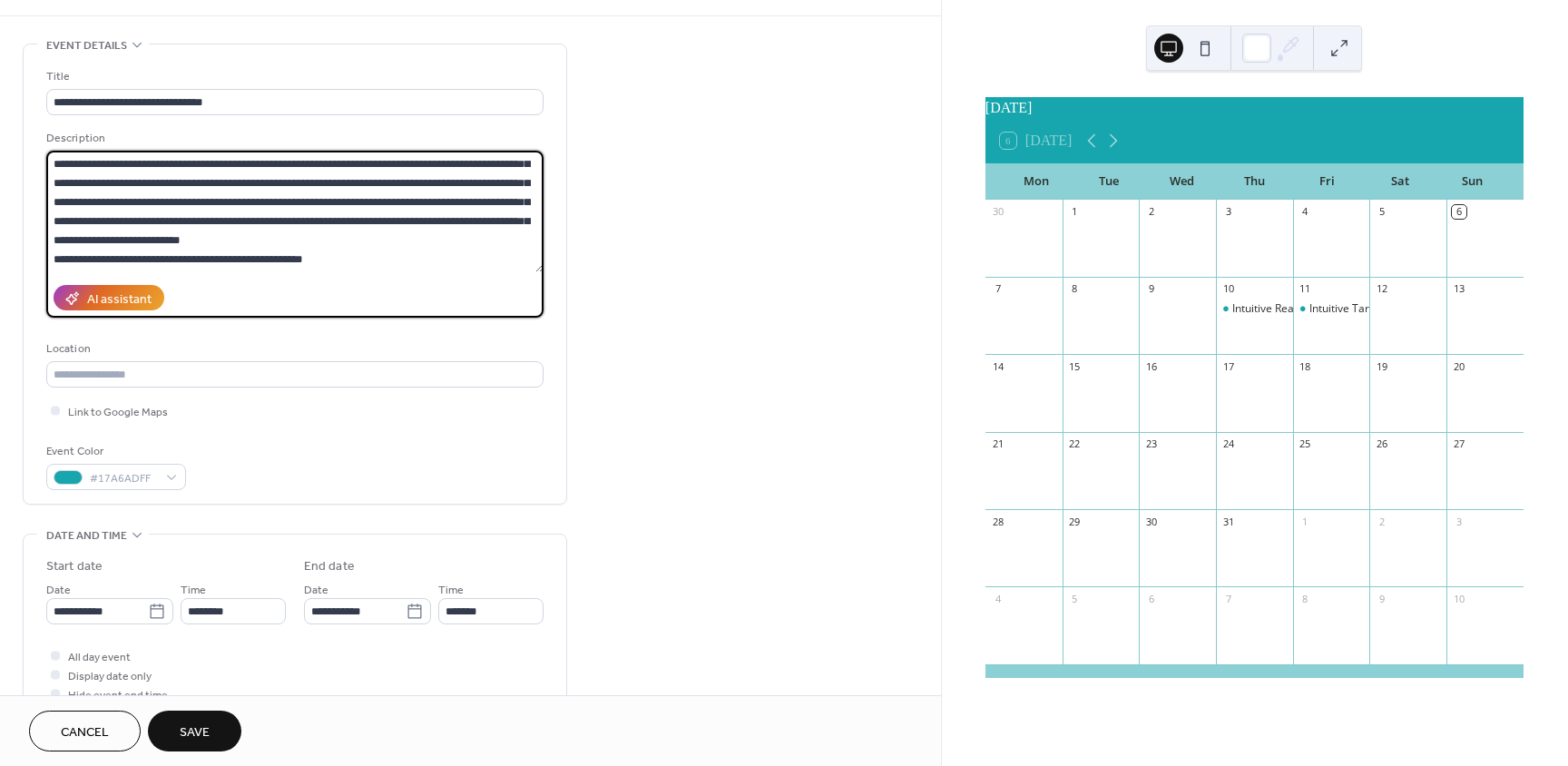 paste 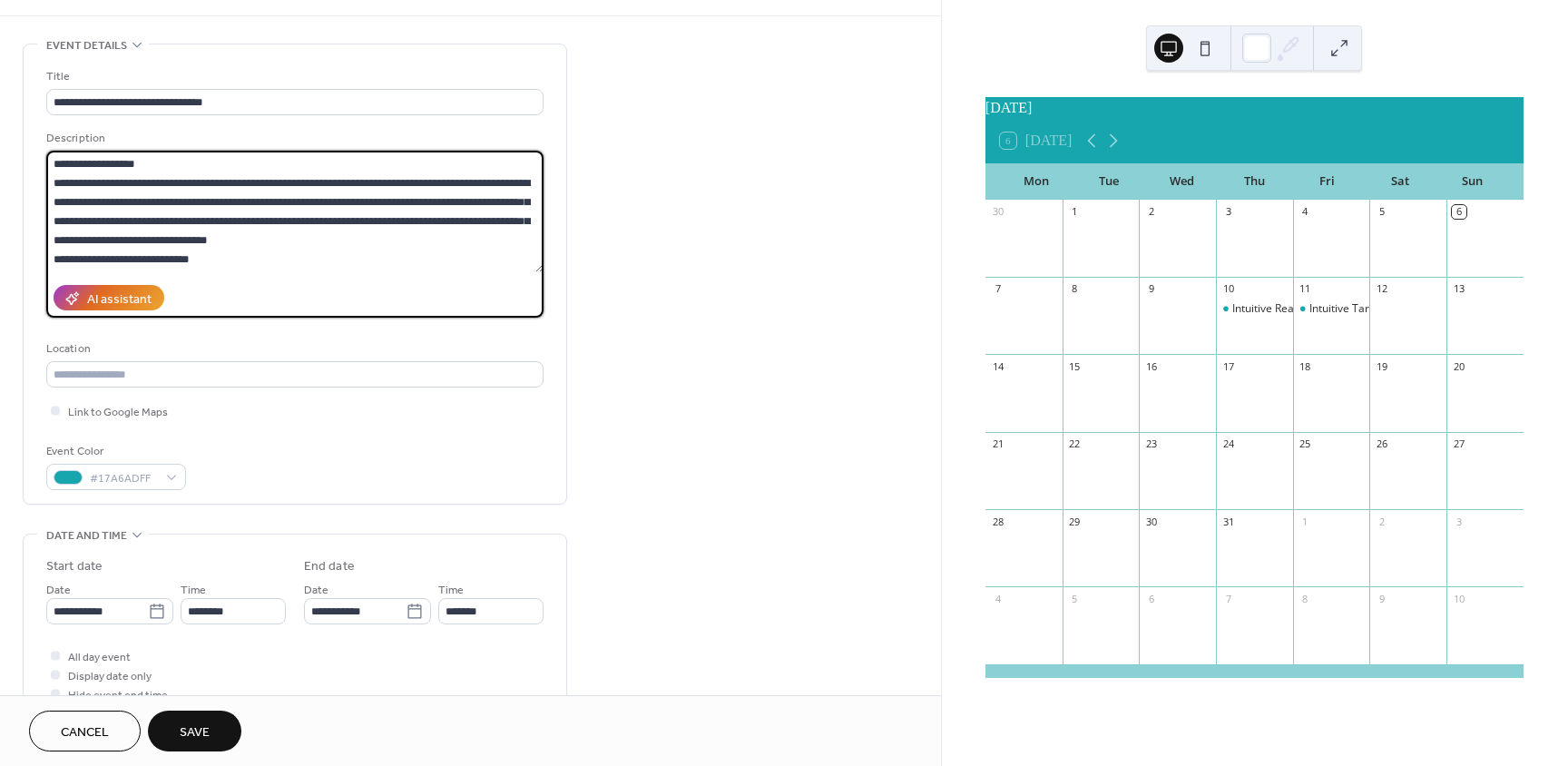 scroll, scrollTop: 0, scrollLeft: 0, axis: both 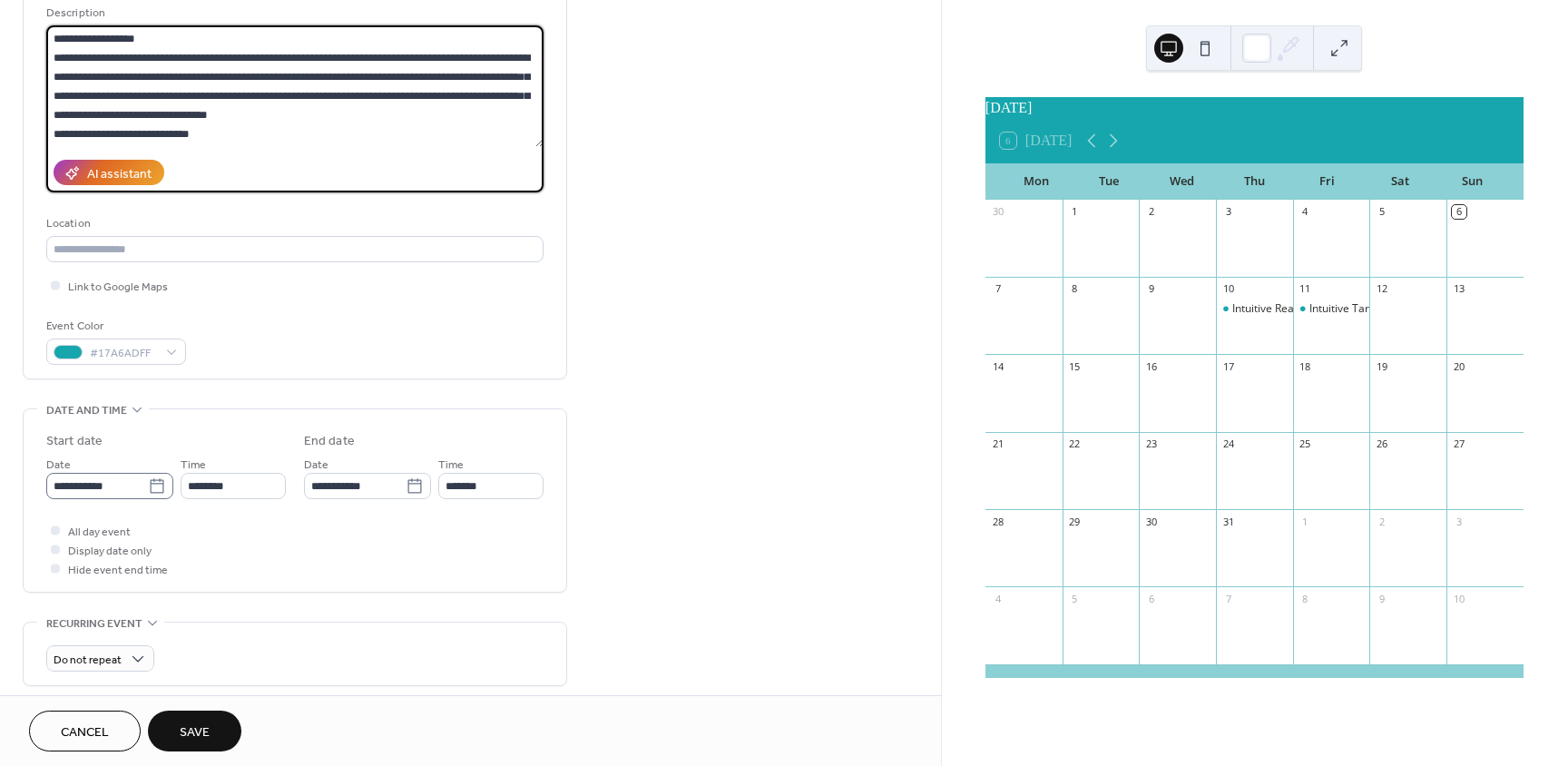 type on "**********" 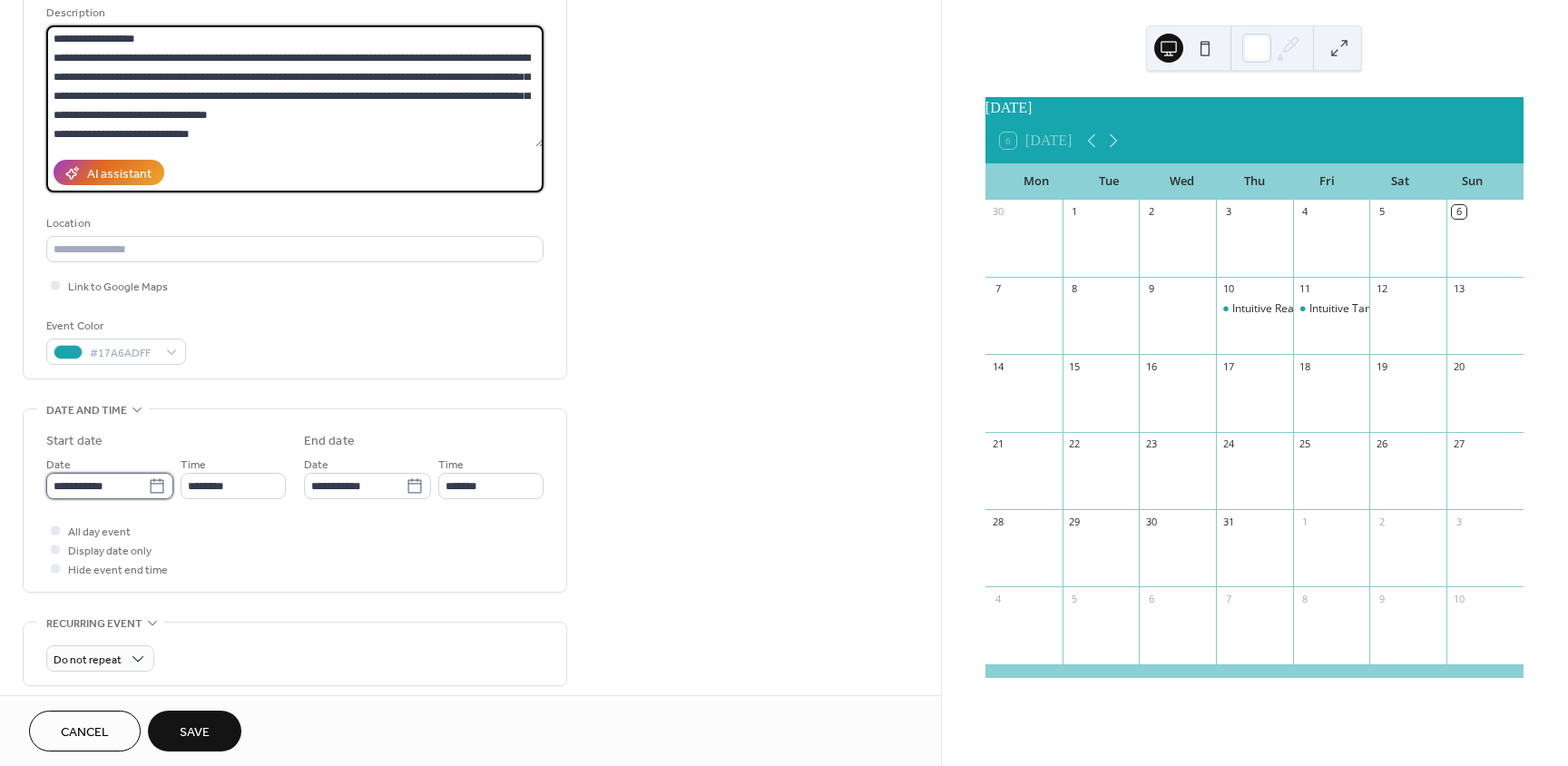 click on "**********" at bounding box center (97, 486) 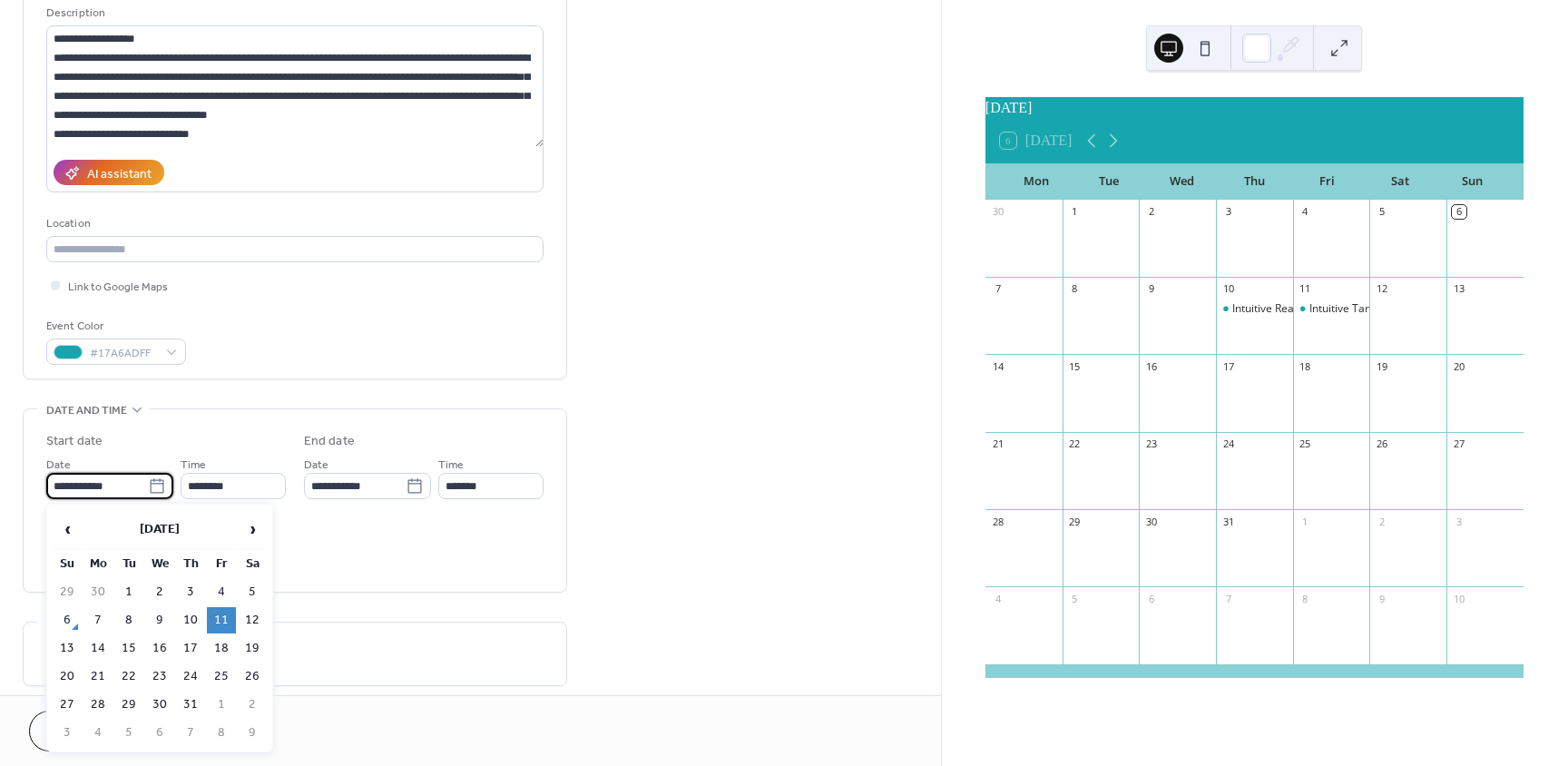 click on "12" at bounding box center (252, 620) 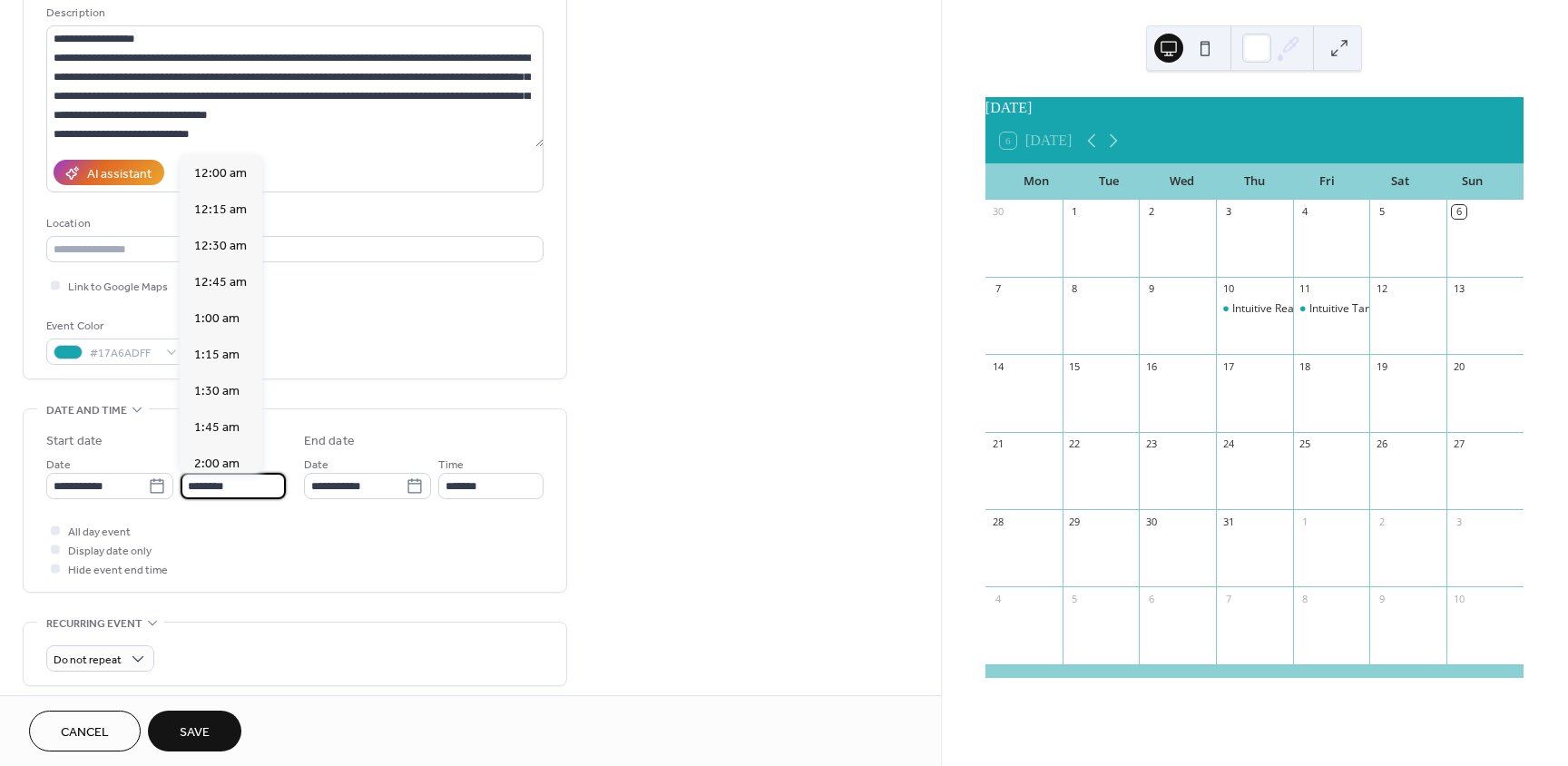 click on "********" at bounding box center [233, 486] 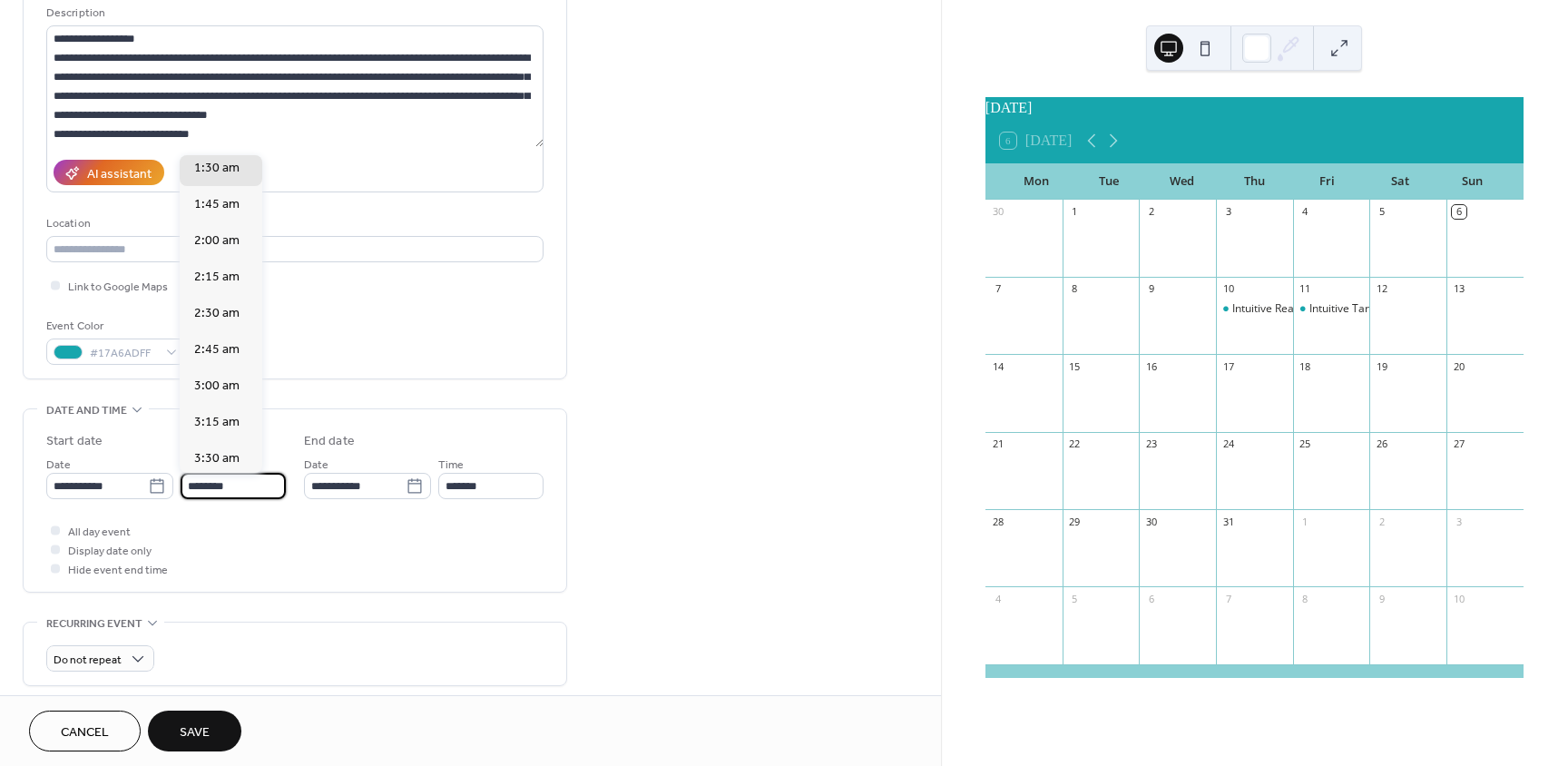 scroll, scrollTop: 1563, scrollLeft: 0, axis: vertical 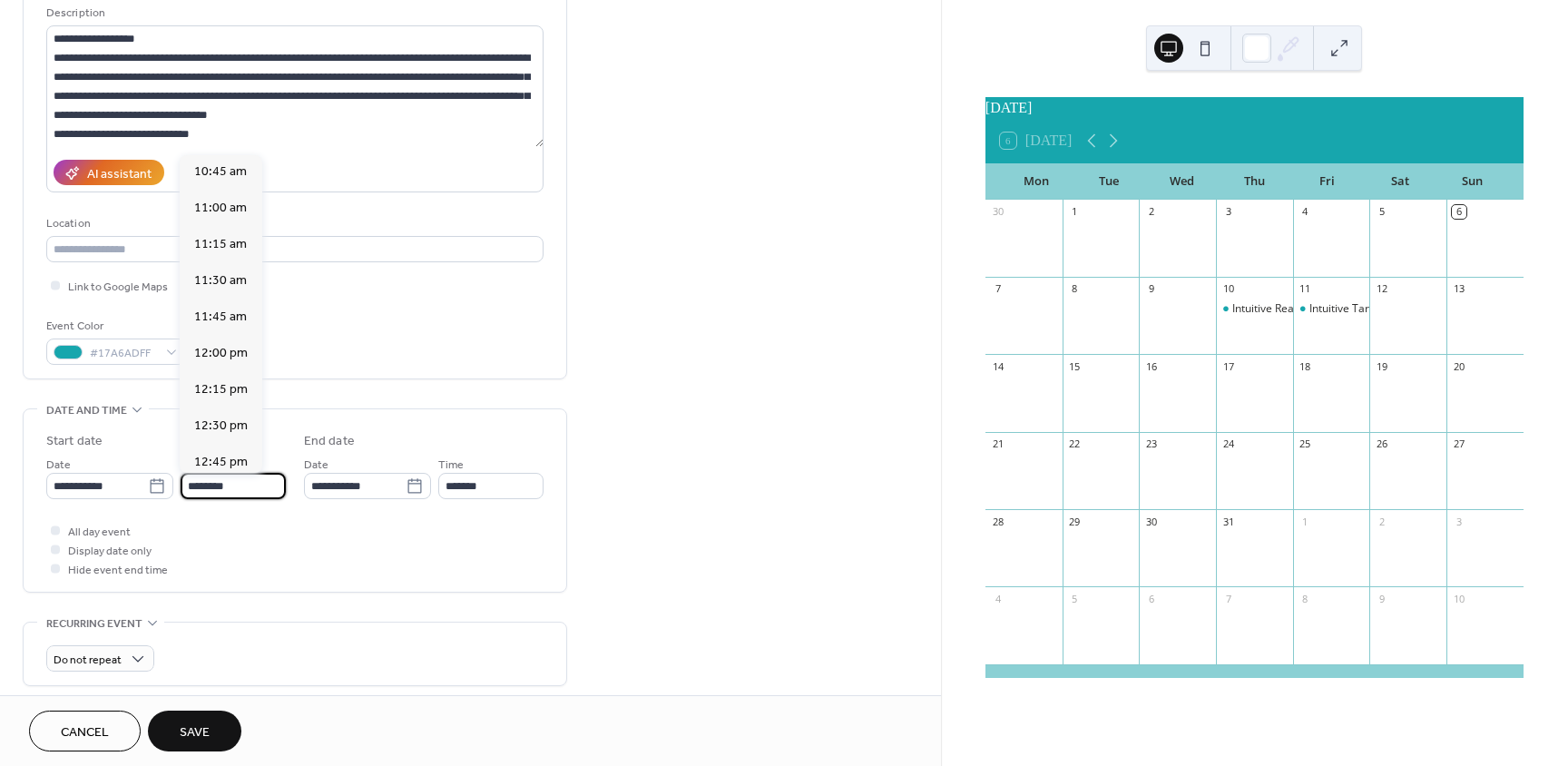 type on "********" 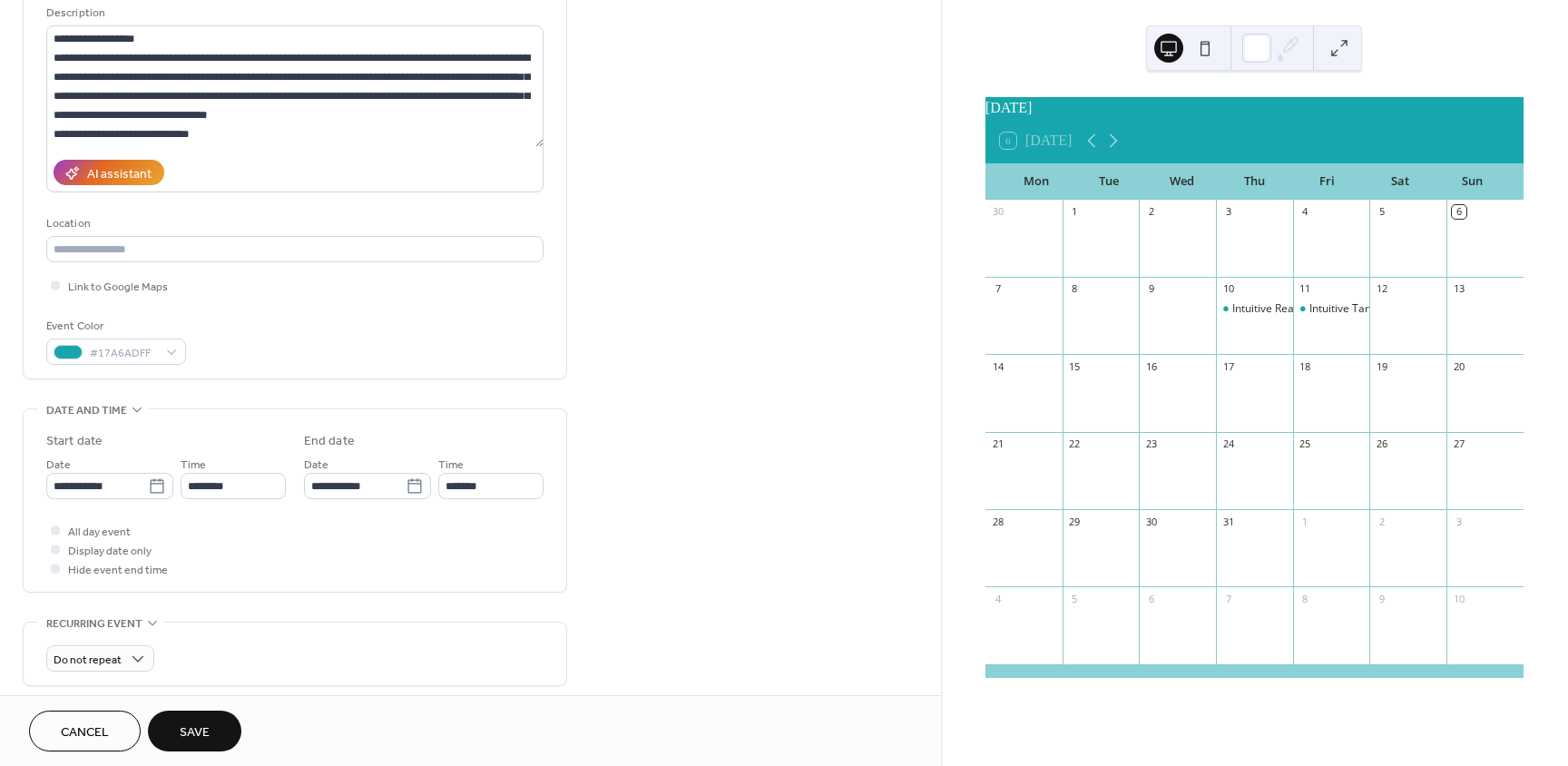 click on "Save" at bounding box center [194, 732] 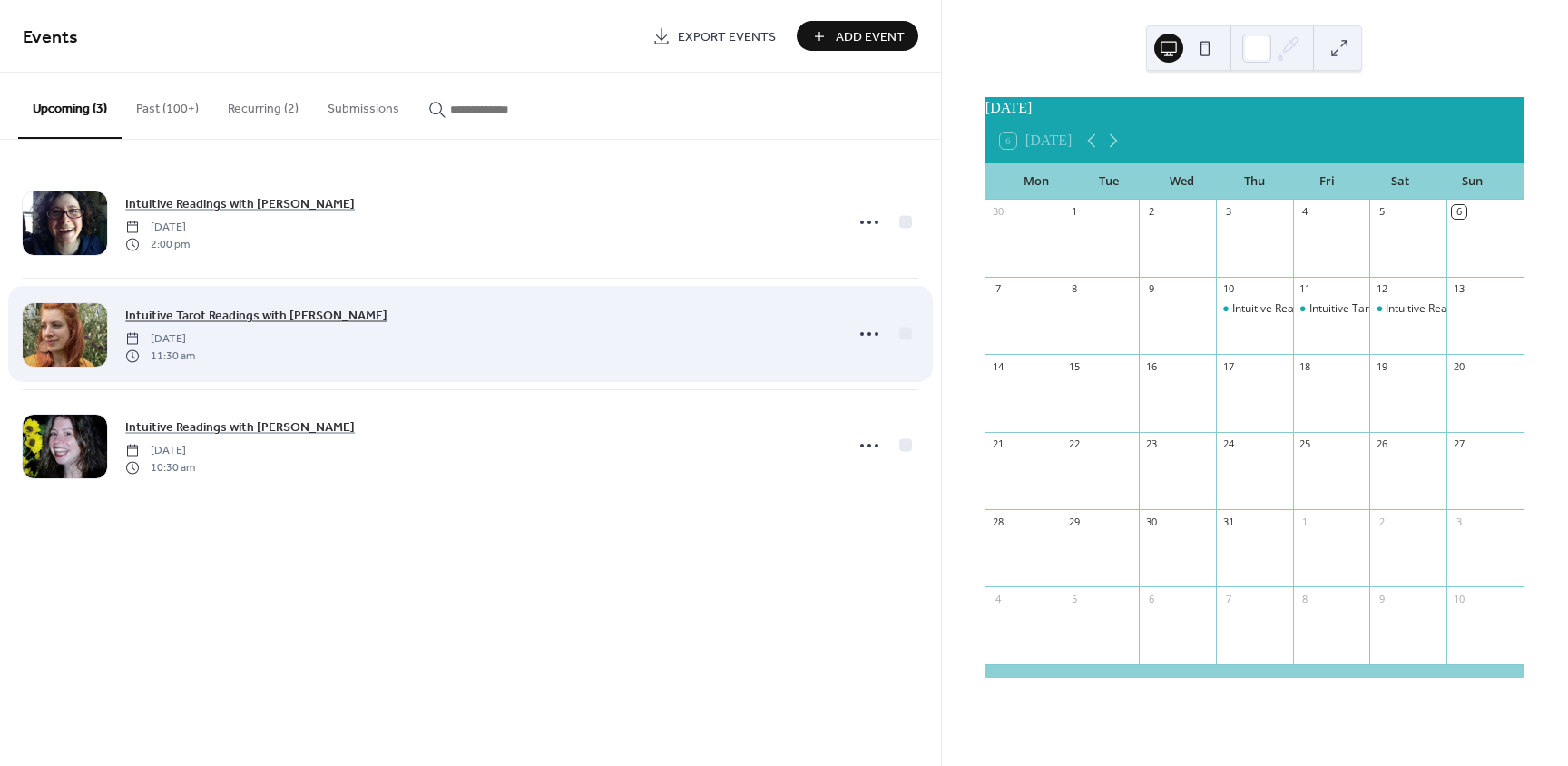 click on "Intuitive Tarot Readings with [PERSON_NAME]" at bounding box center [256, 316] 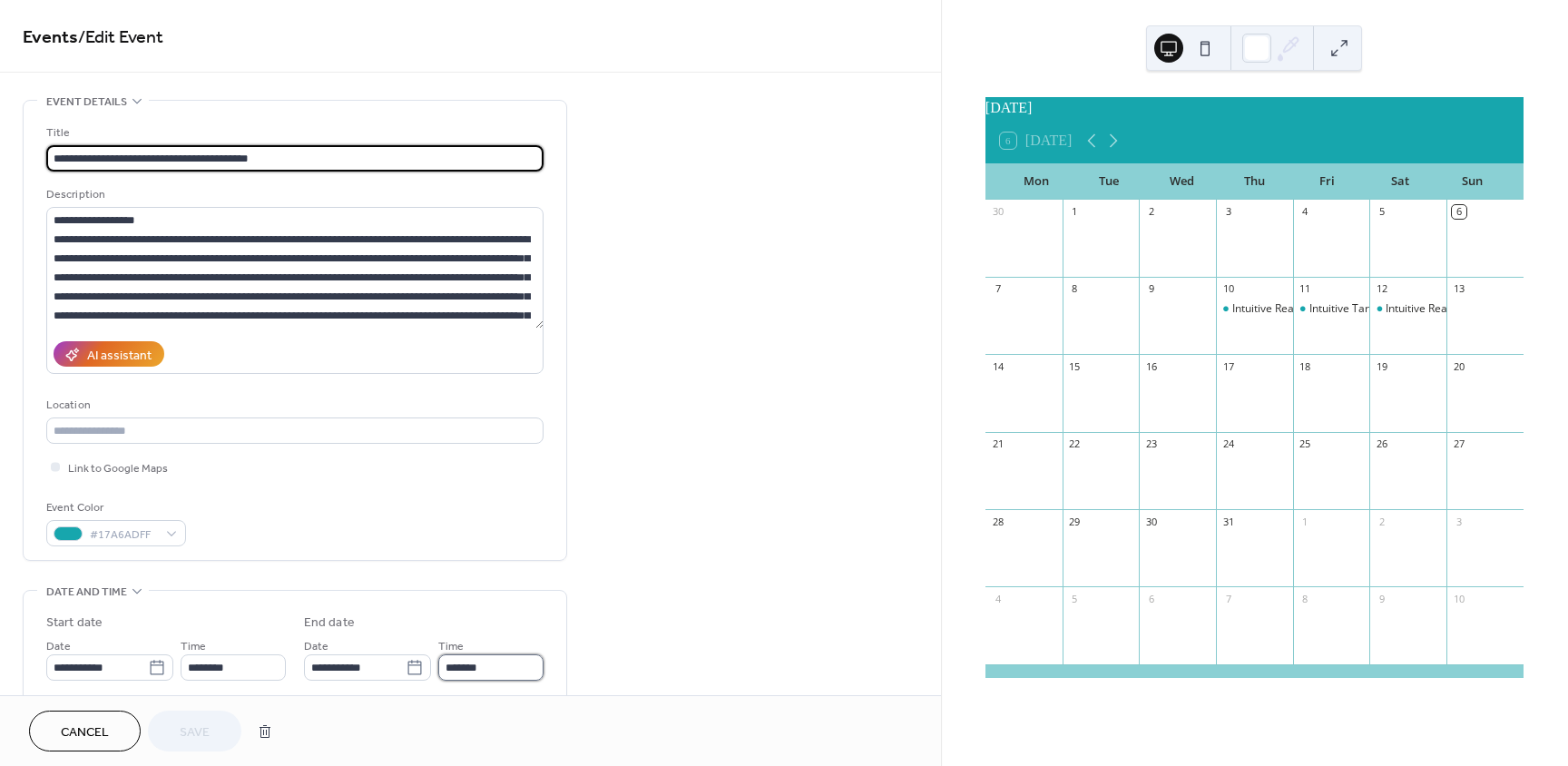 click on "*******" at bounding box center [491, 667] 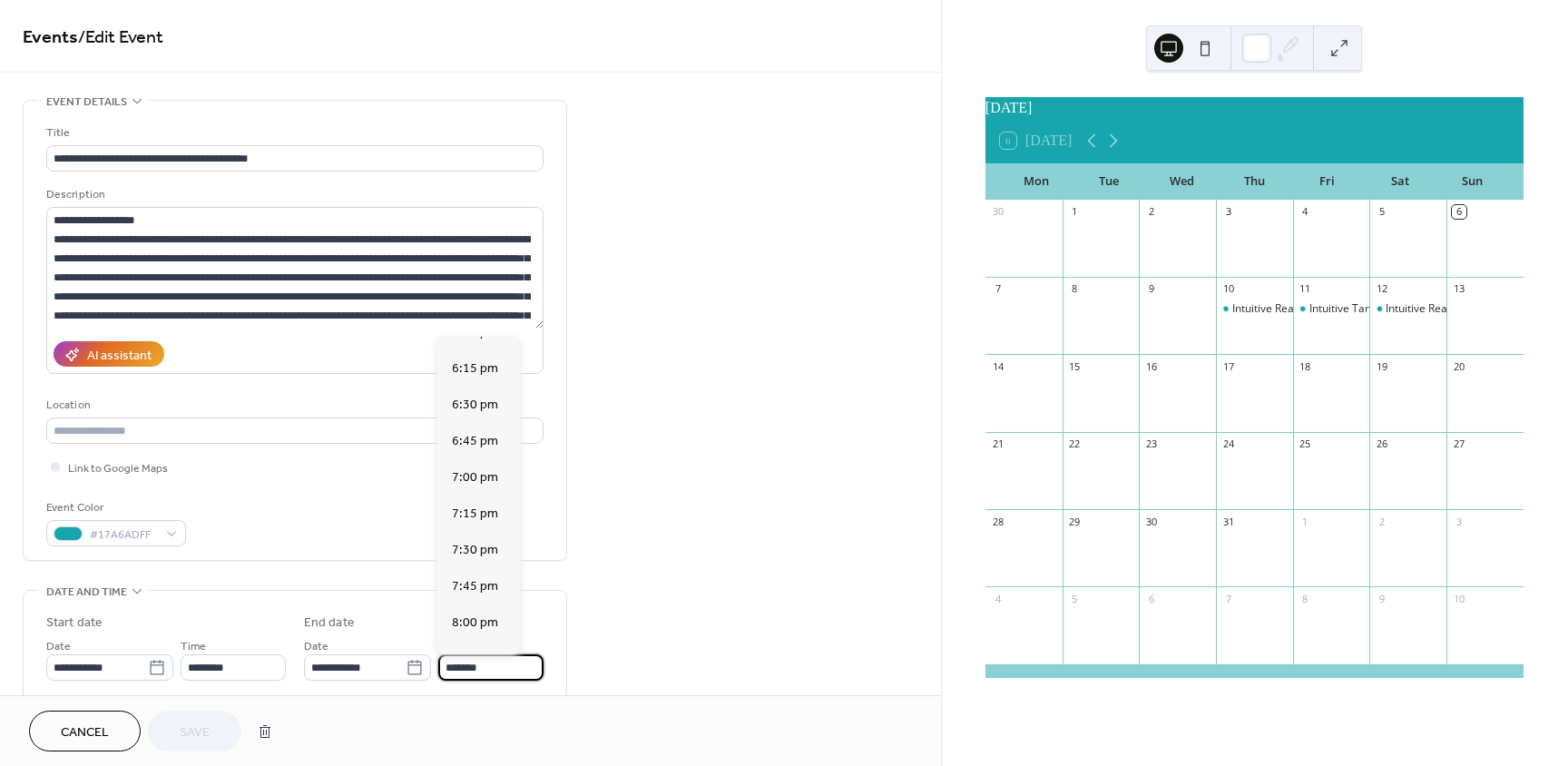 scroll, scrollTop: 781, scrollLeft: 0, axis: vertical 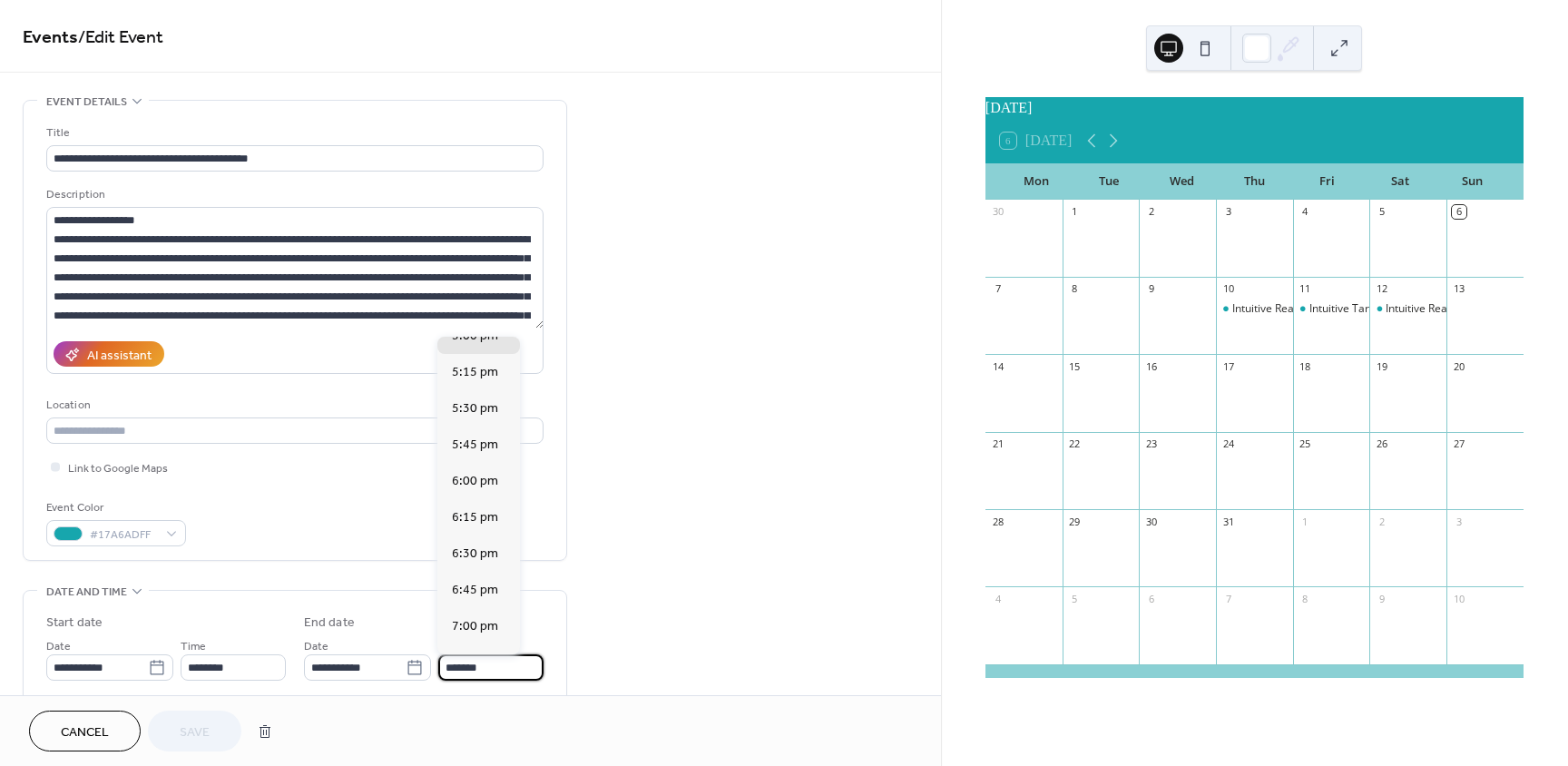 type on "*******" 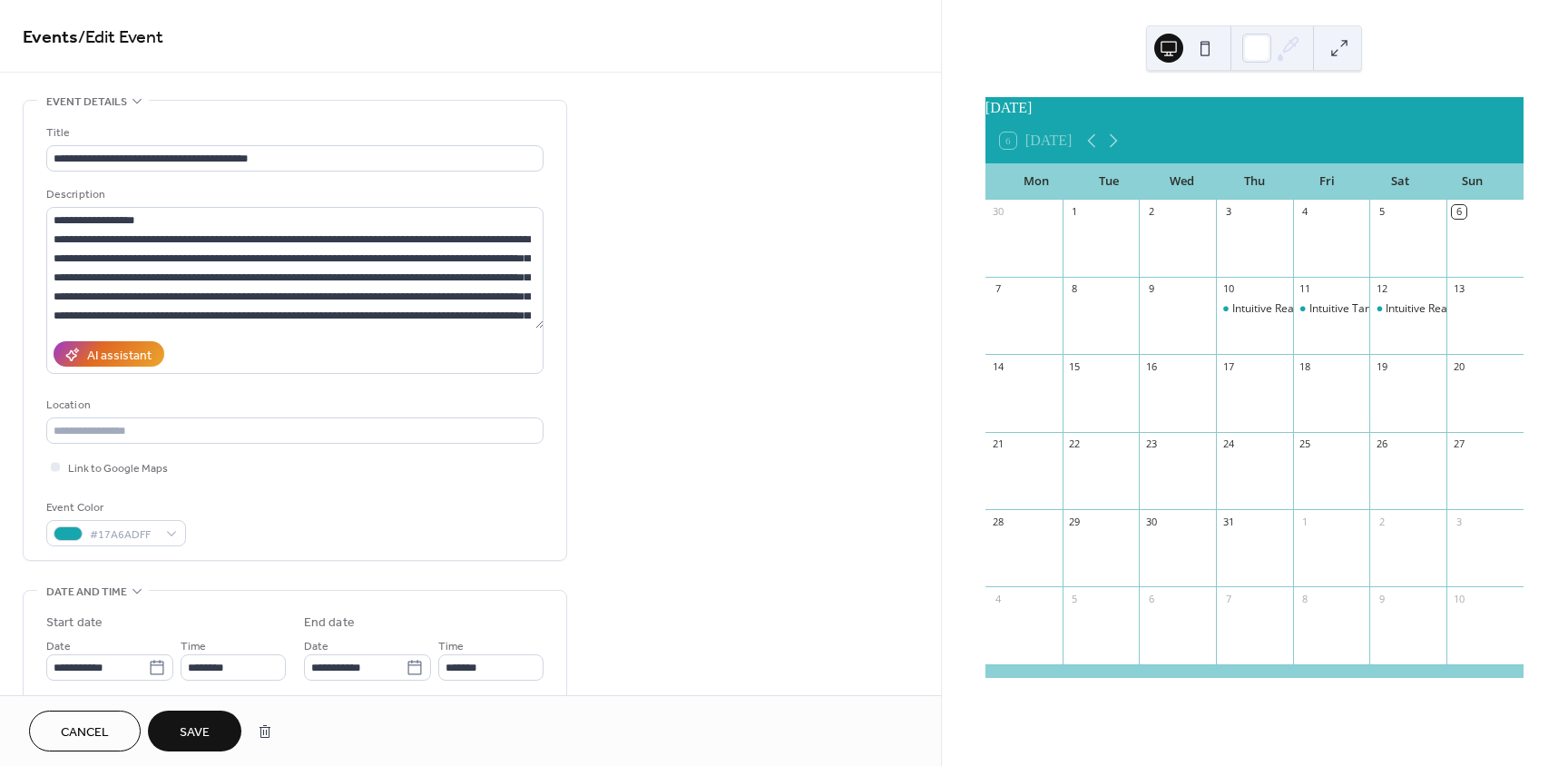 click on "Save" at bounding box center [194, 731] 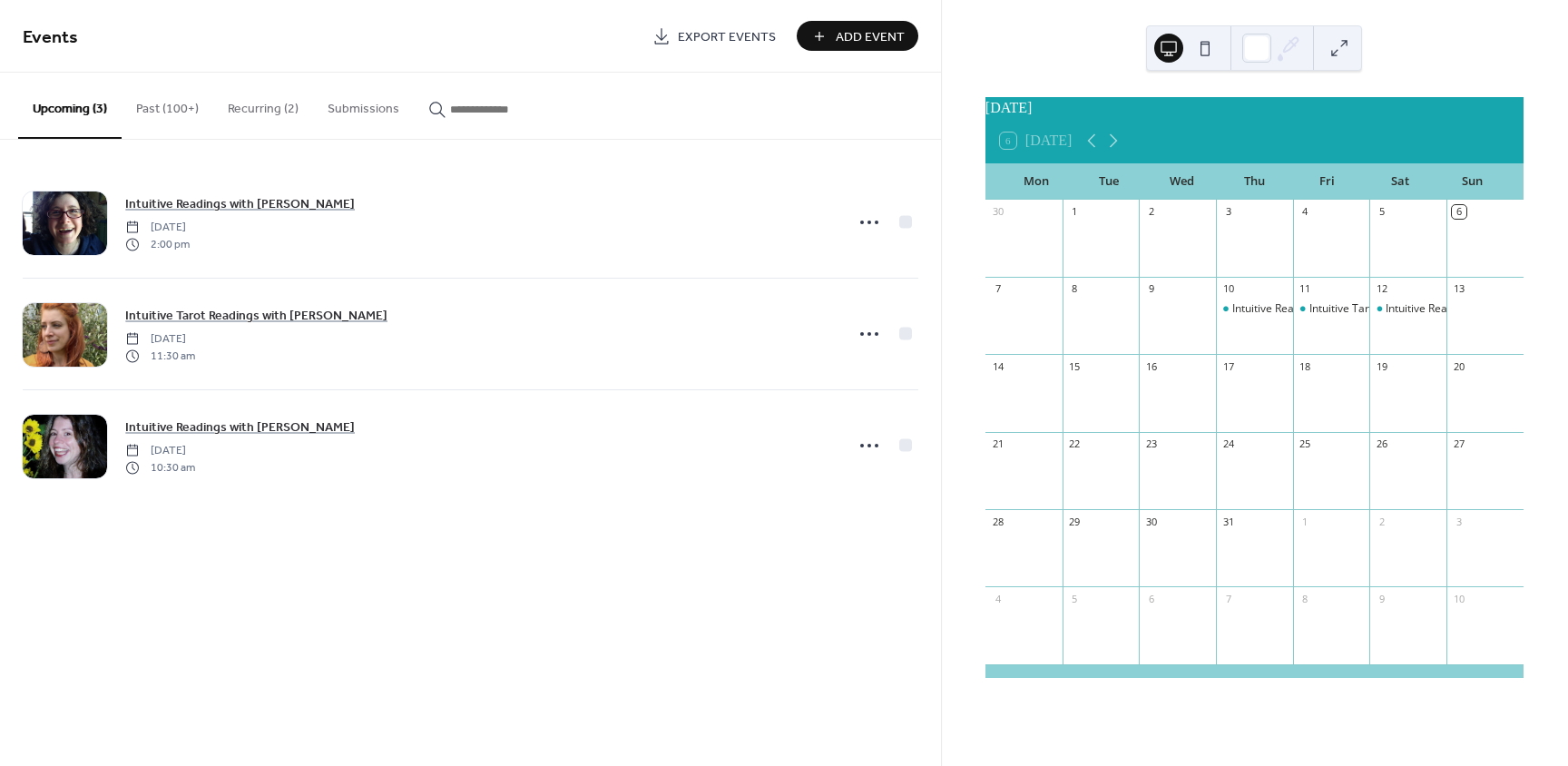 click at bounding box center (495, 109) 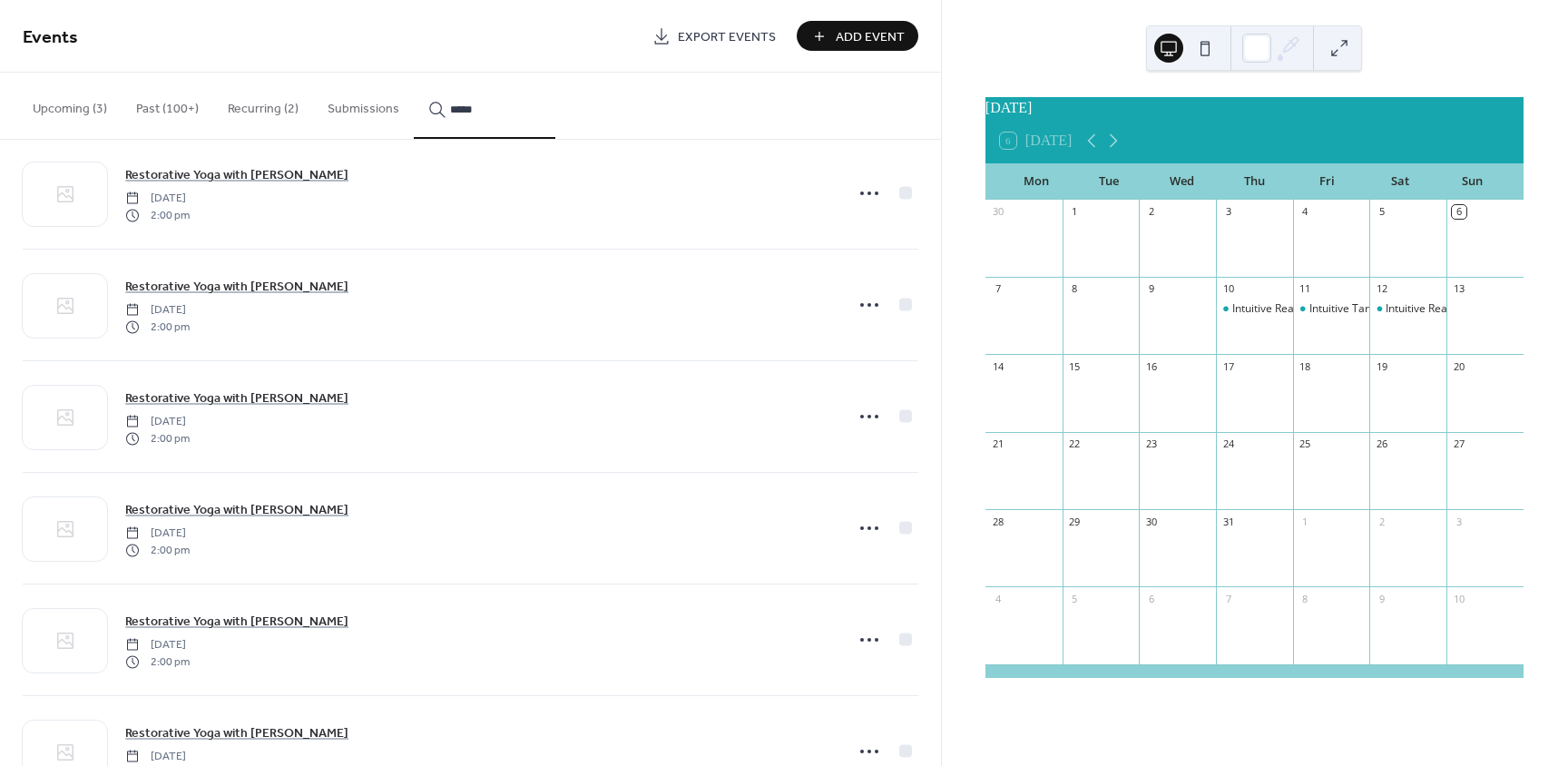 scroll, scrollTop: 97, scrollLeft: 0, axis: vertical 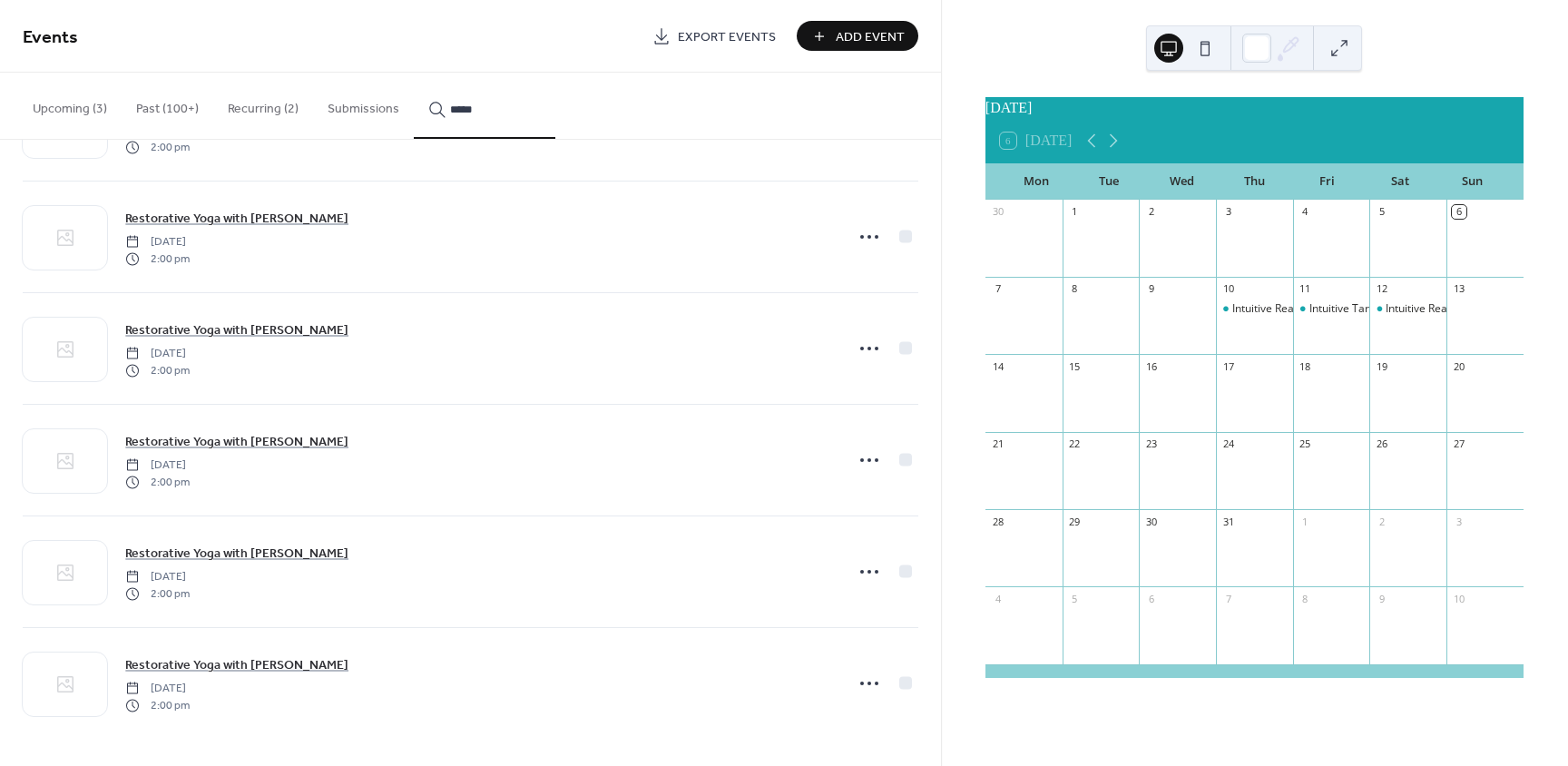 type on "*****" 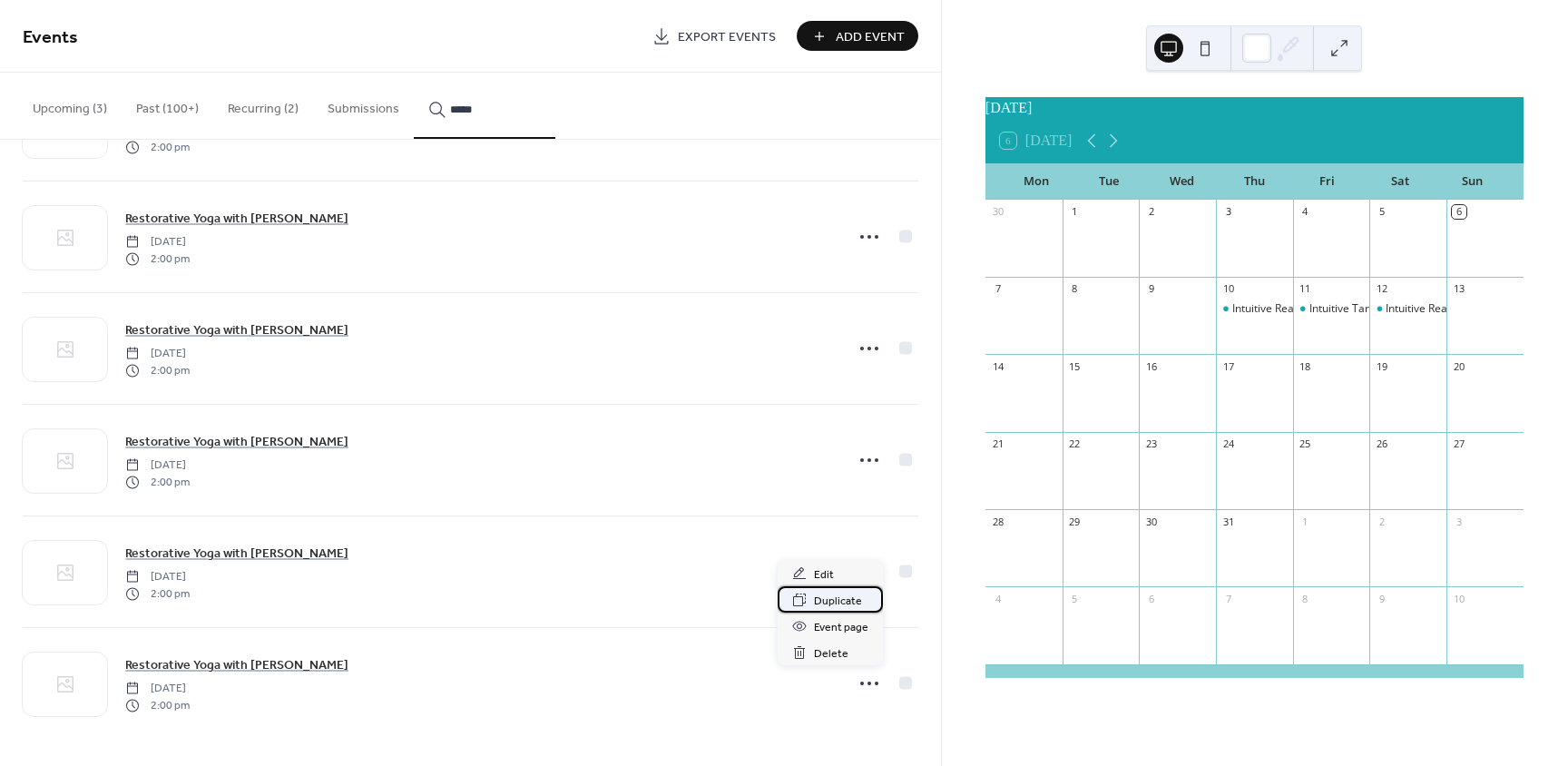 click on "Duplicate" at bounding box center (838, 601) 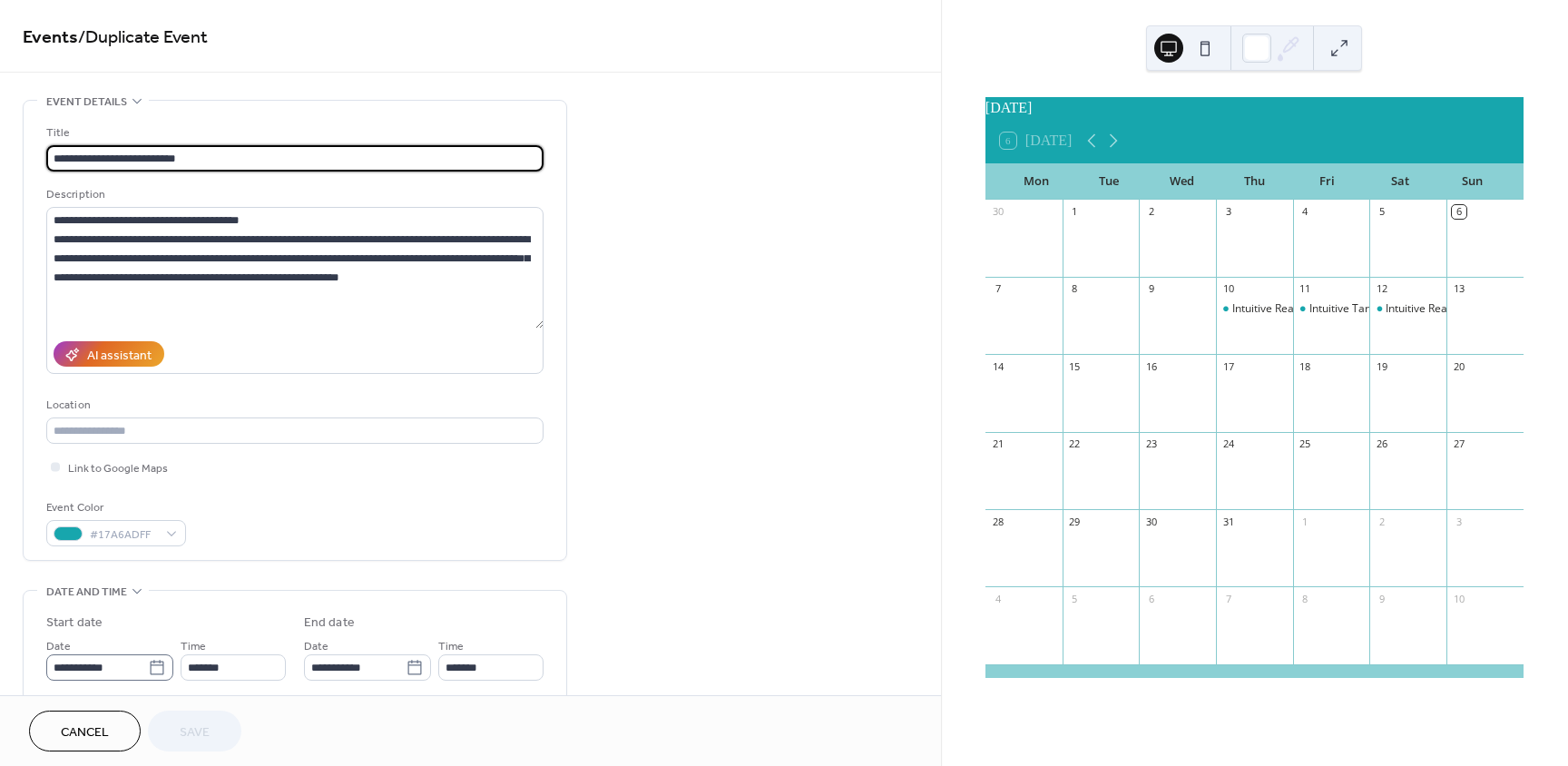 click 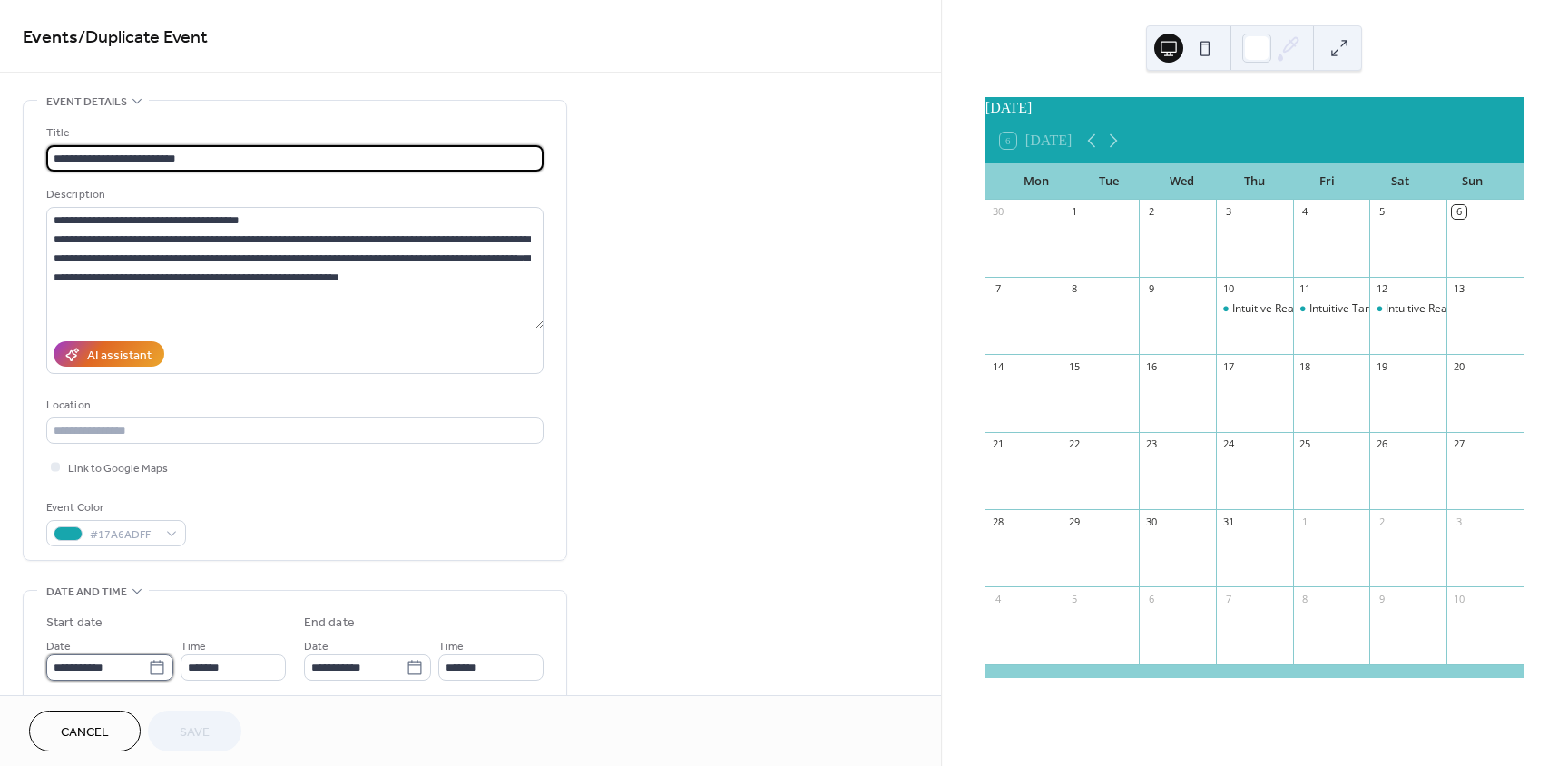 click on "**********" at bounding box center (97, 667) 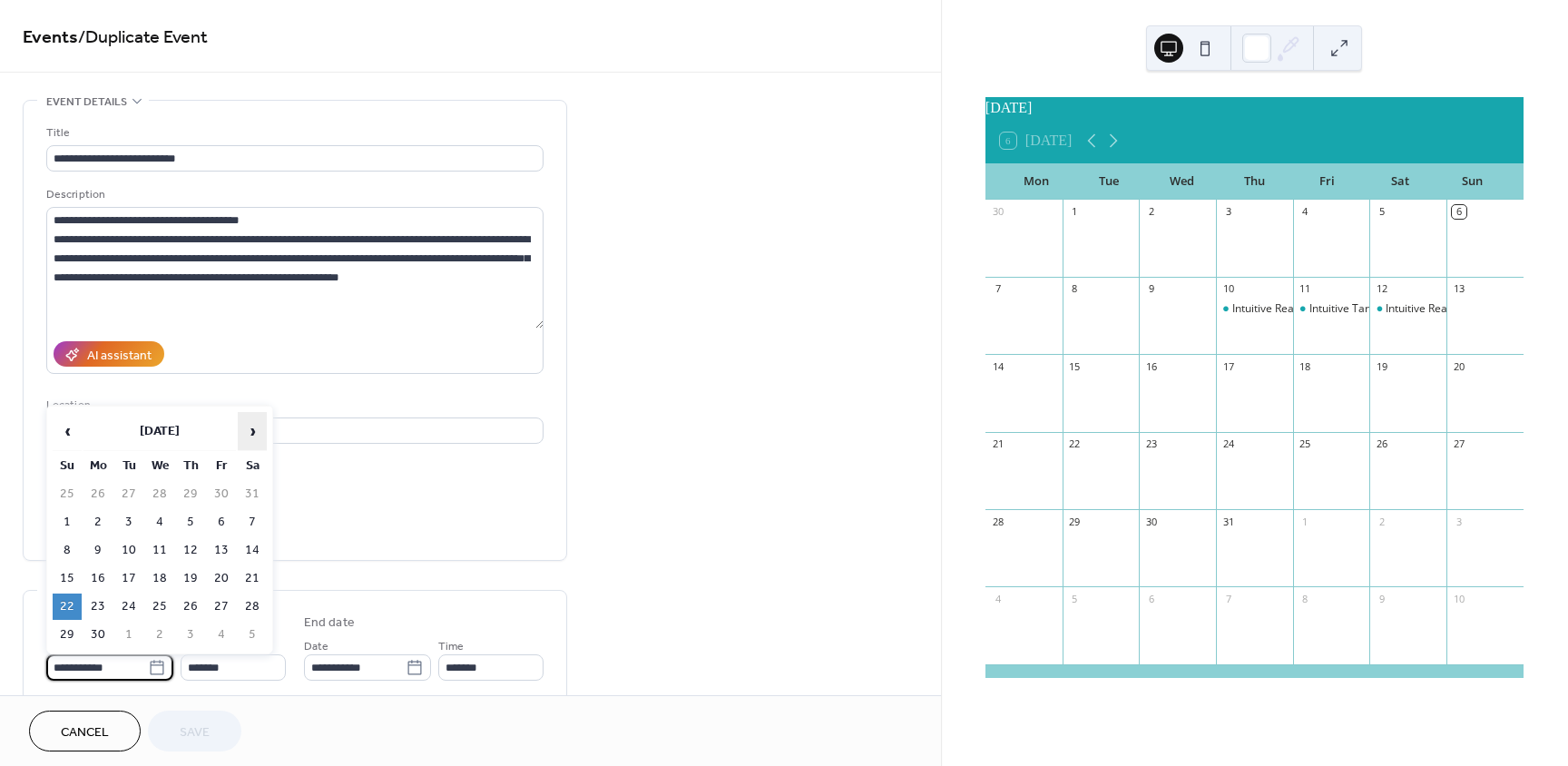 click on "›" at bounding box center (252, 431) 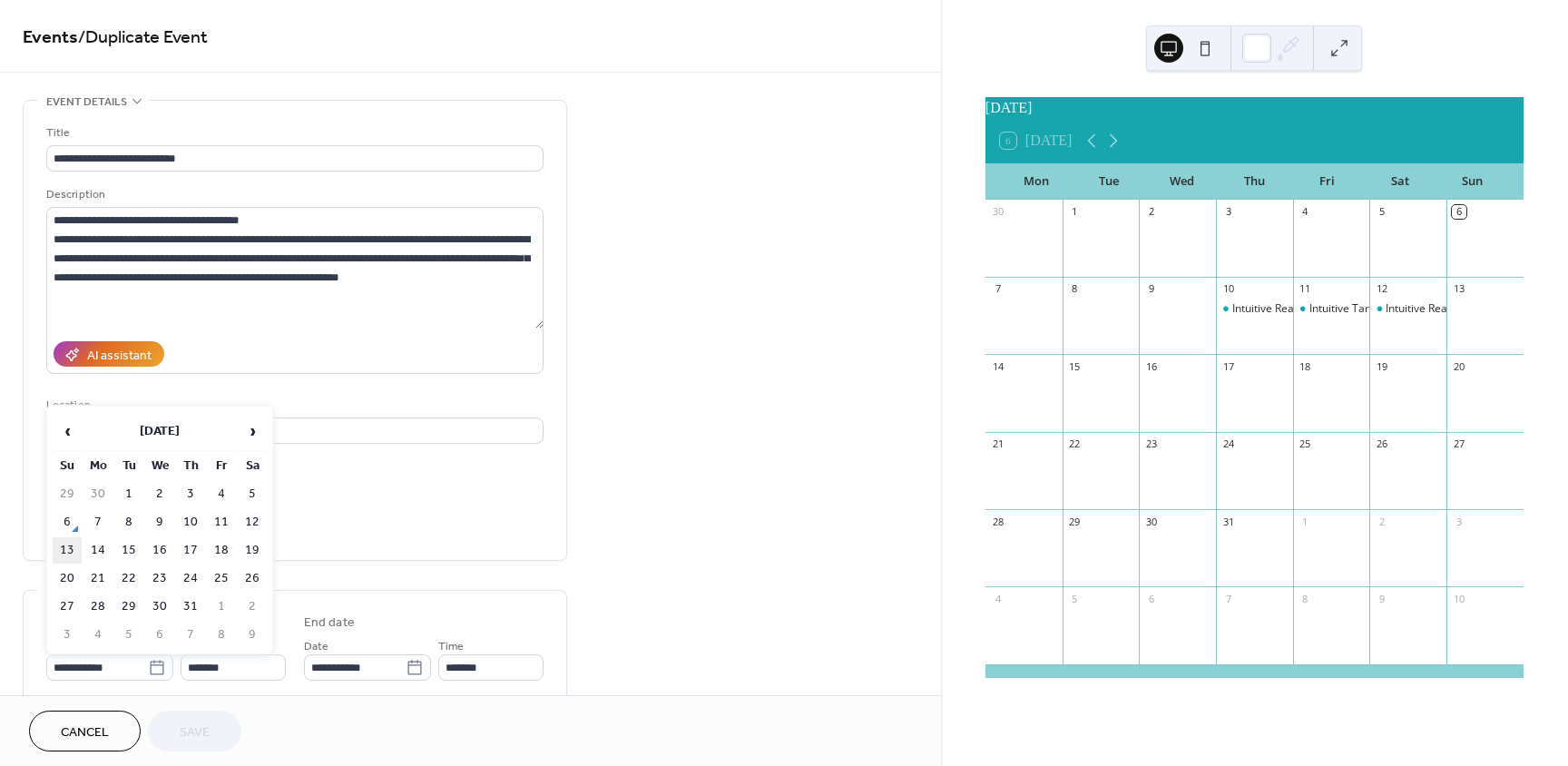 click on "13" at bounding box center (67, 550) 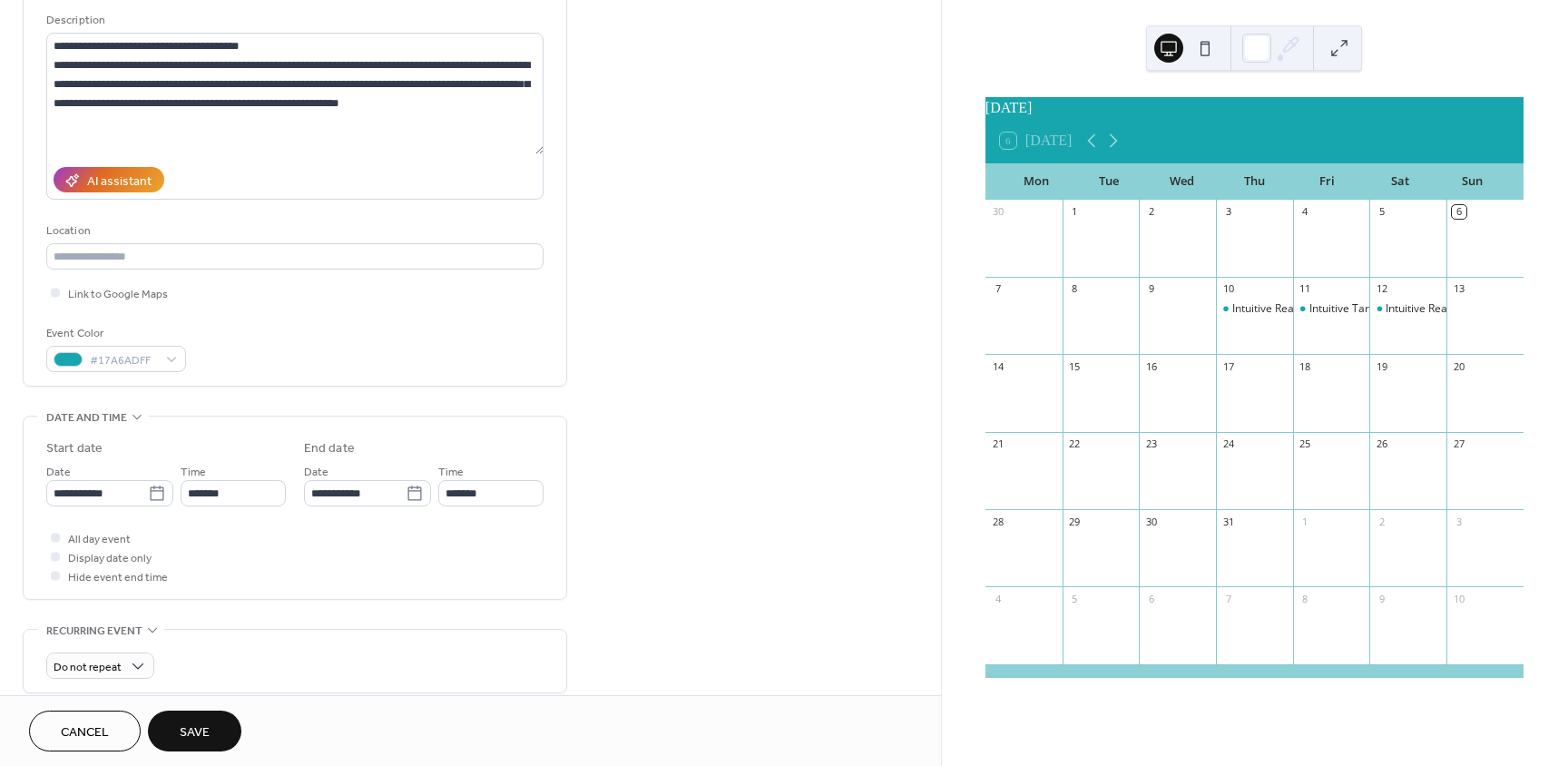 scroll, scrollTop: 182, scrollLeft: 0, axis: vertical 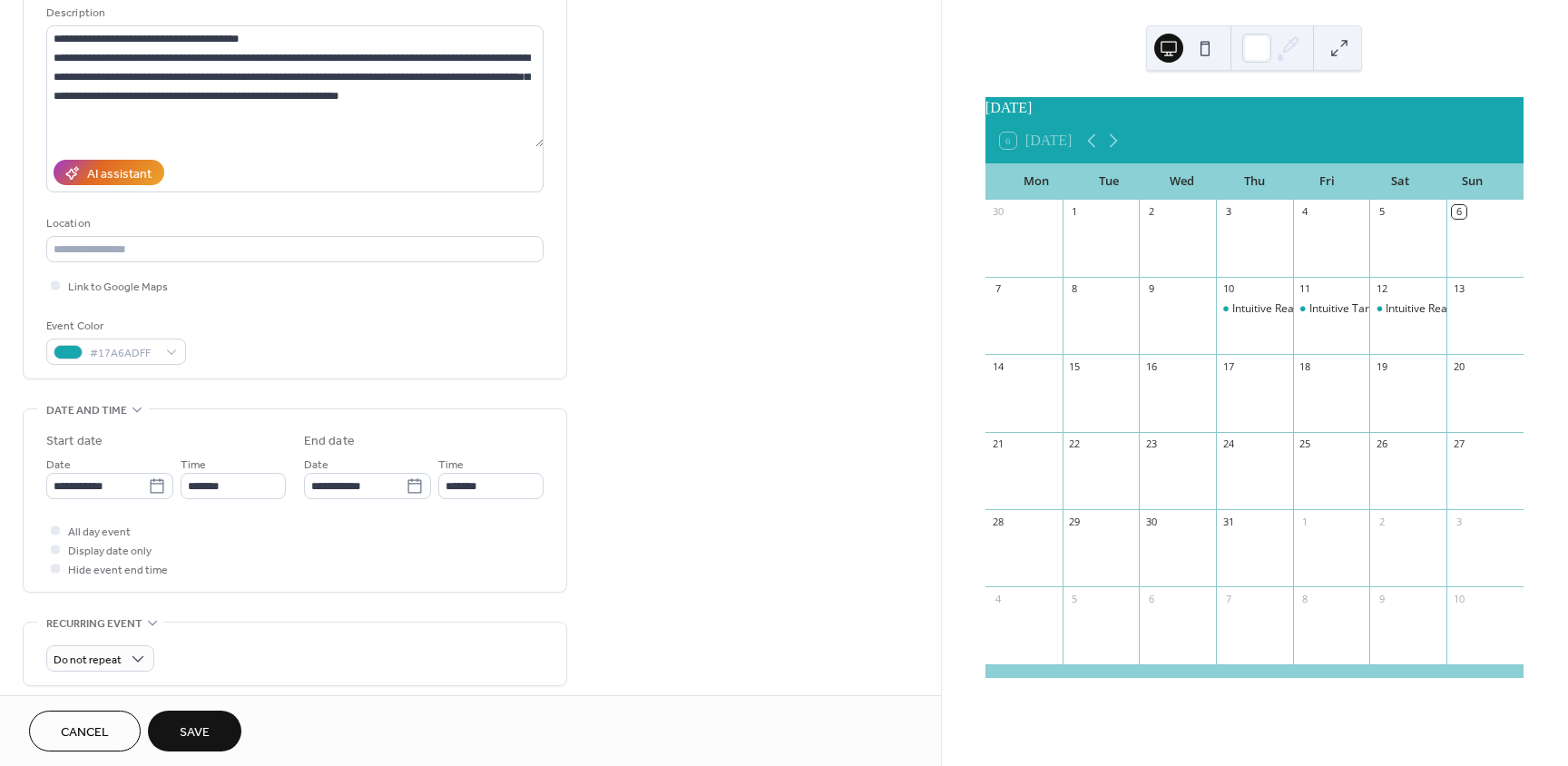 click on "Save" at bounding box center (194, 731) 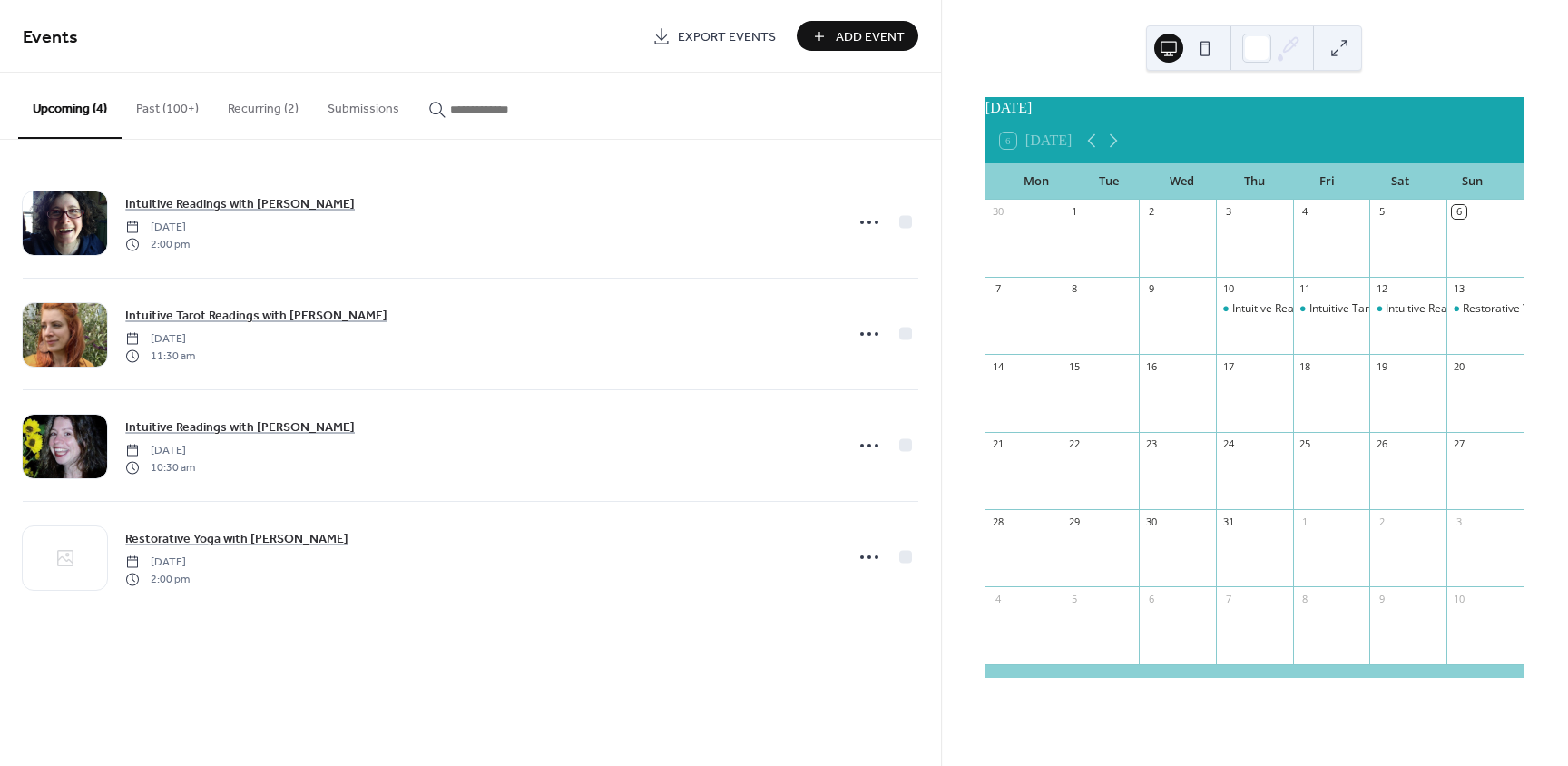 click at bounding box center (485, 104) 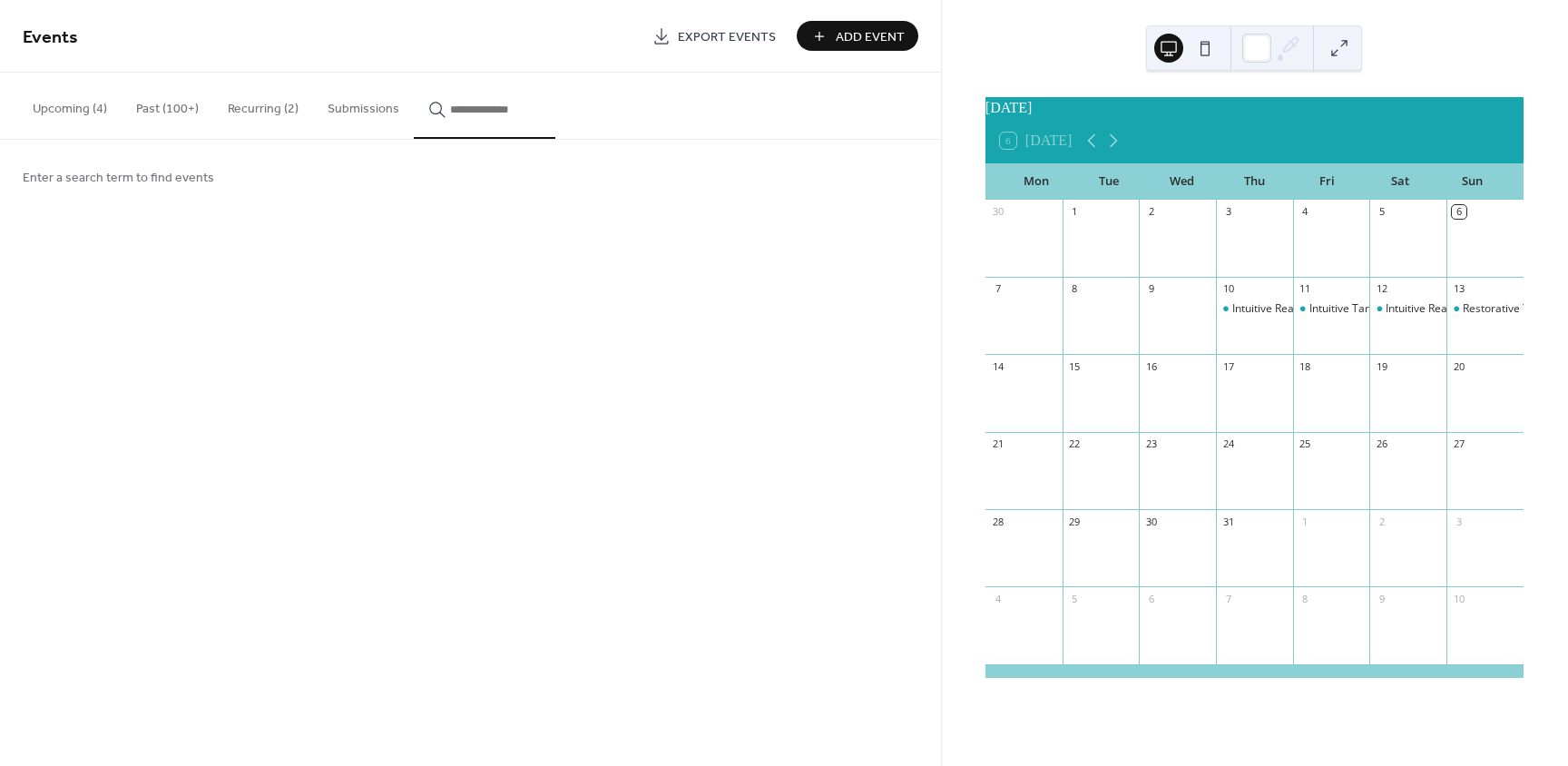 click at bounding box center [495, 109] 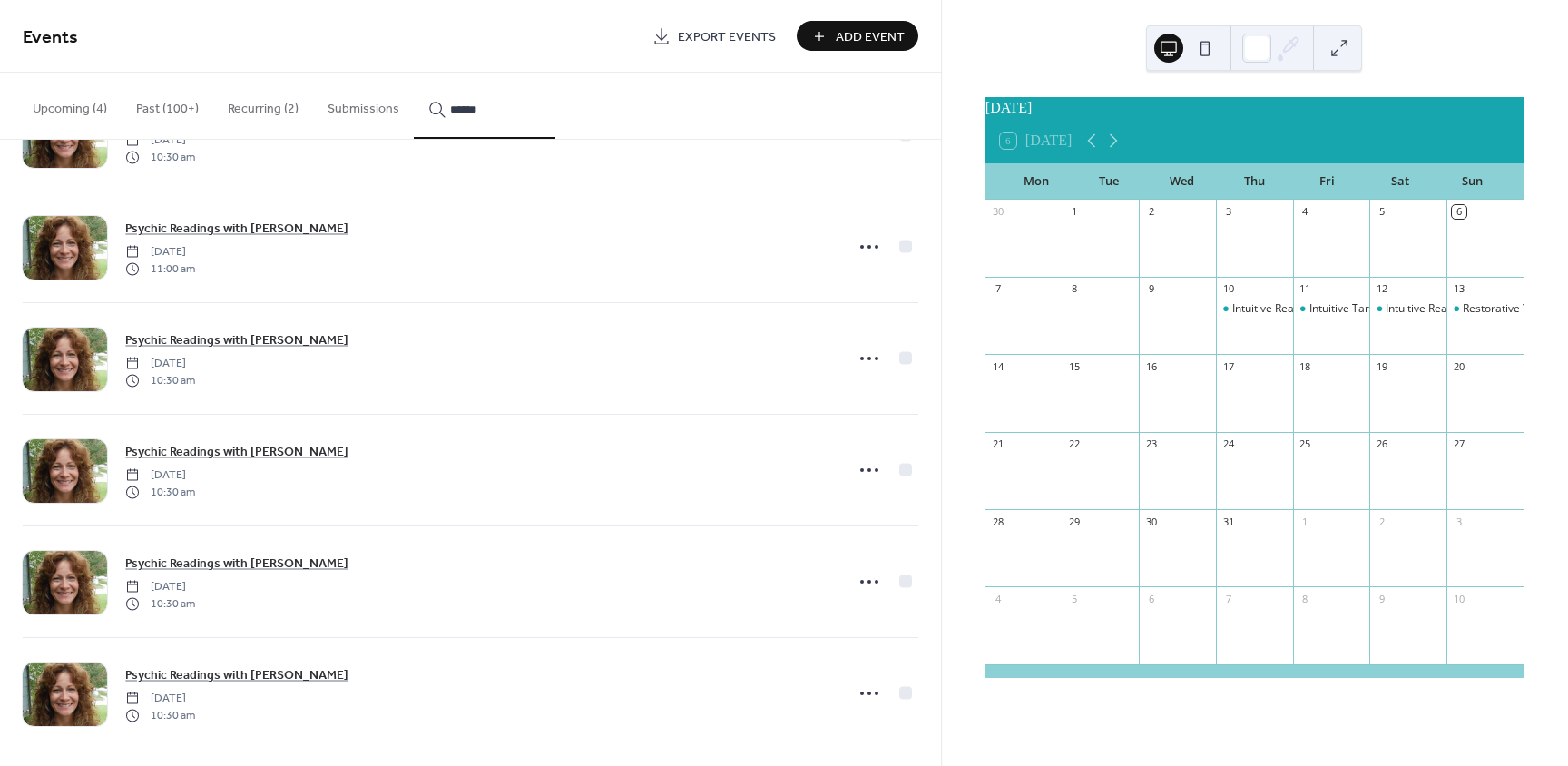 scroll, scrollTop: 7242, scrollLeft: 0, axis: vertical 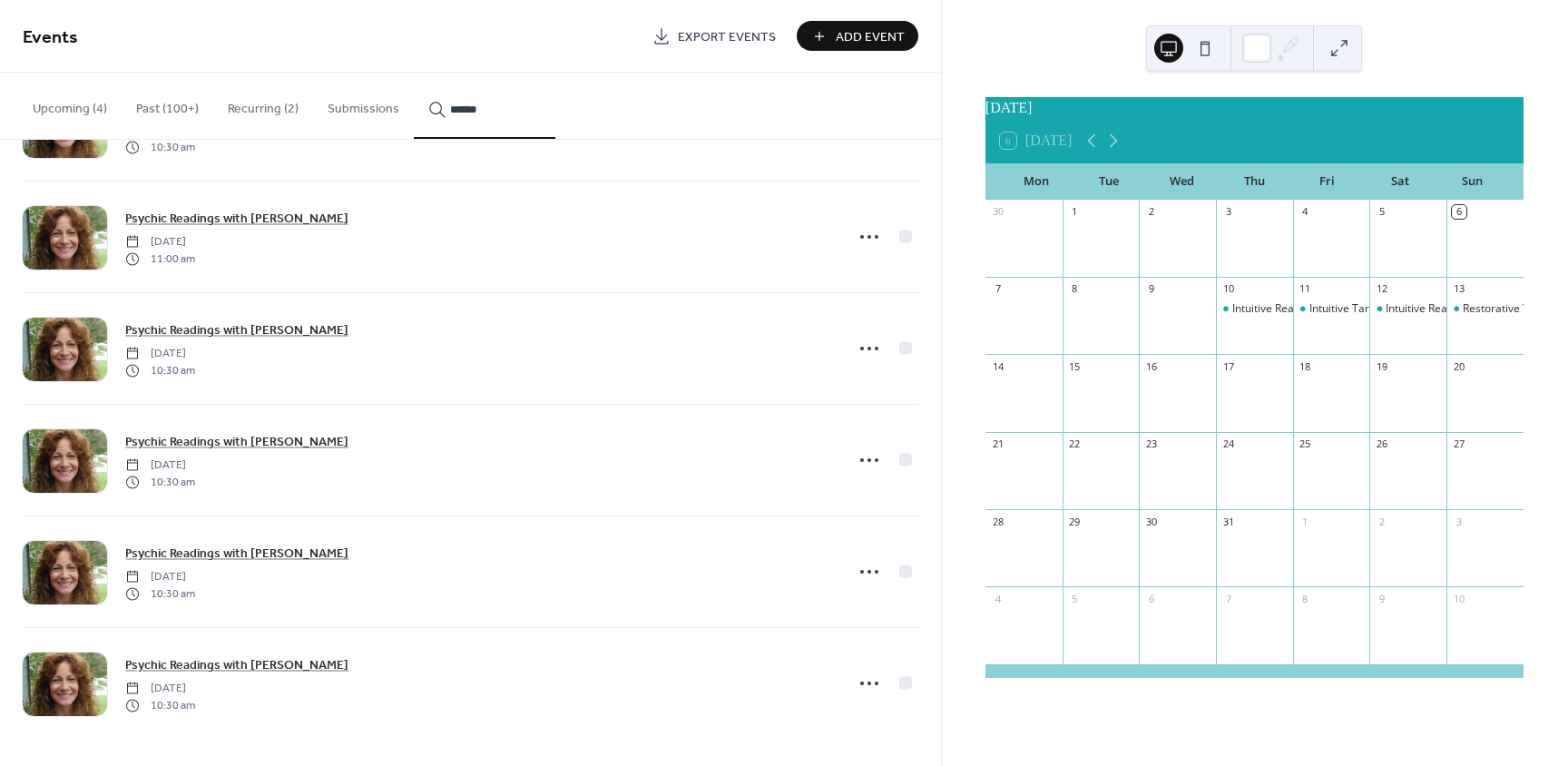 type on "******" 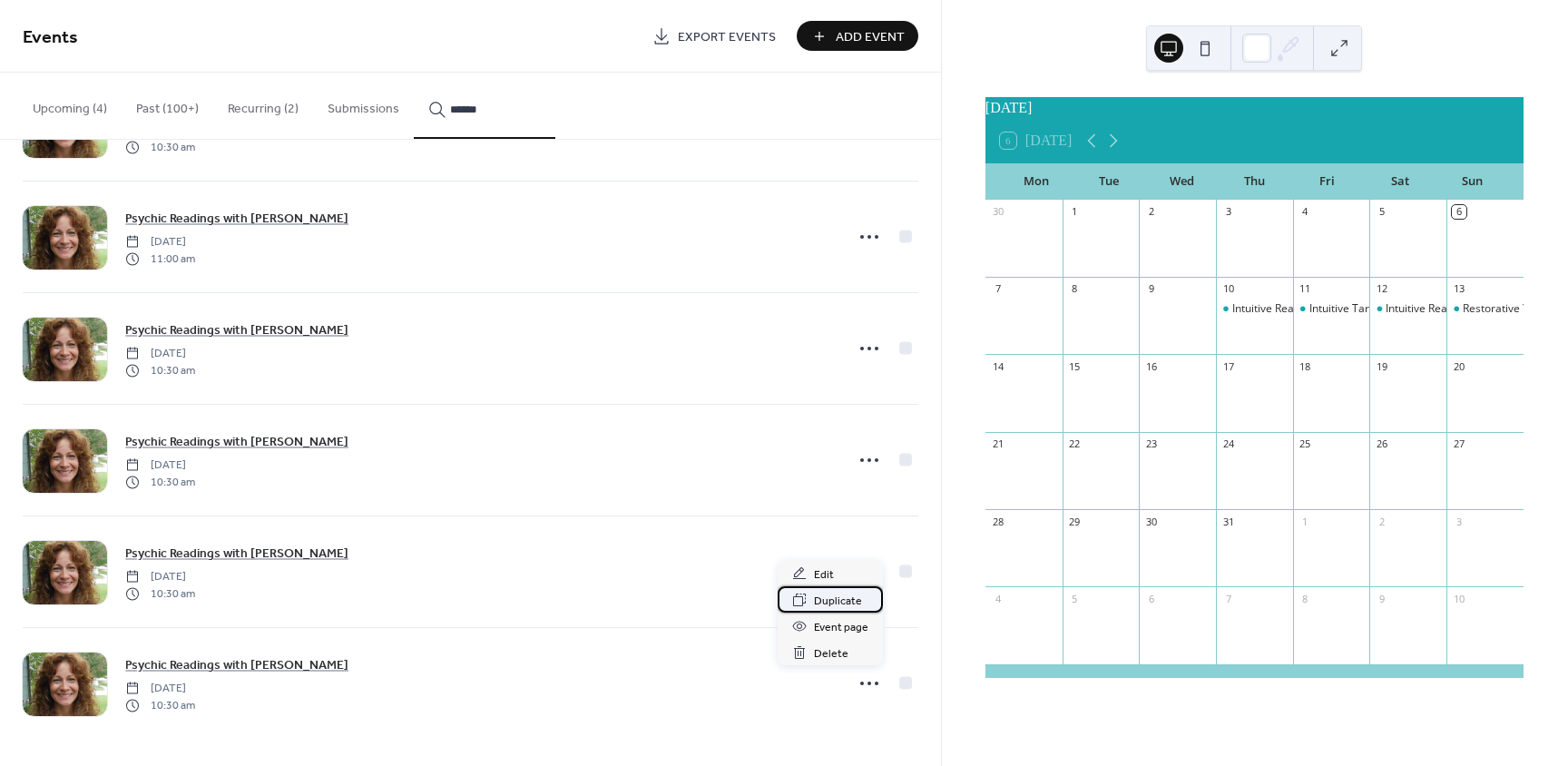 click on "Duplicate" at bounding box center [838, 601] 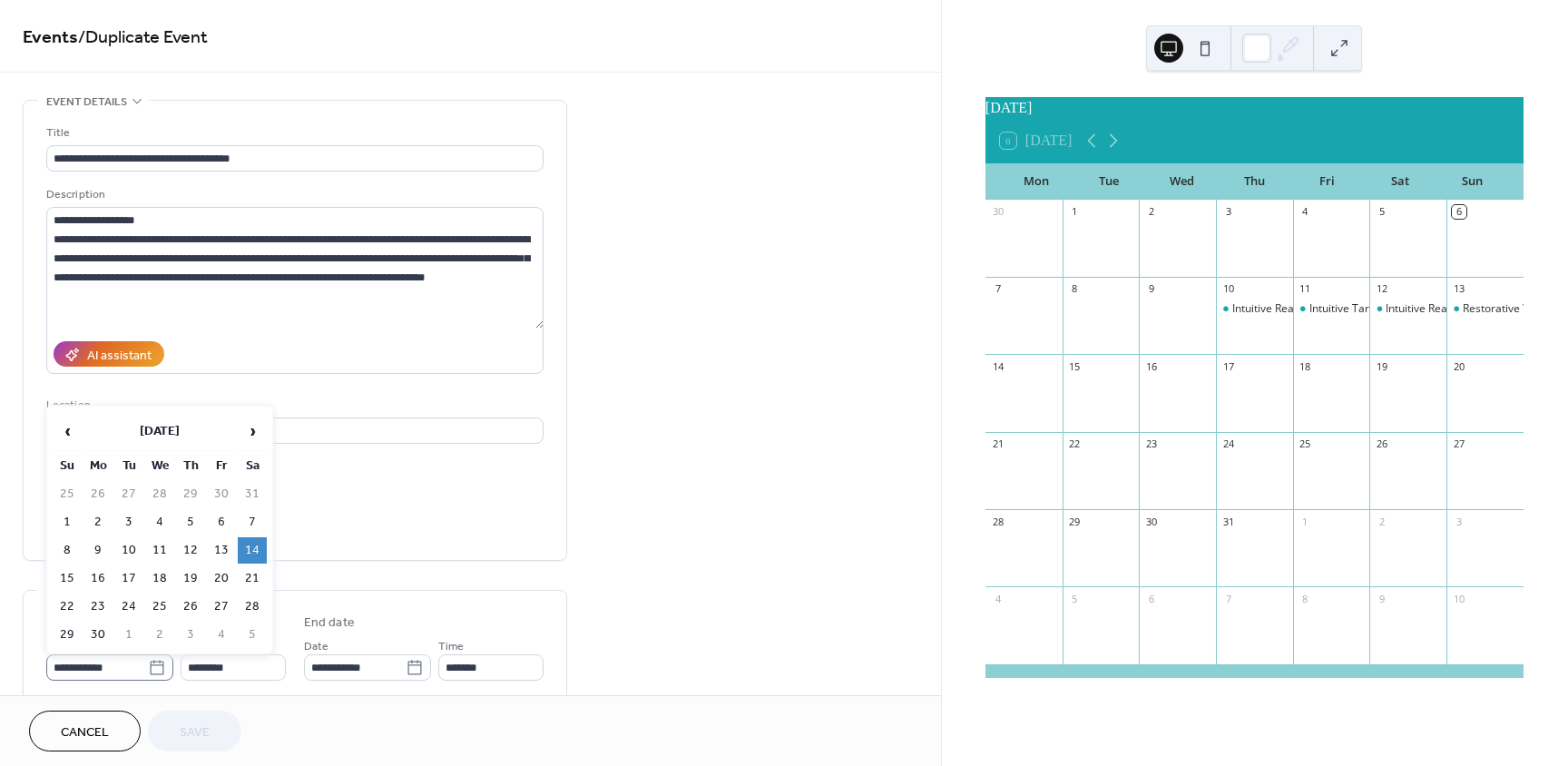 click 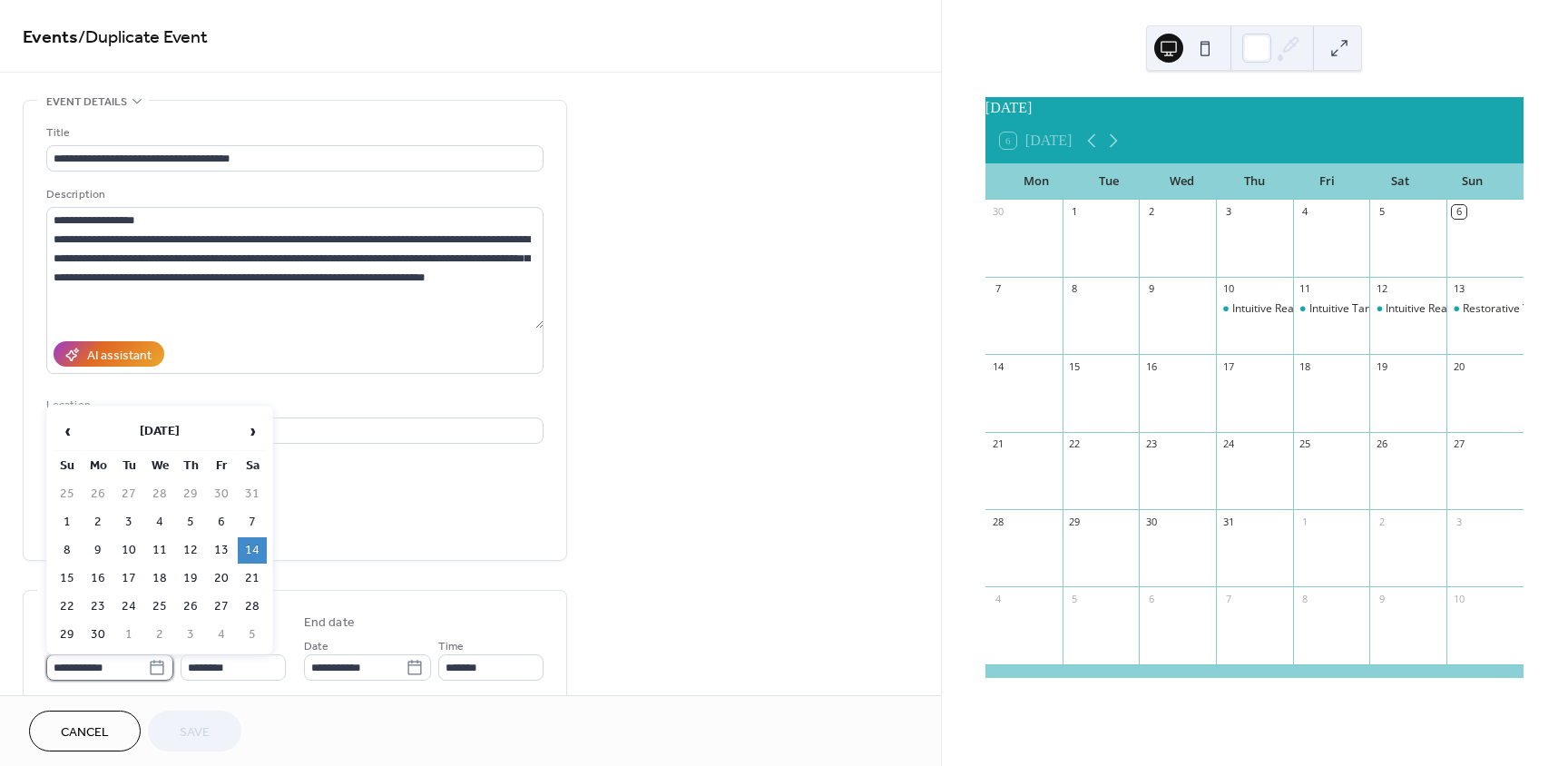 click on "**********" at bounding box center [97, 667] 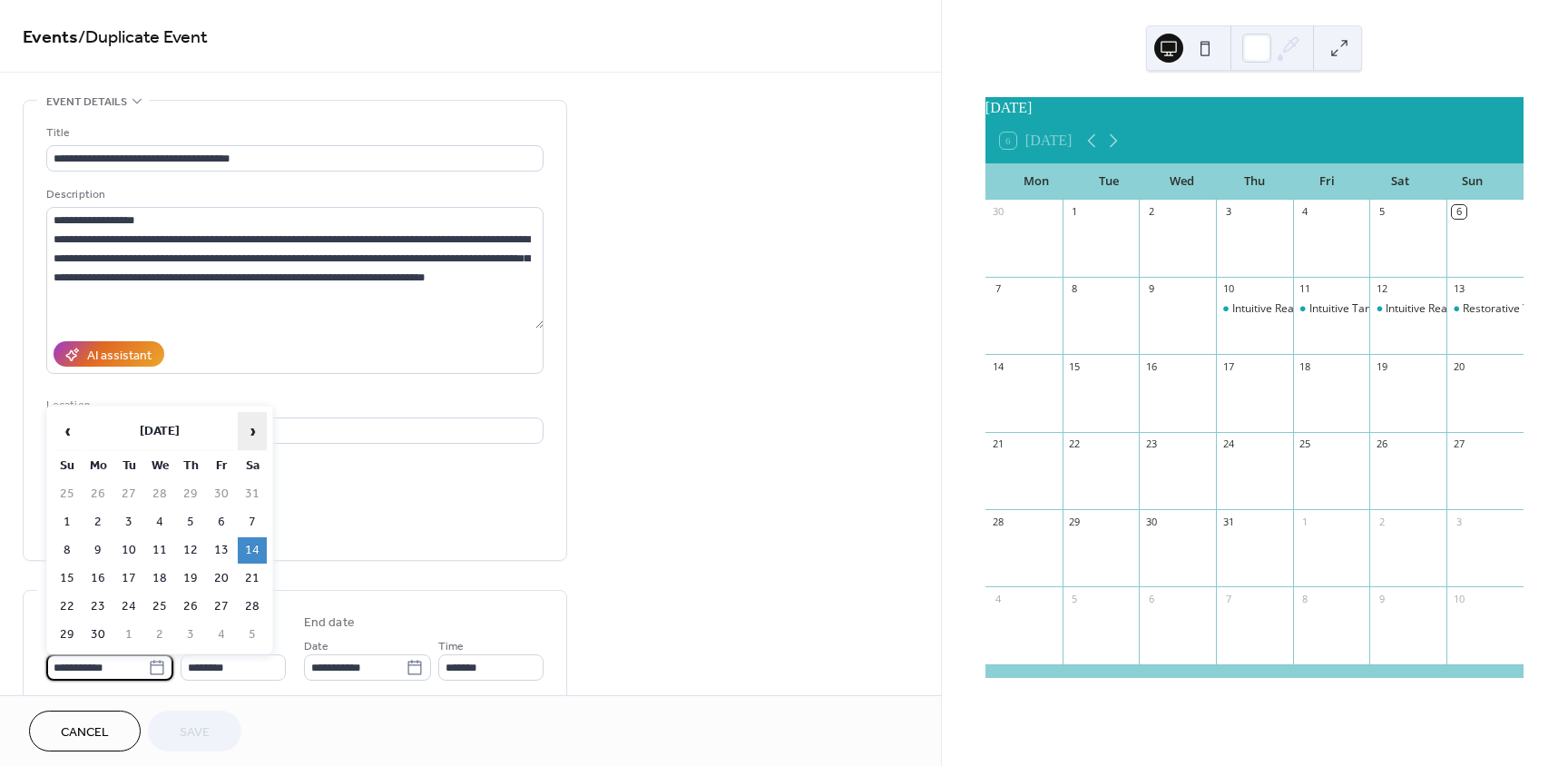 click on "›" at bounding box center (252, 431) 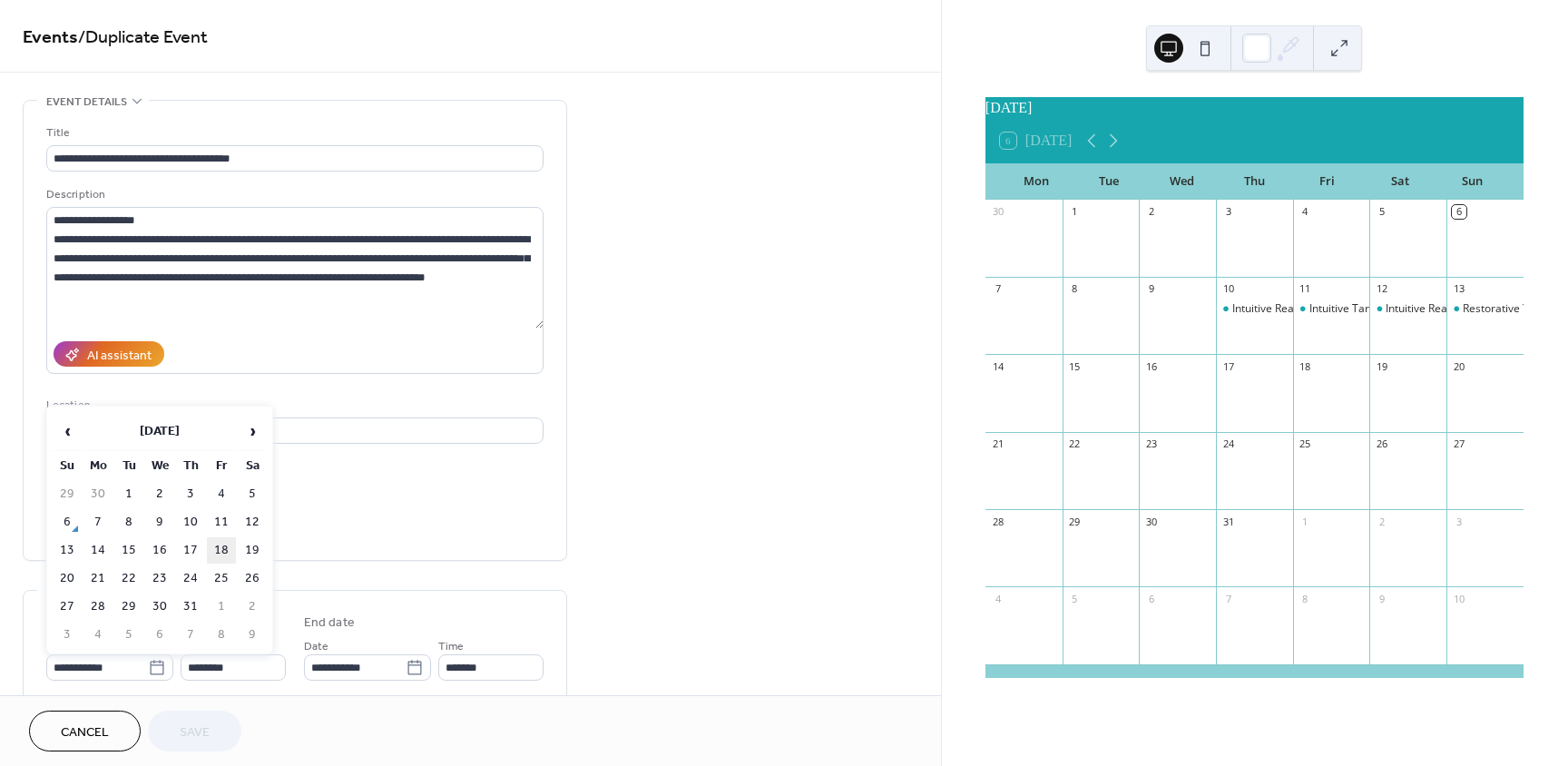 click on "18" at bounding box center (221, 550) 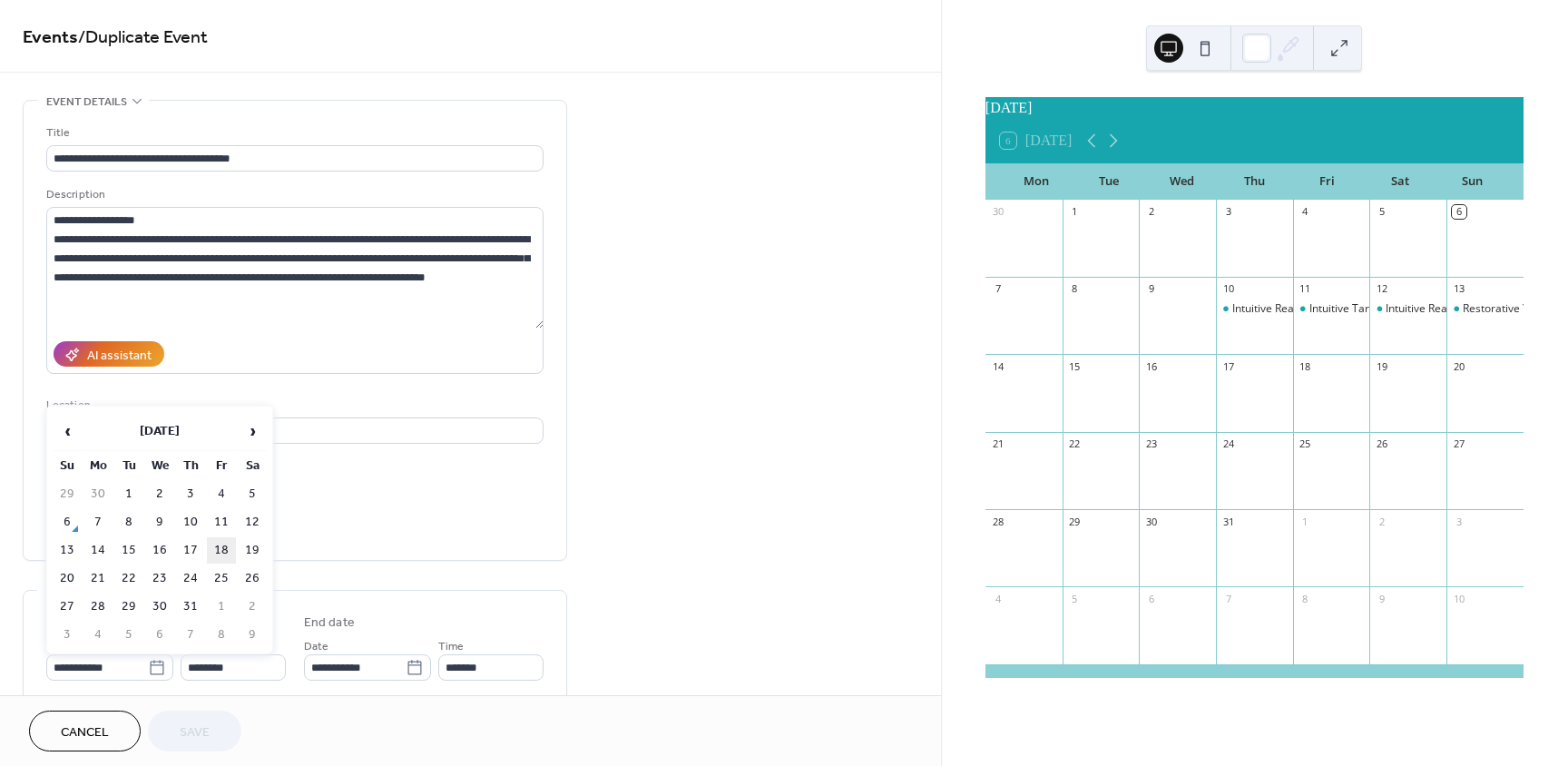 type on "**********" 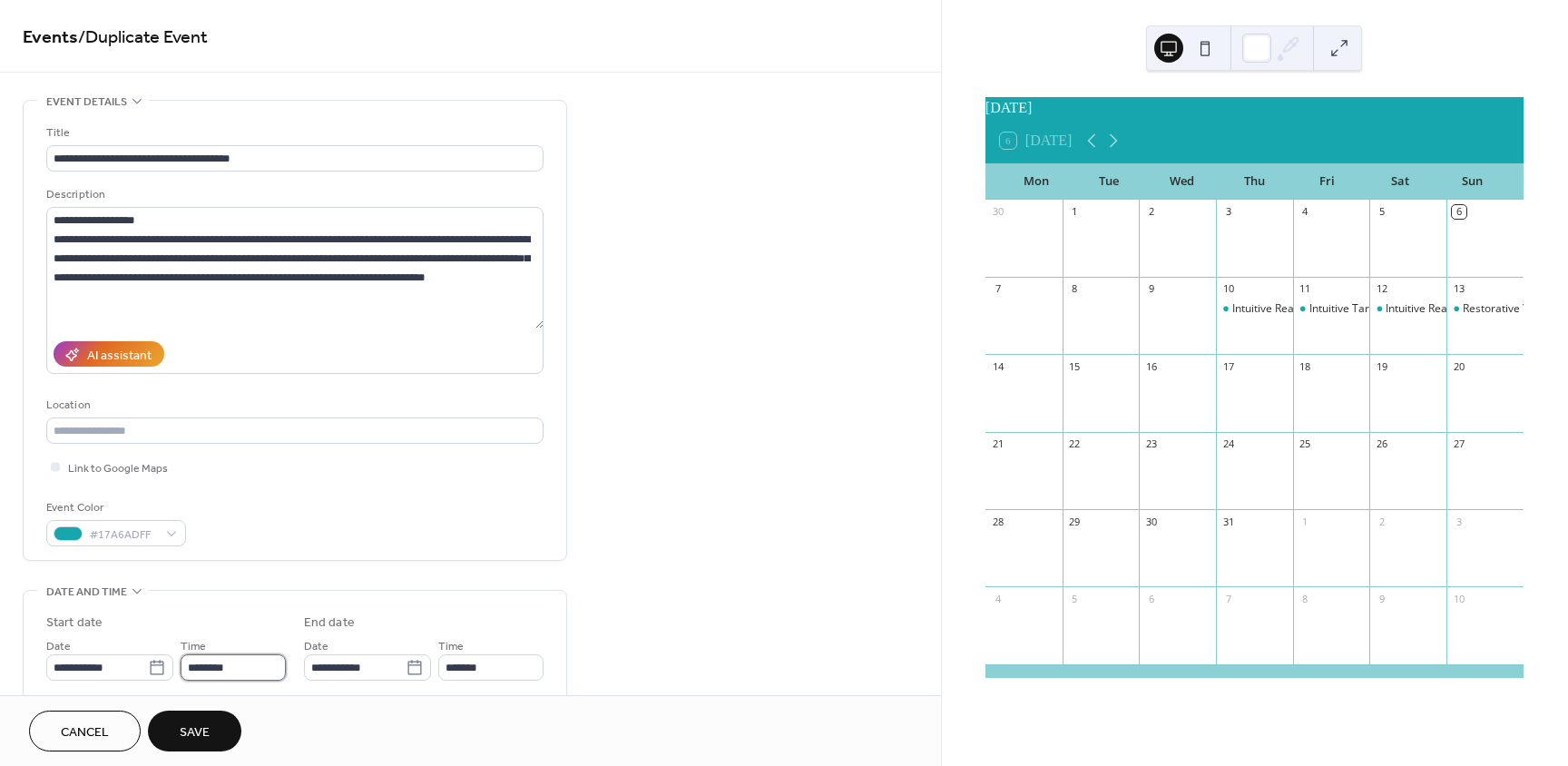 click on "********" at bounding box center [233, 667] 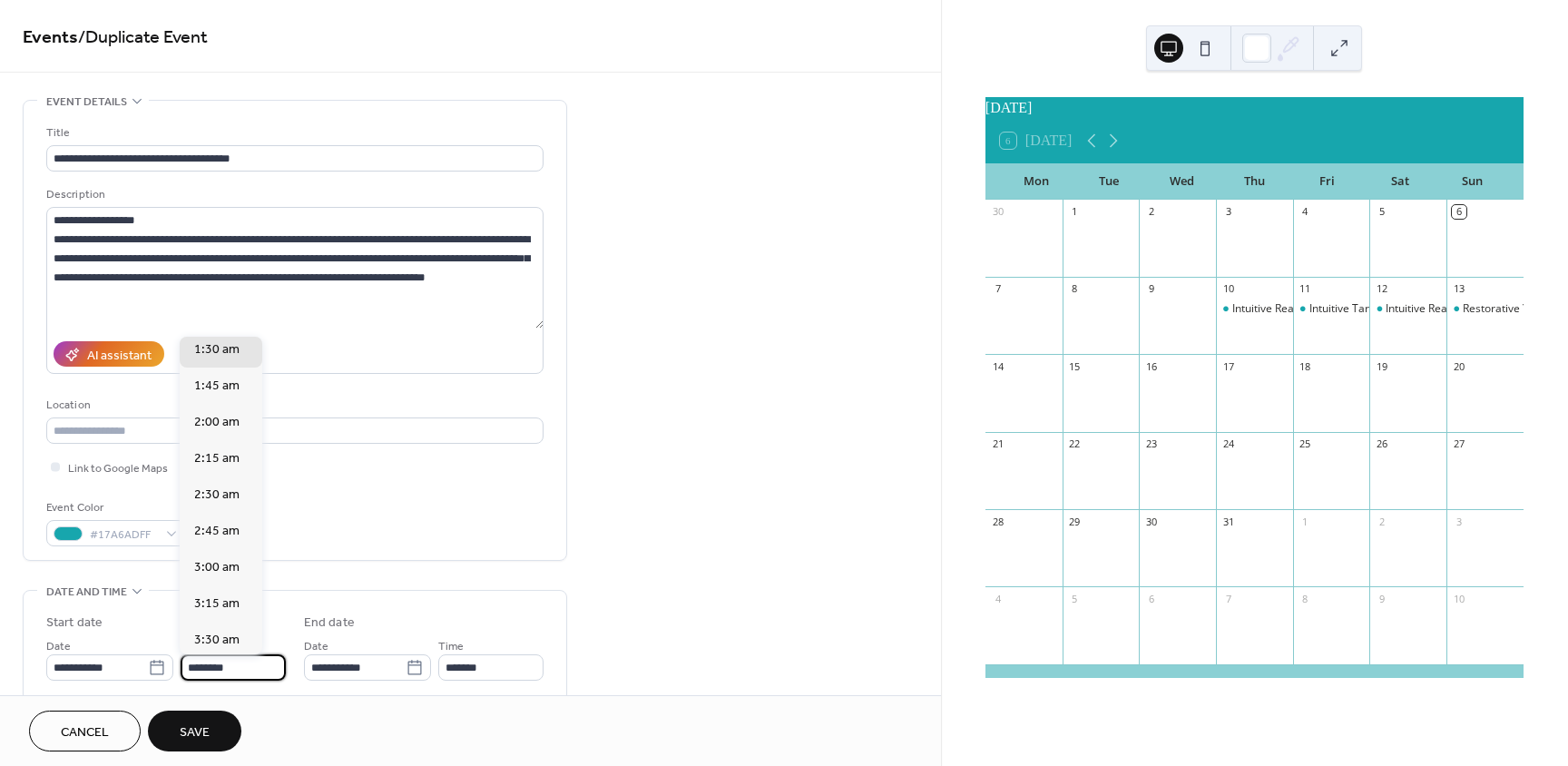 scroll, scrollTop: 1712, scrollLeft: 0, axis: vertical 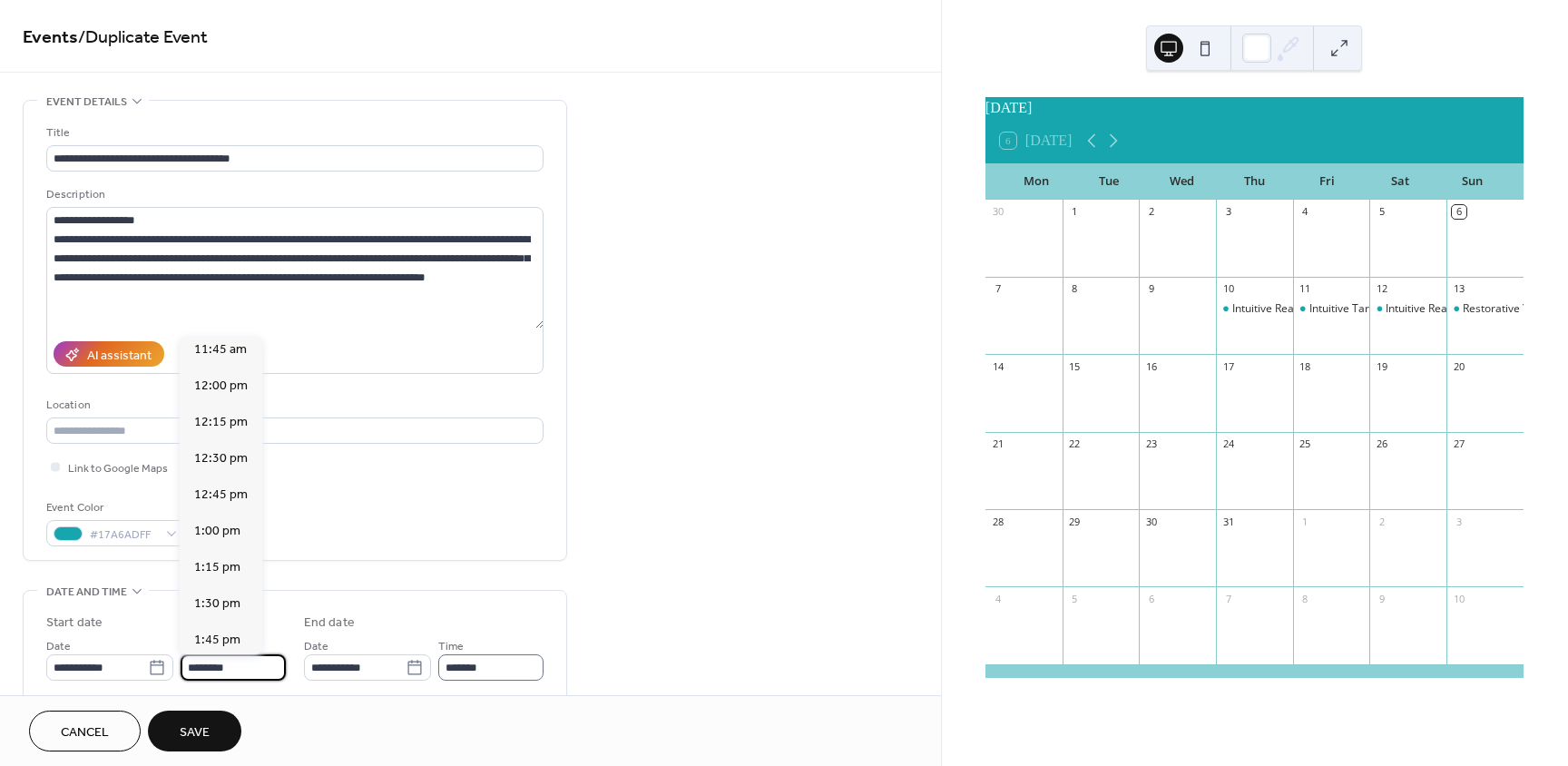 type on "********" 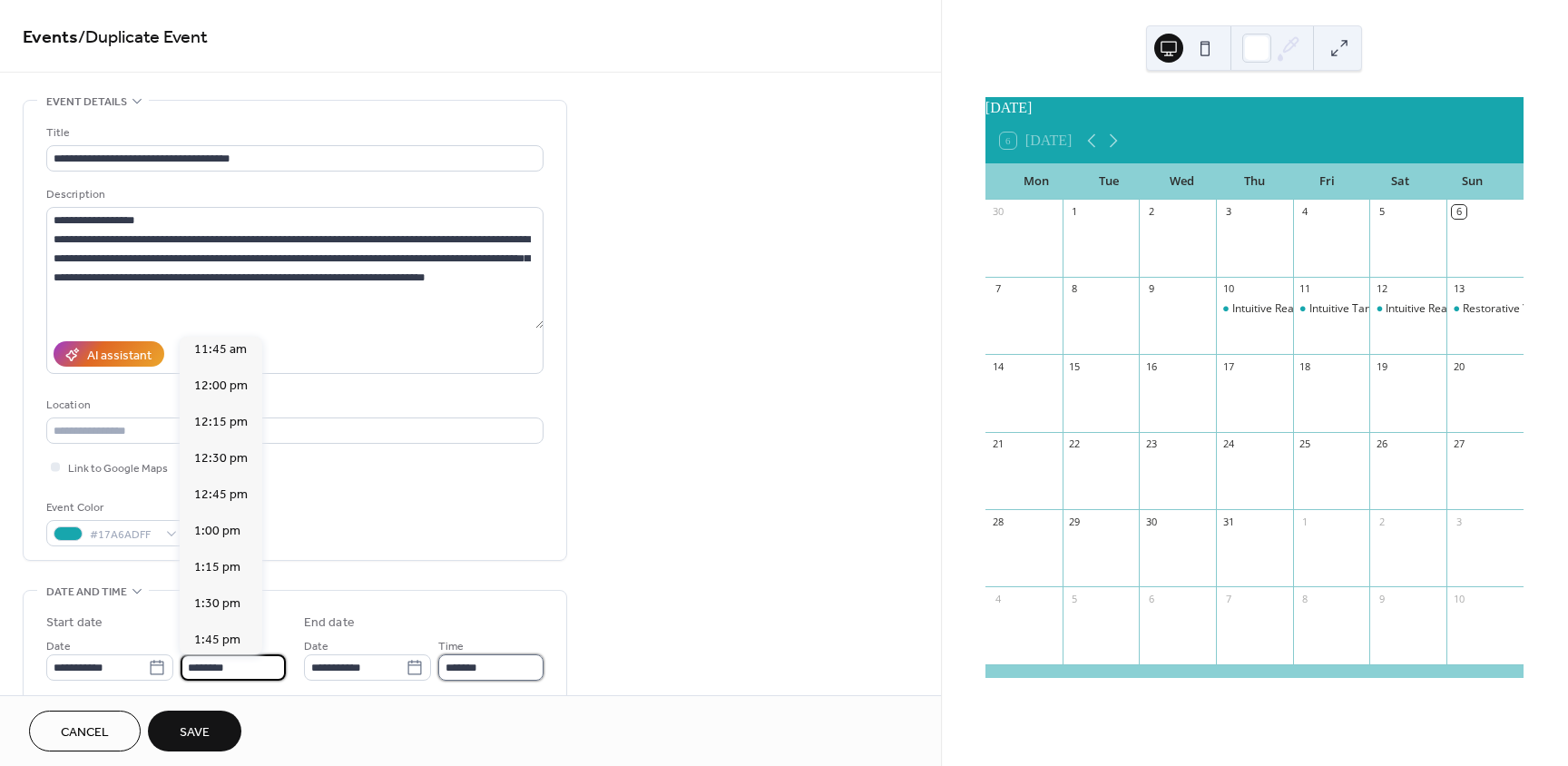 click on "*******" at bounding box center [491, 667] 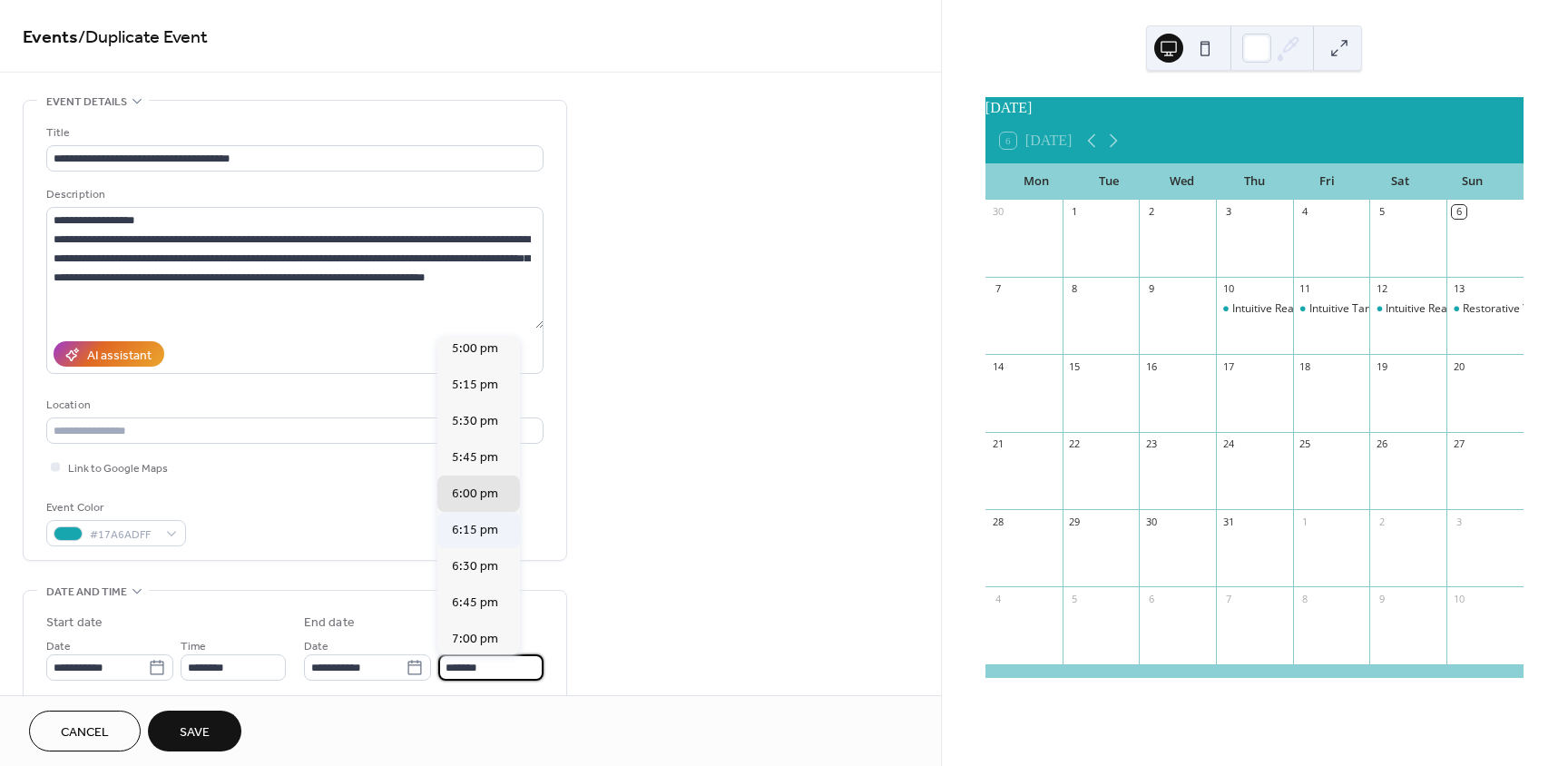 scroll, scrollTop: 749, scrollLeft: 0, axis: vertical 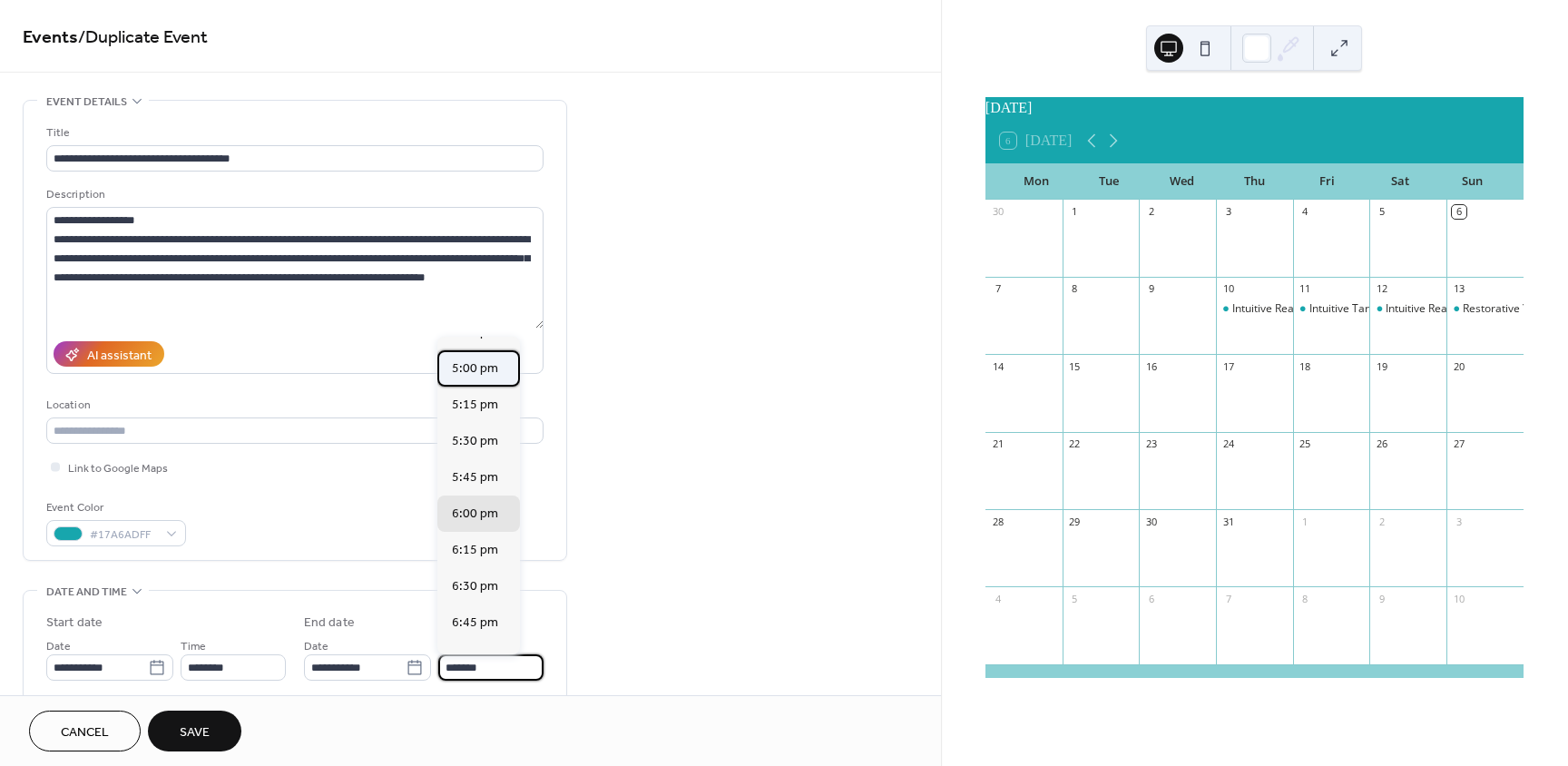 click on "5:00 pm" at bounding box center (475, 368) 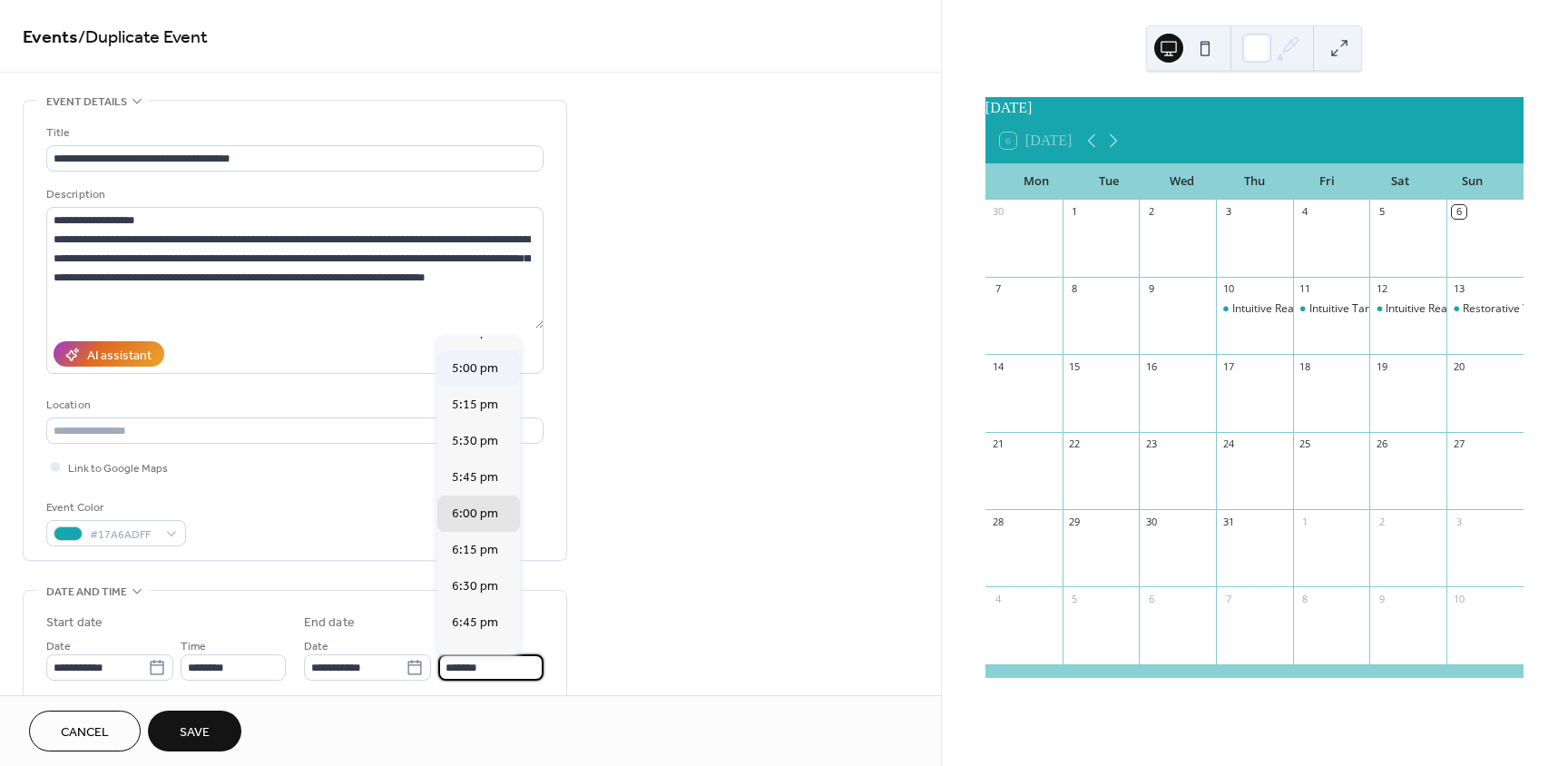 type on "*******" 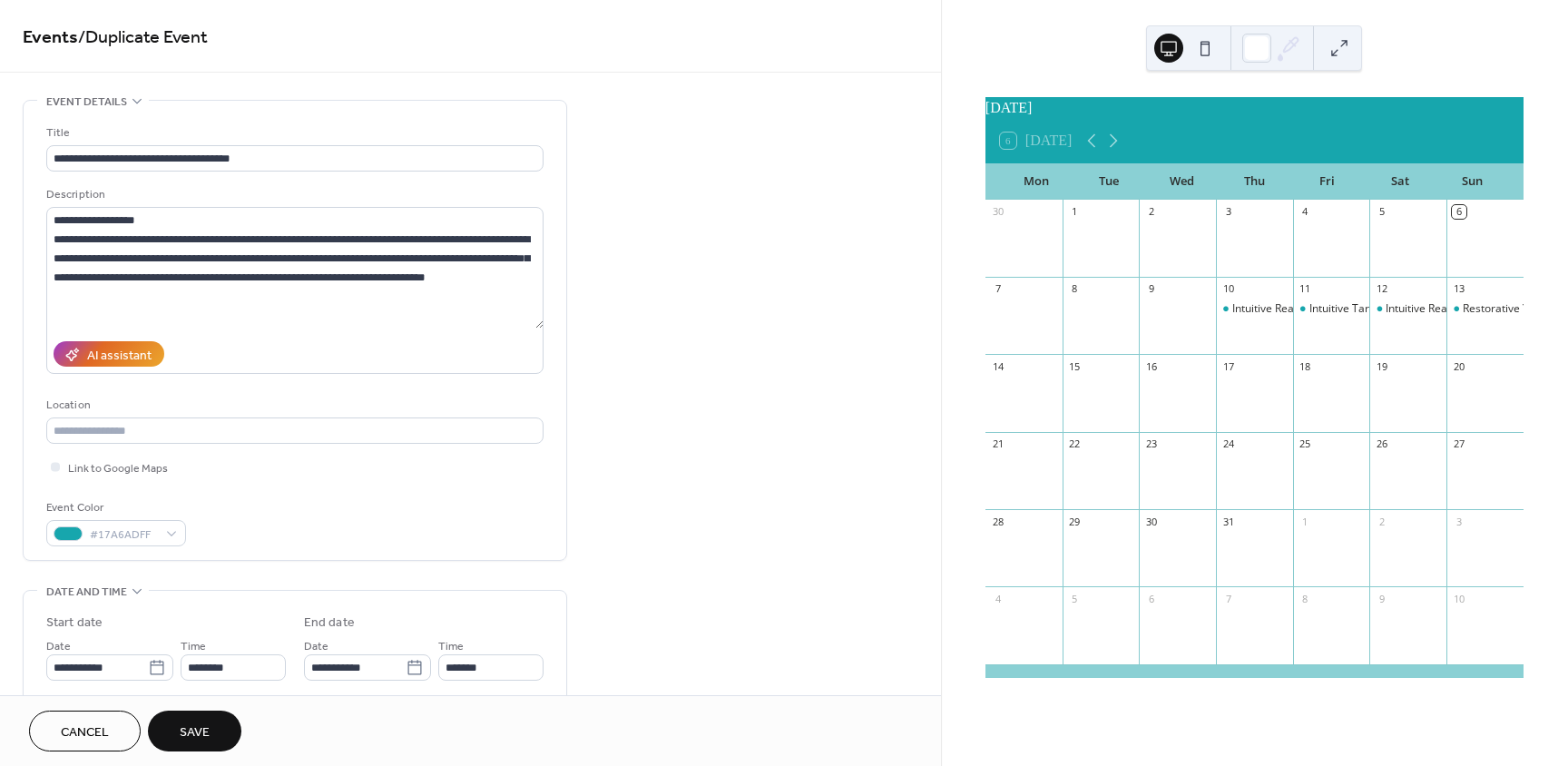 click on "Save" at bounding box center [194, 731] 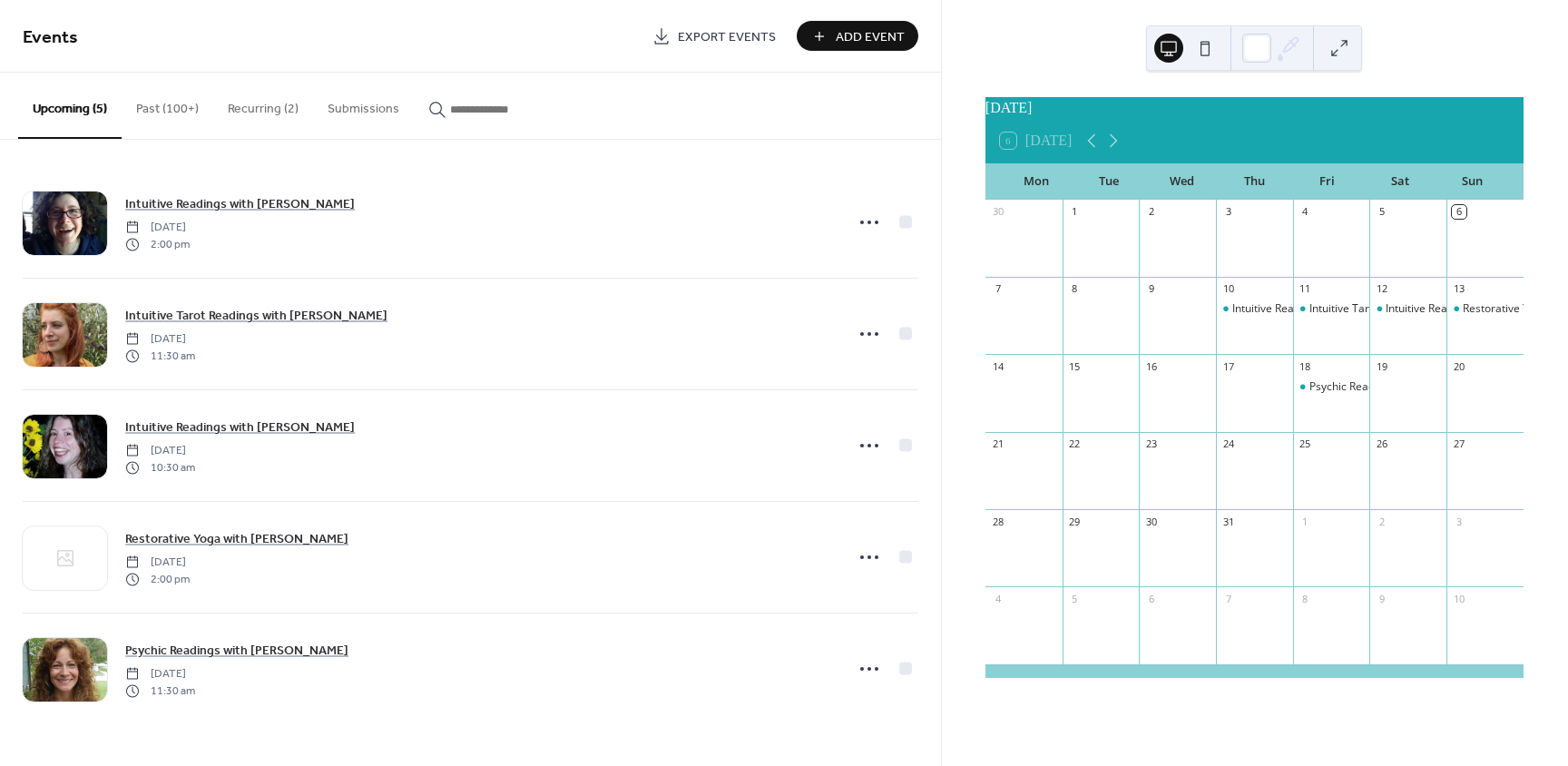 click at bounding box center (495, 109) 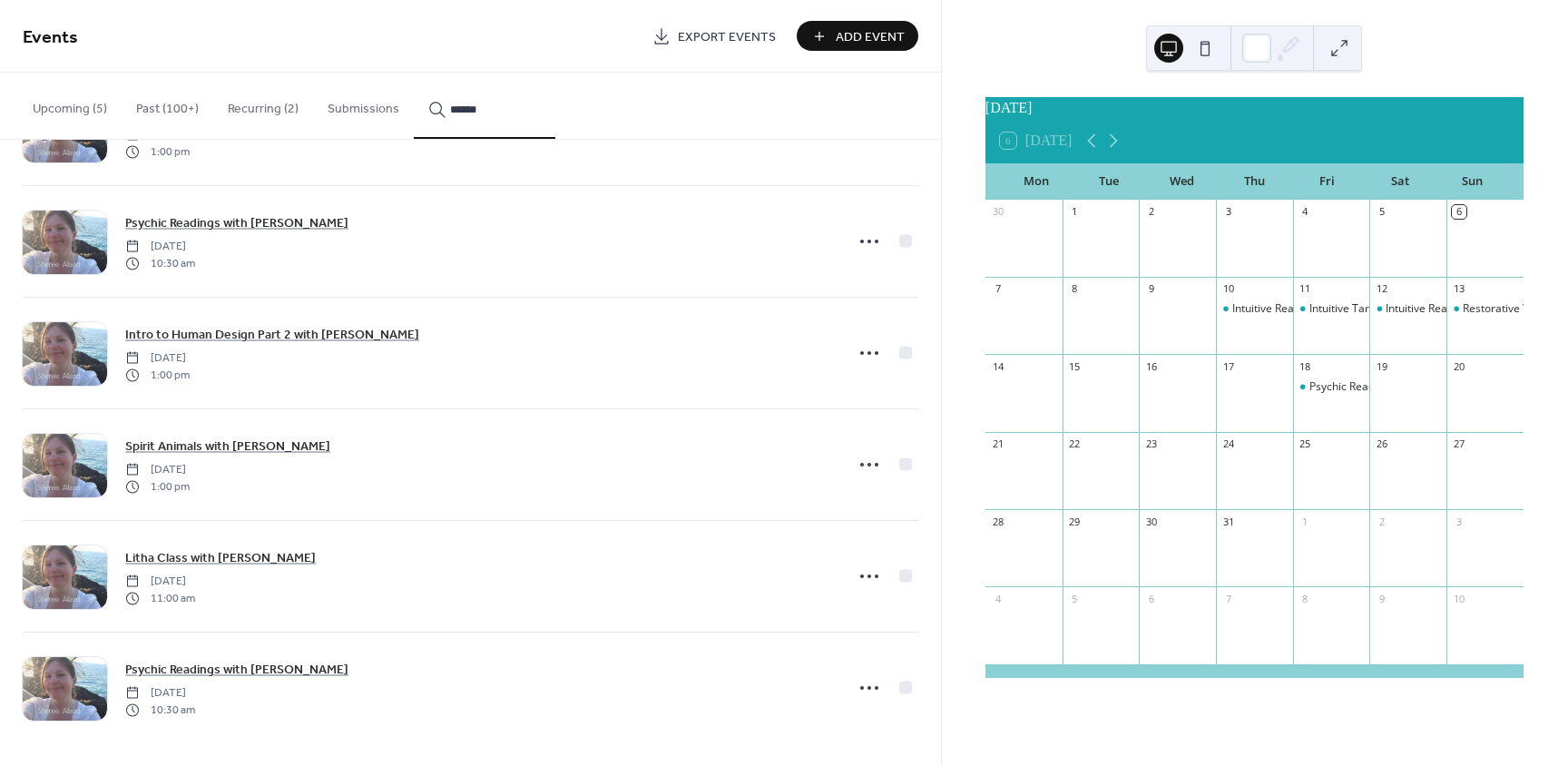 scroll, scrollTop: 2888, scrollLeft: 0, axis: vertical 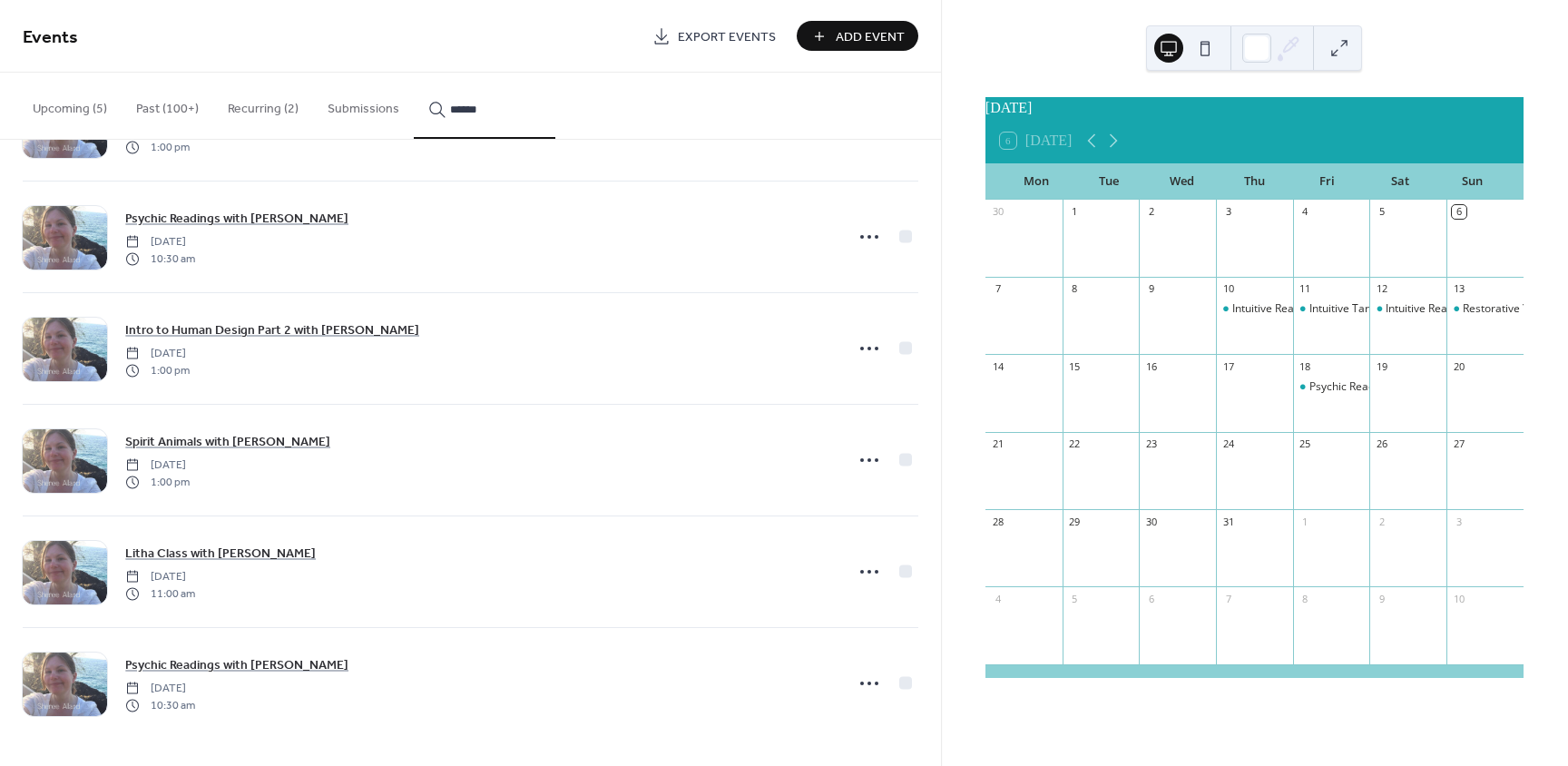 type on "******" 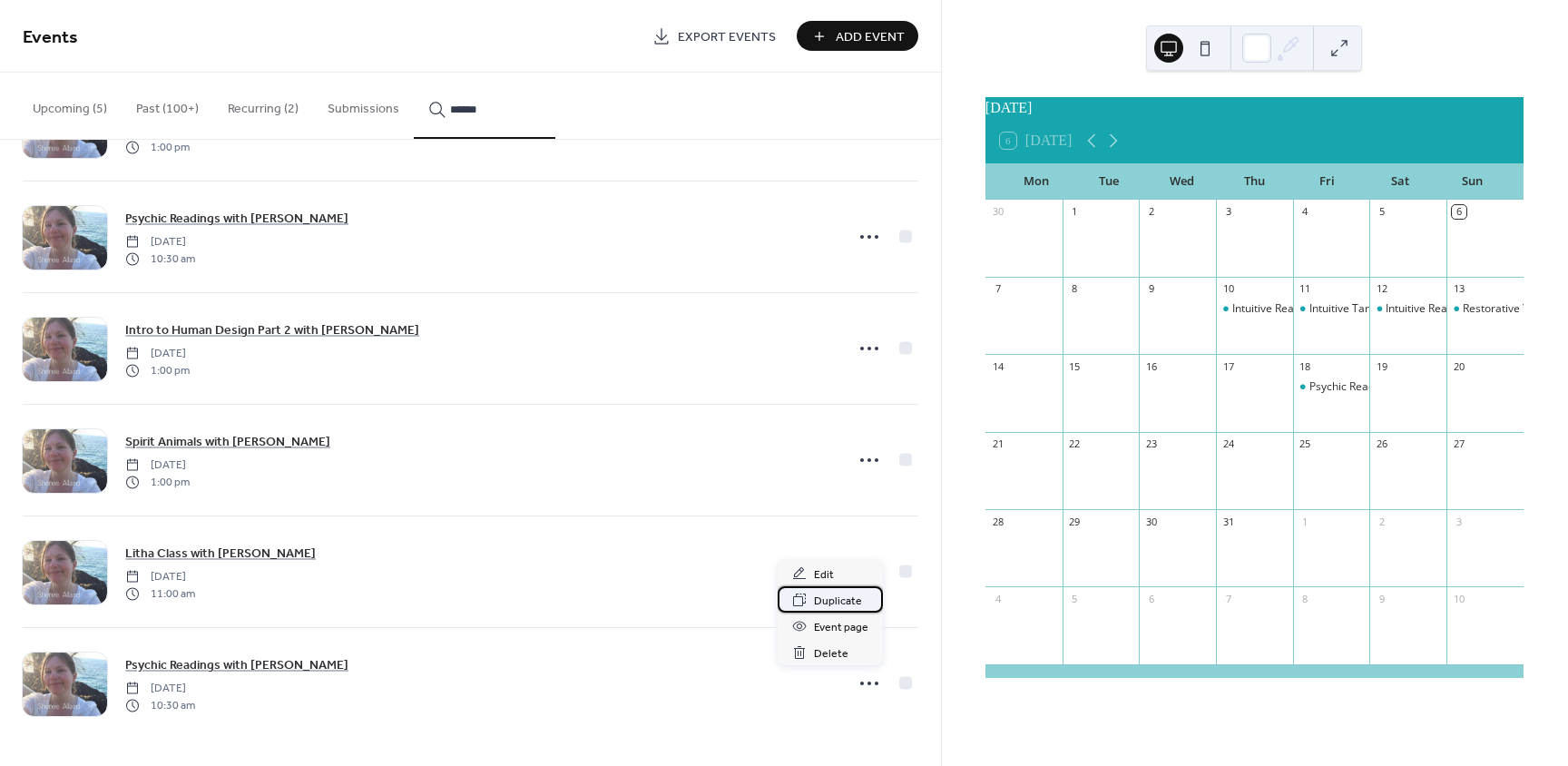 click on "Duplicate" at bounding box center (838, 601) 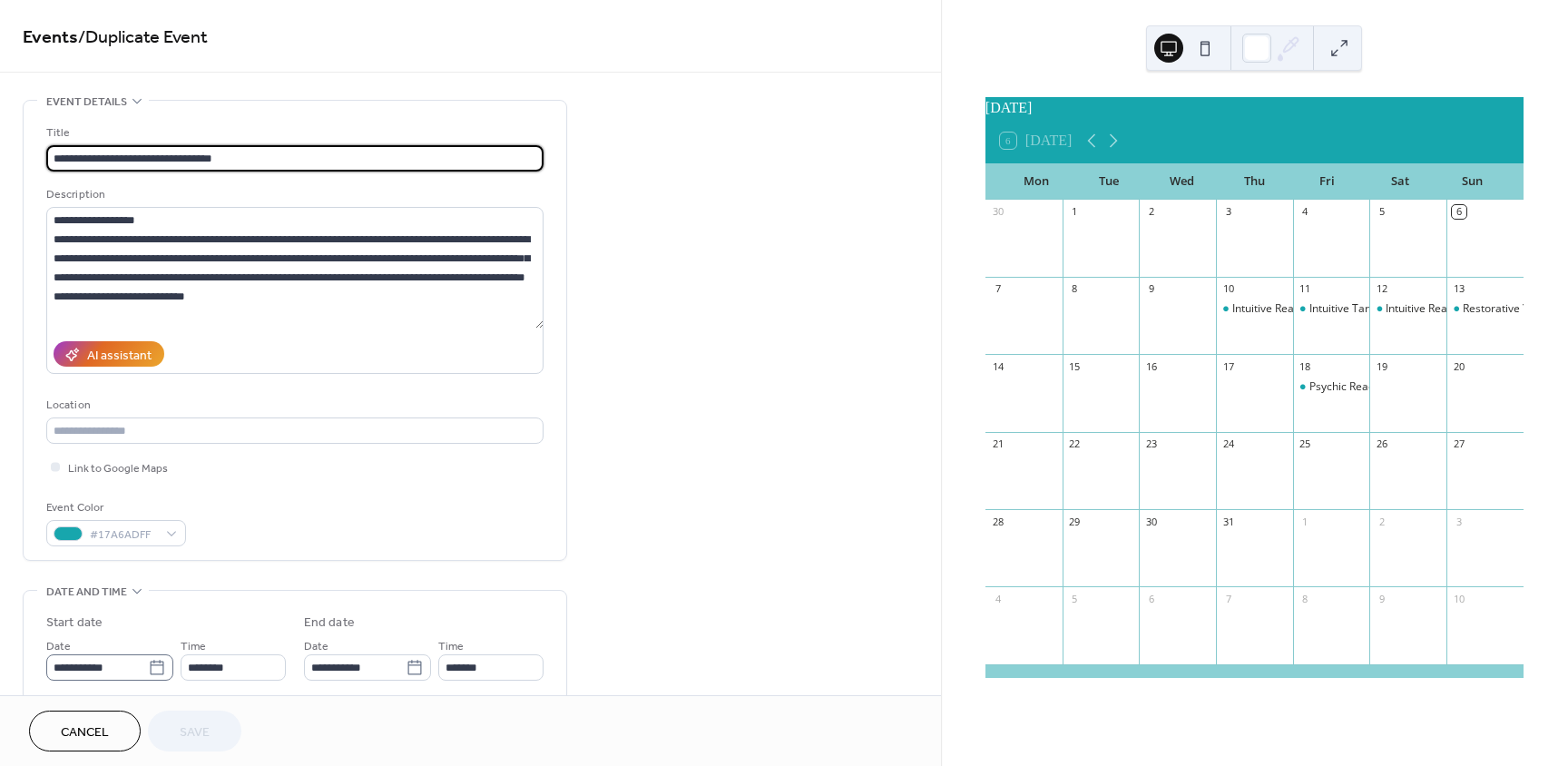 click 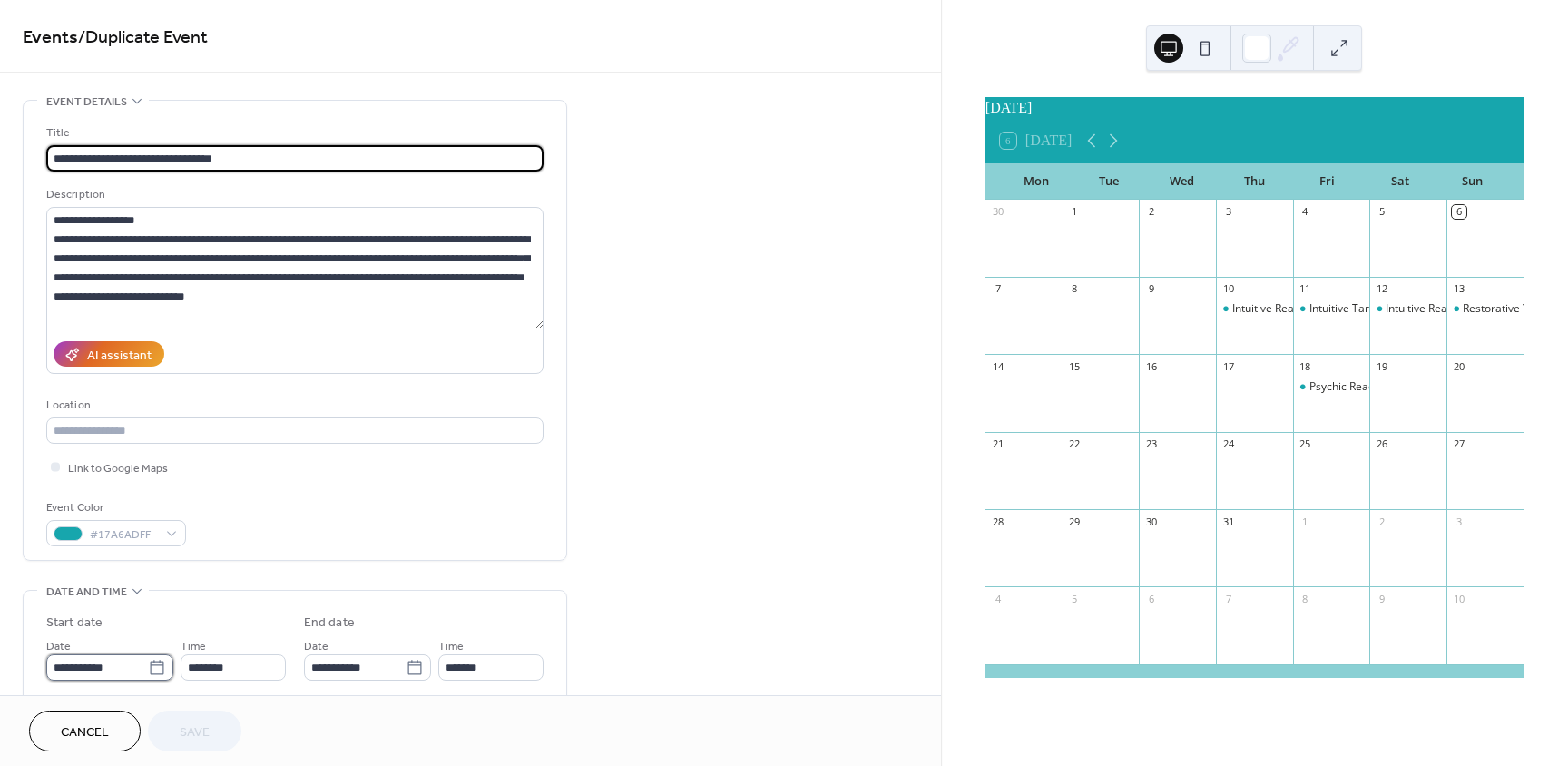 click on "**********" at bounding box center [97, 667] 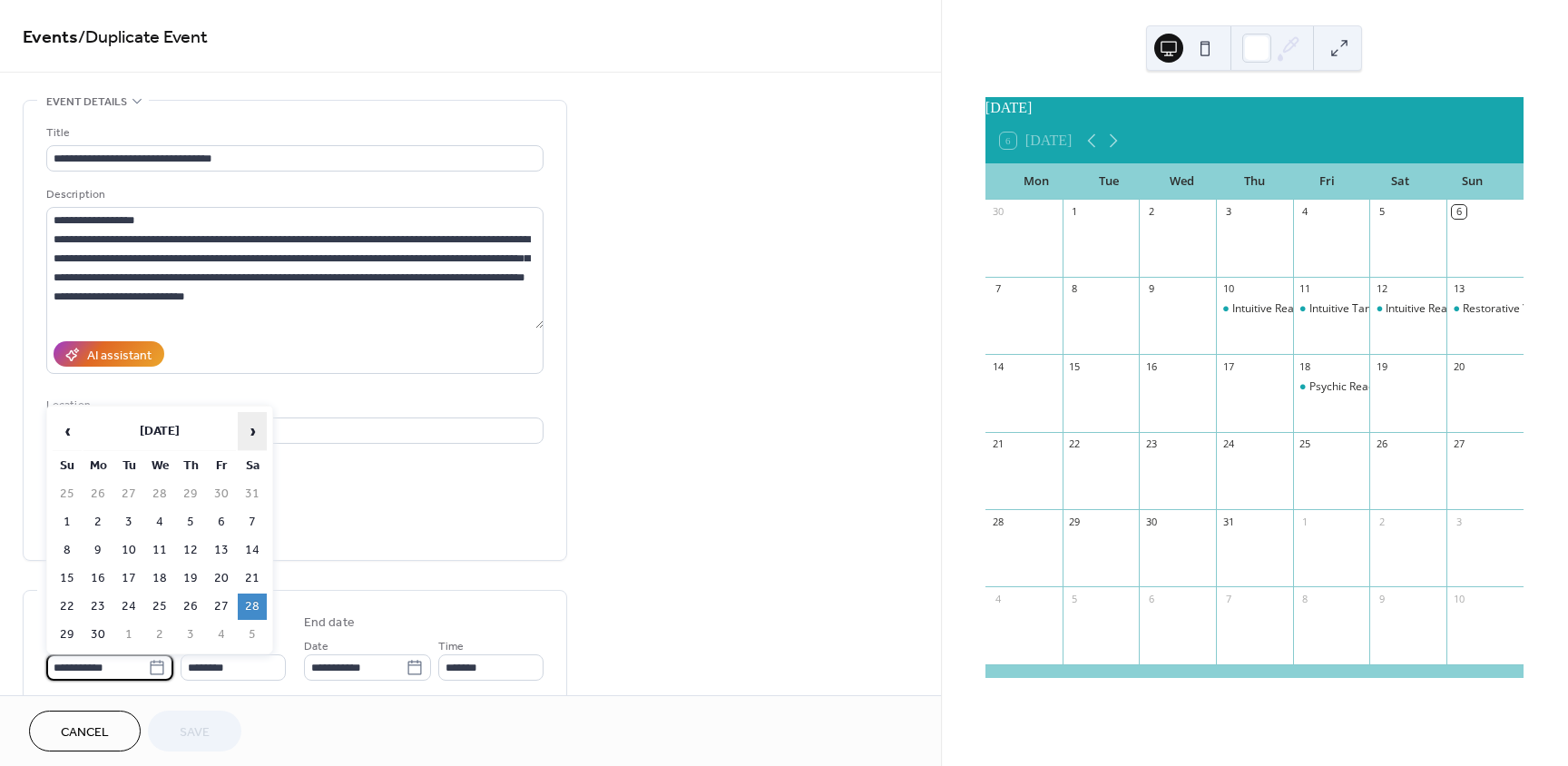 click on "›" at bounding box center [252, 431] 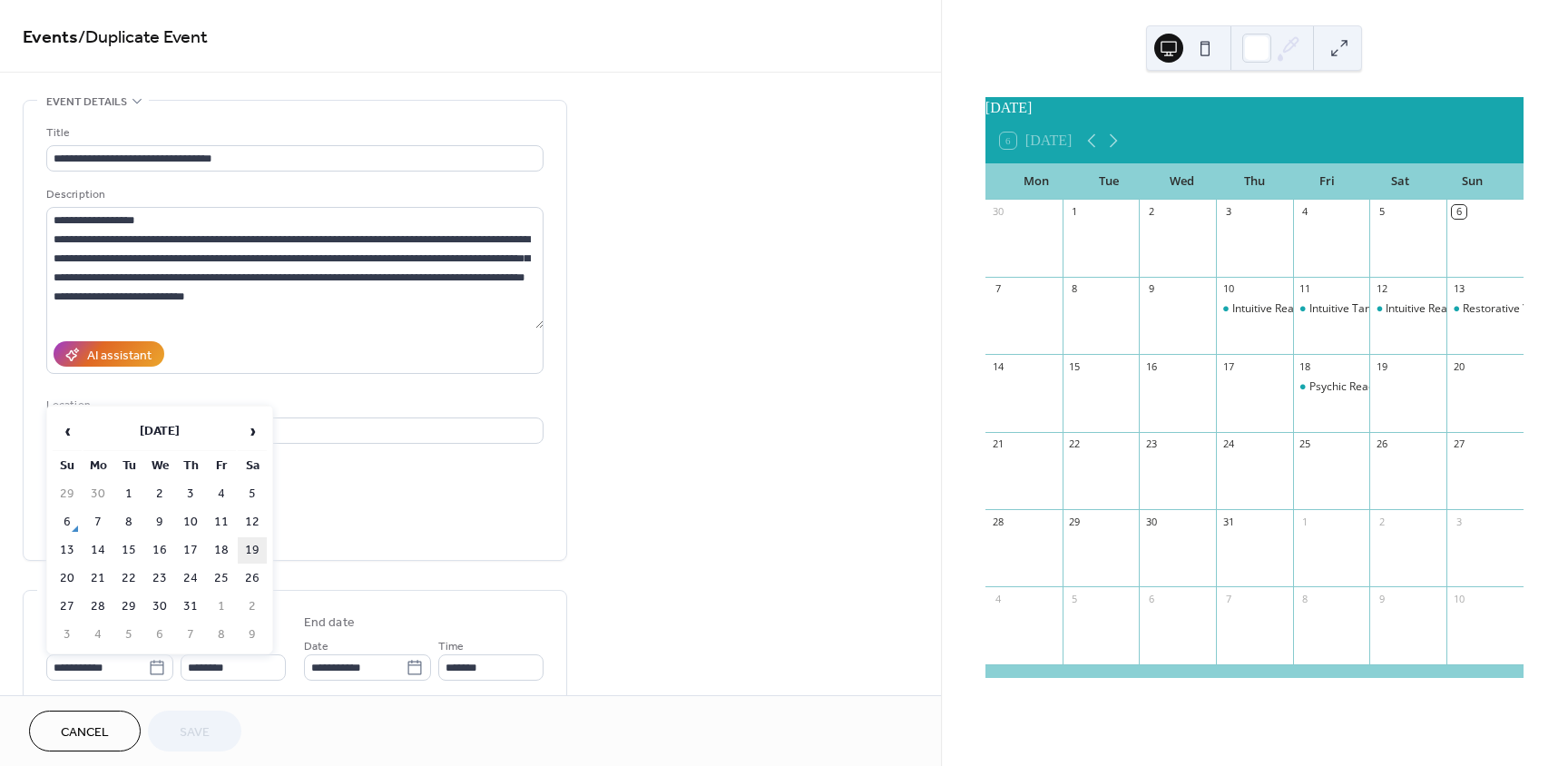 click on "19" at bounding box center [252, 550] 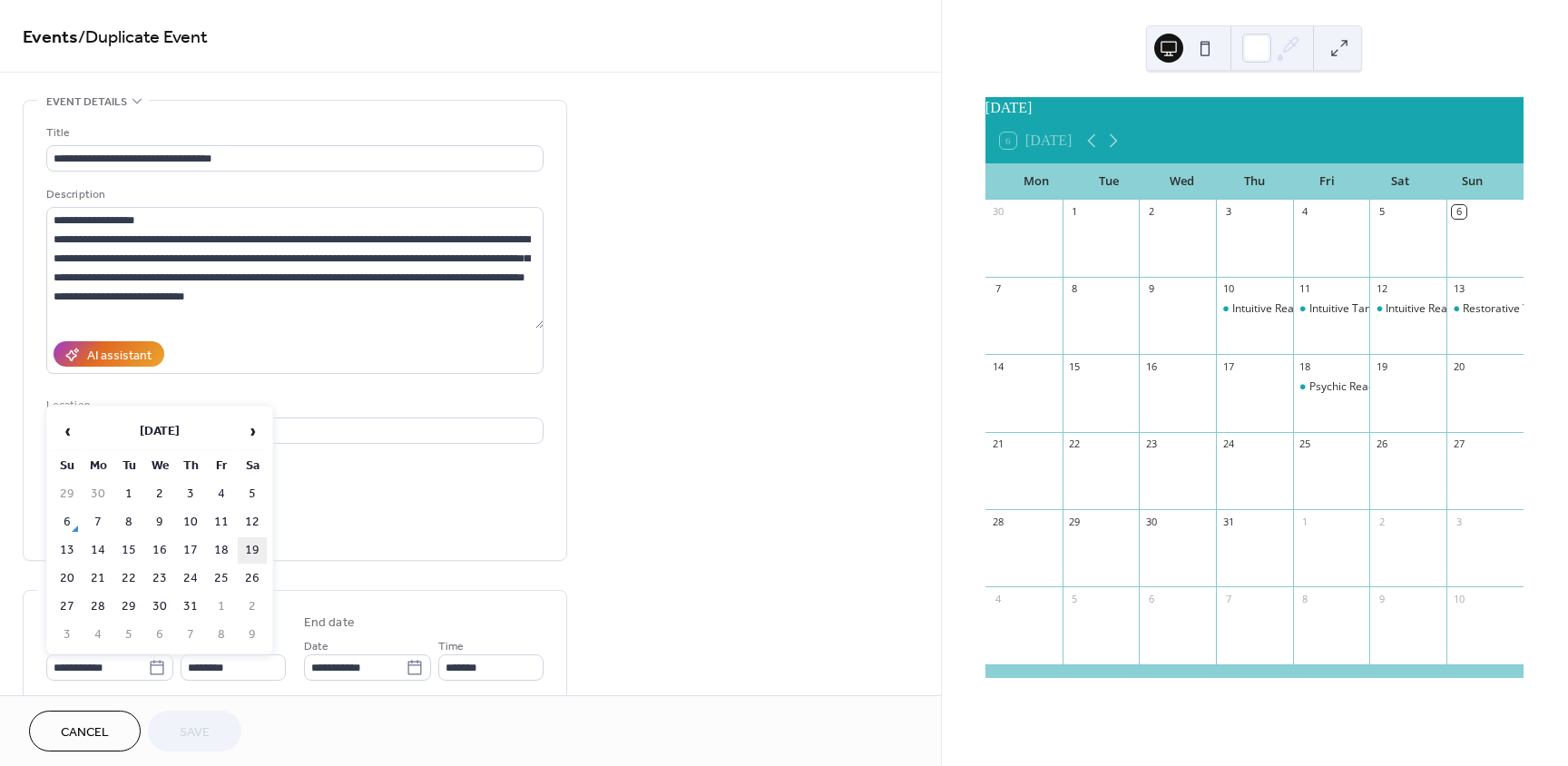 type on "**********" 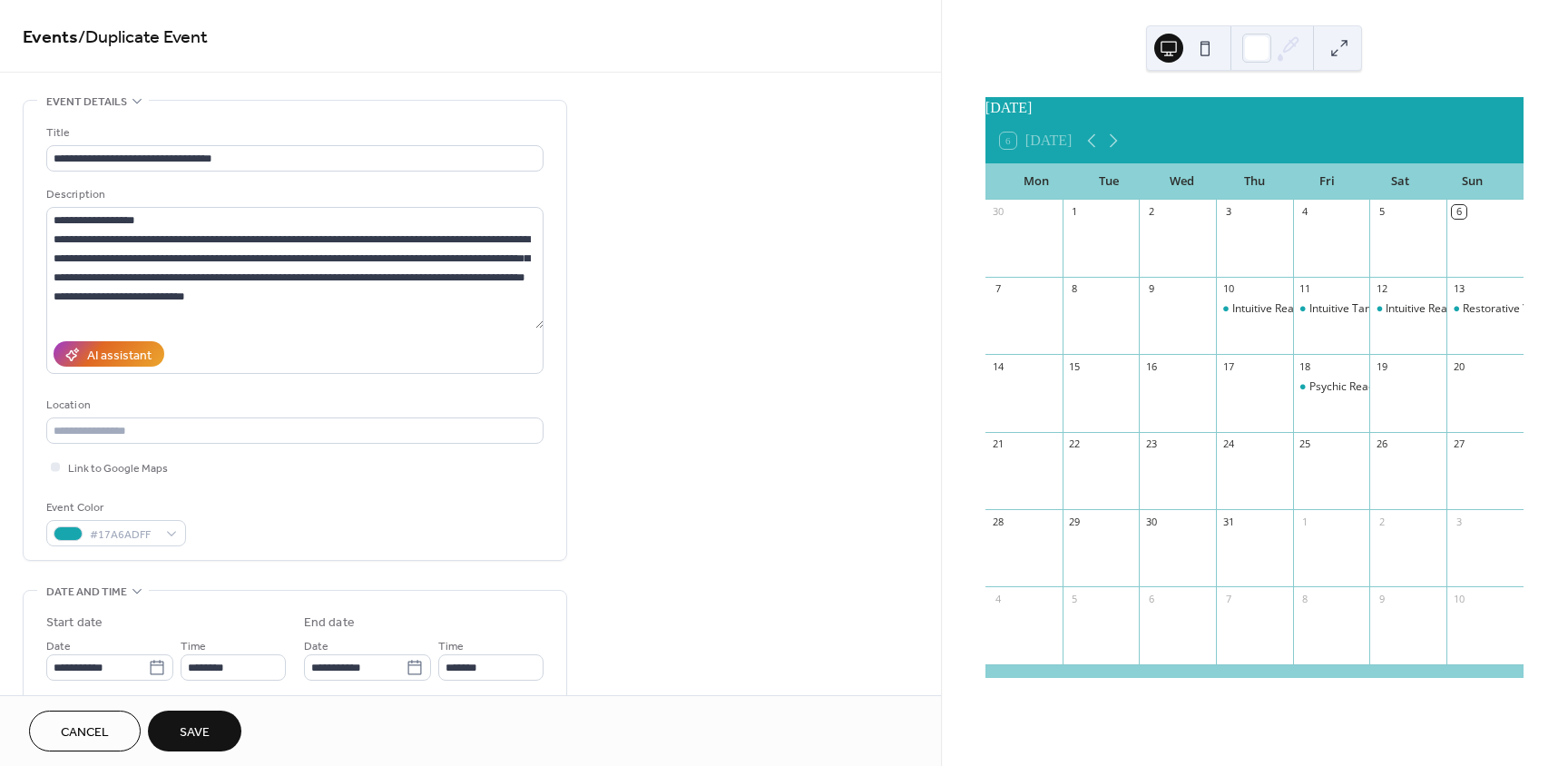 click on "Save" at bounding box center [194, 731] 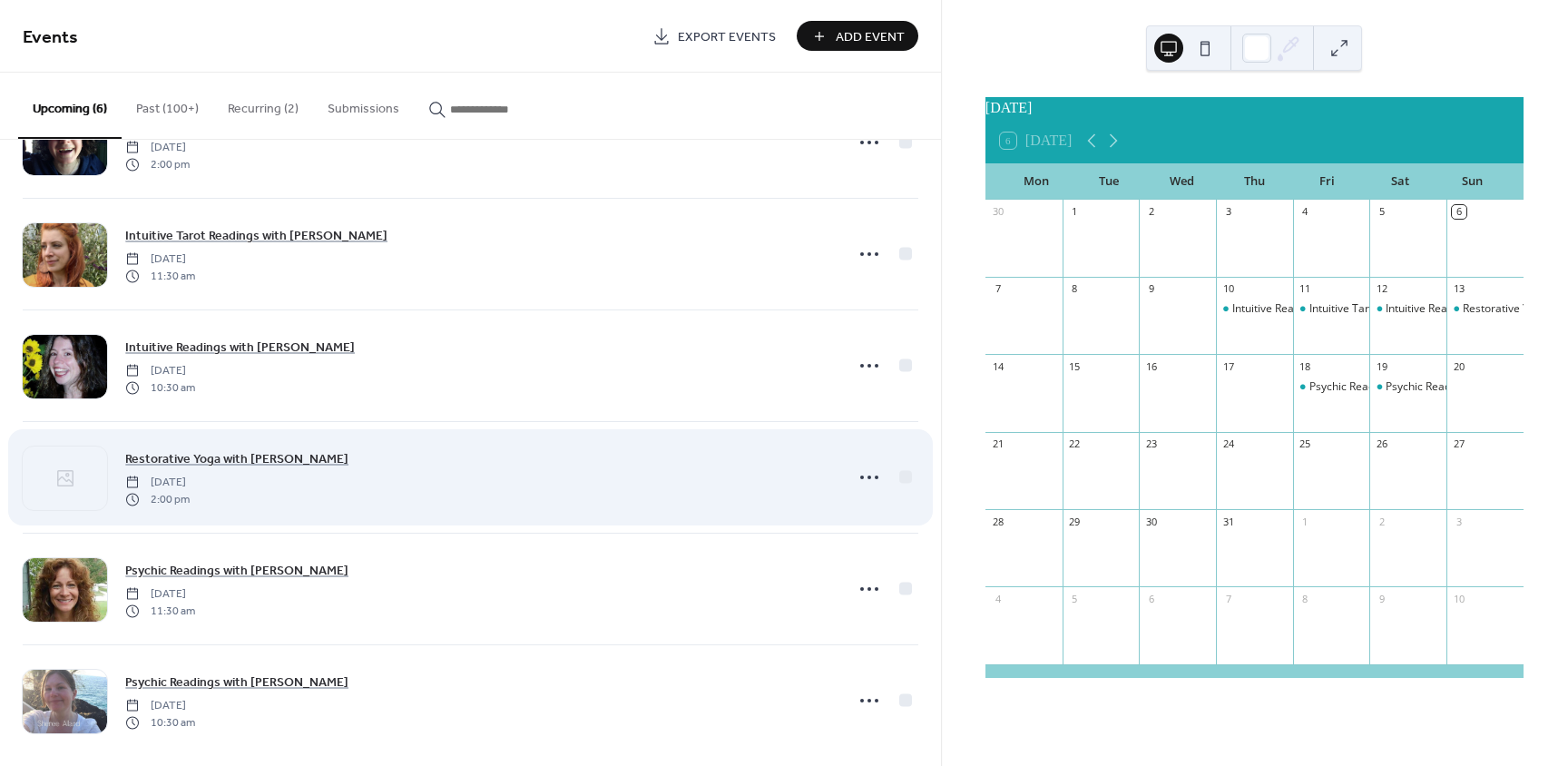 scroll, scrollTop: 97, scrollLeft: 0, axis: vertical 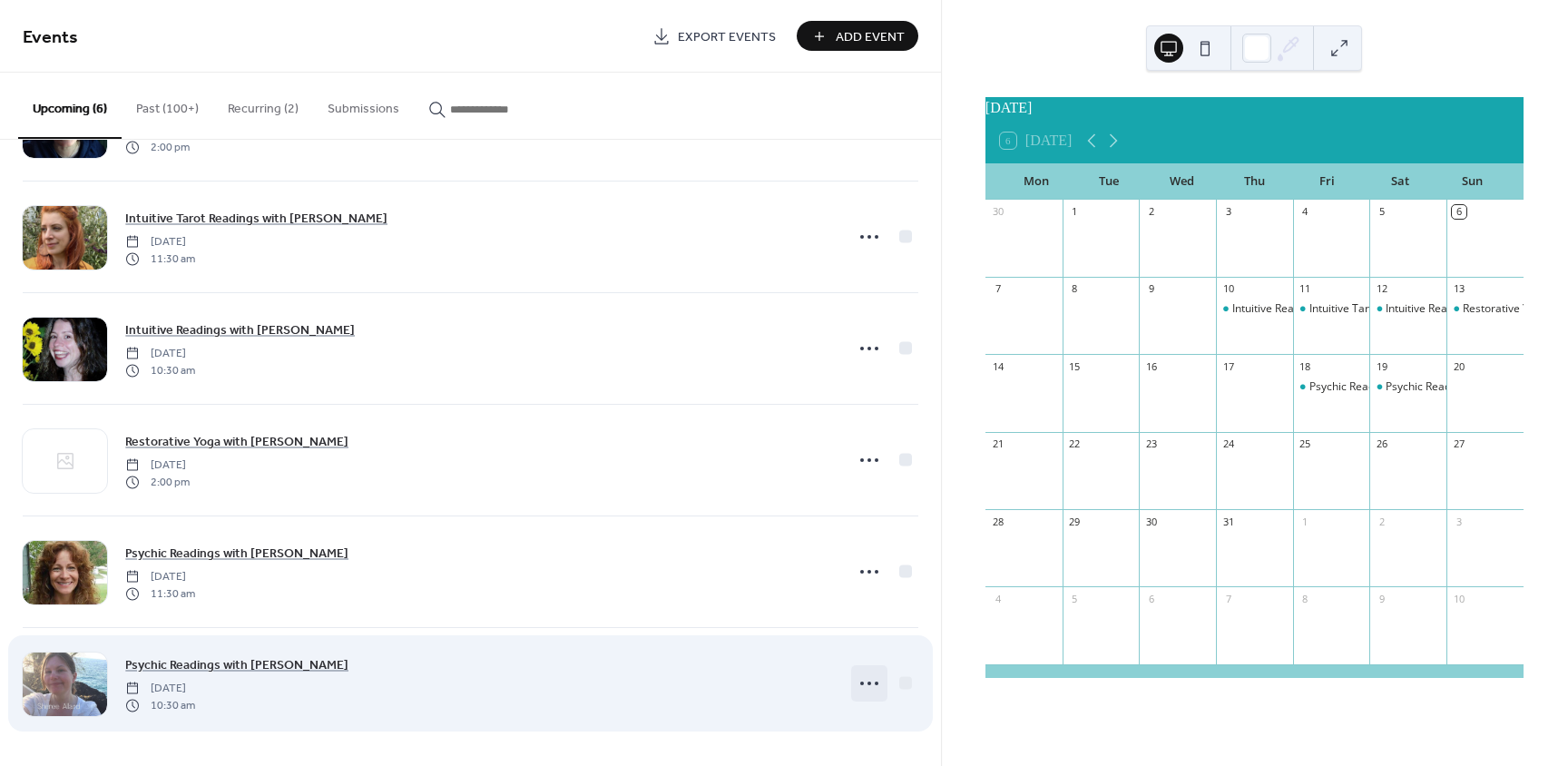 click 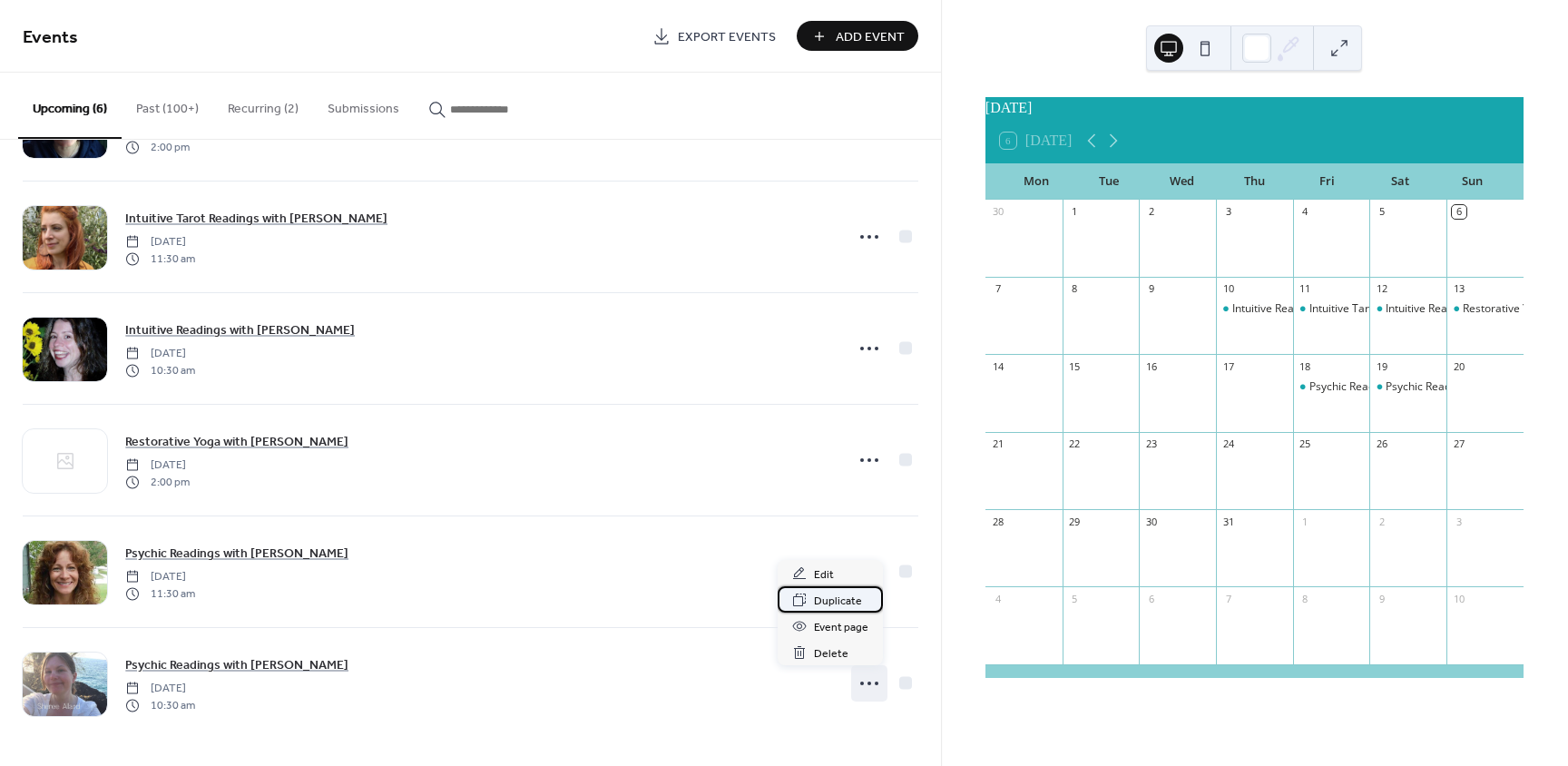 click on "Duplicate" at bounding box center [838, 601] 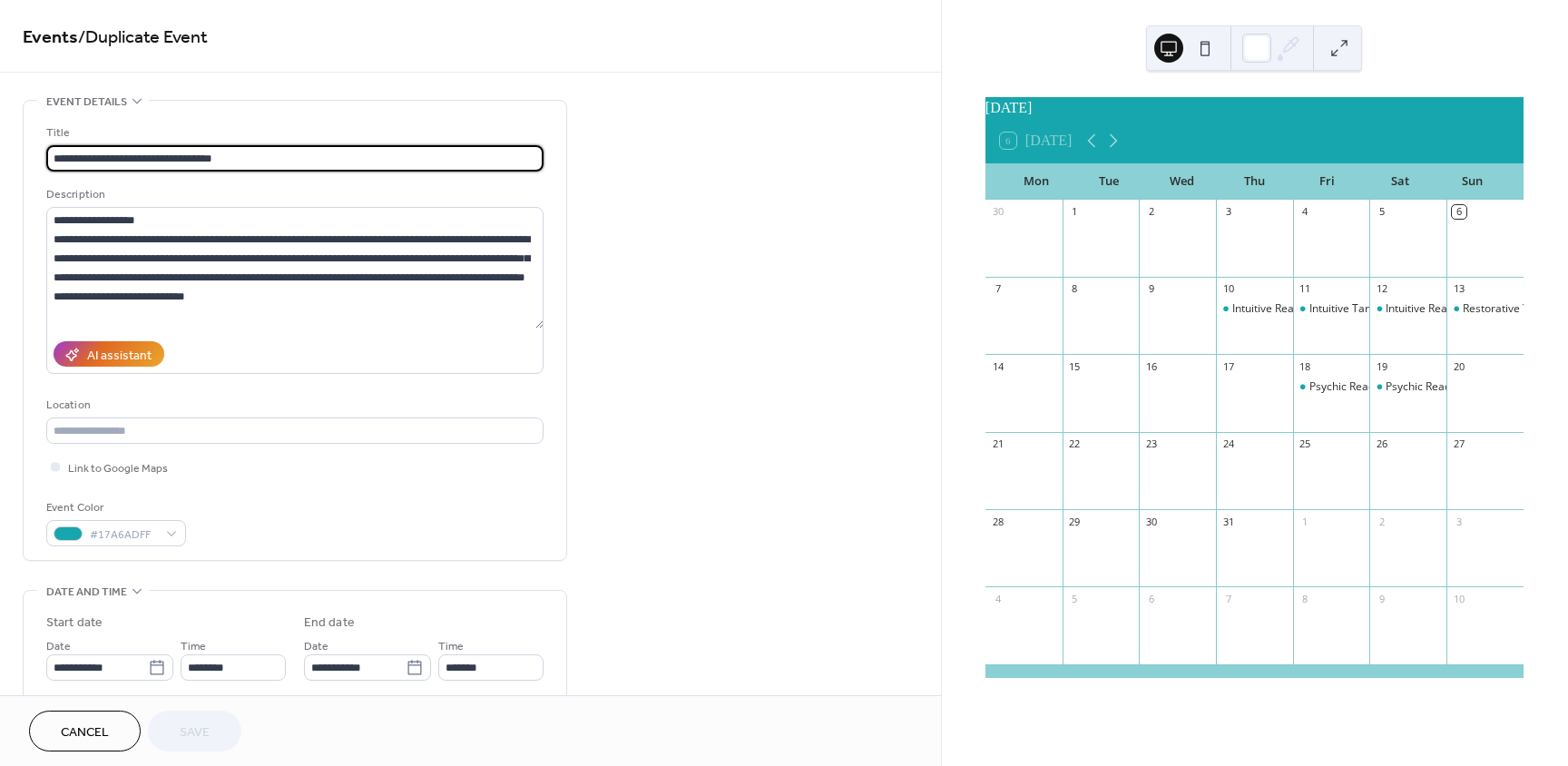 drag, startPoint x: 51, startPoint y: 153, endPoint x: 133, endPoint y: 153, distance: 82 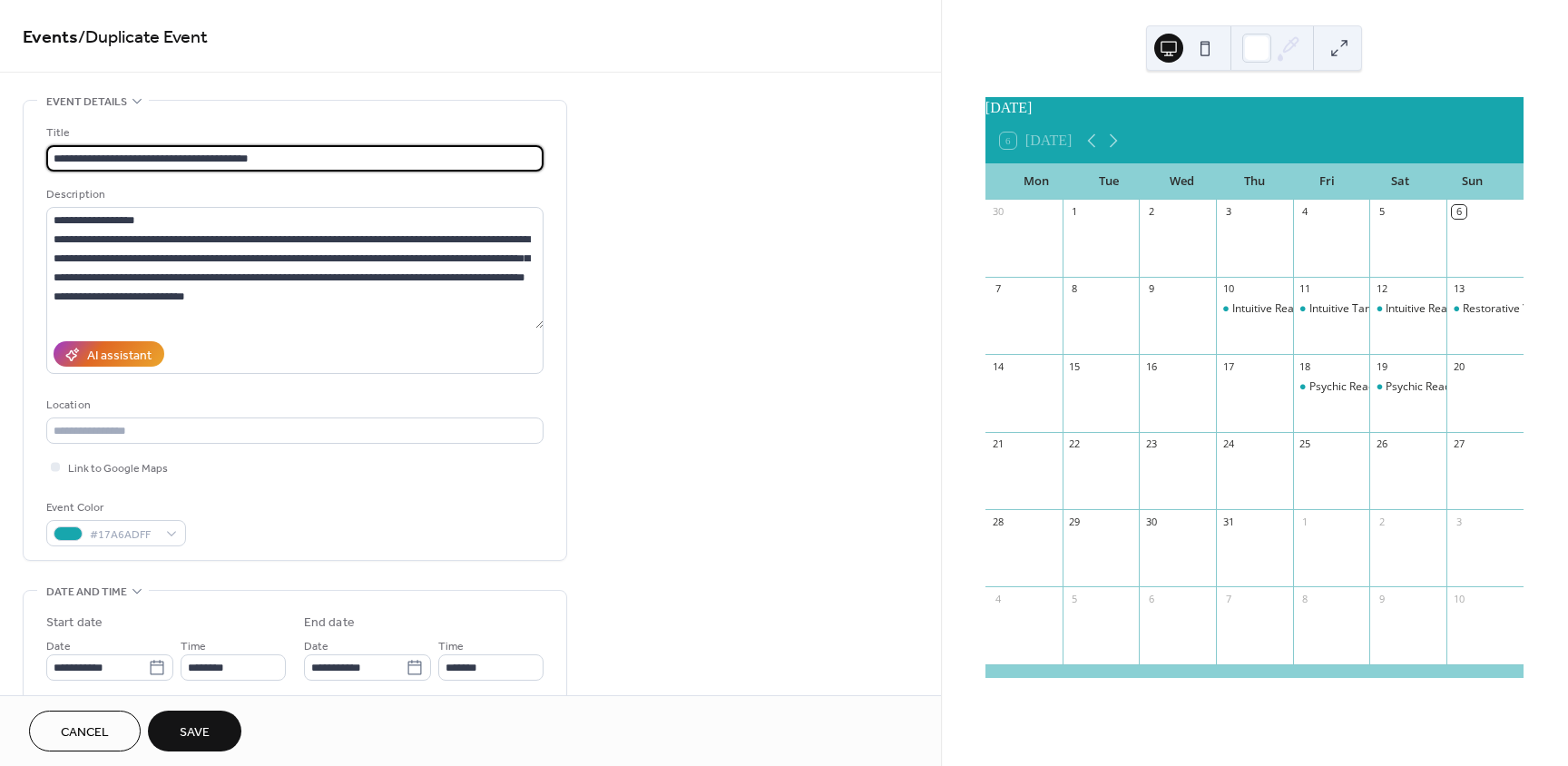 type on "**********" 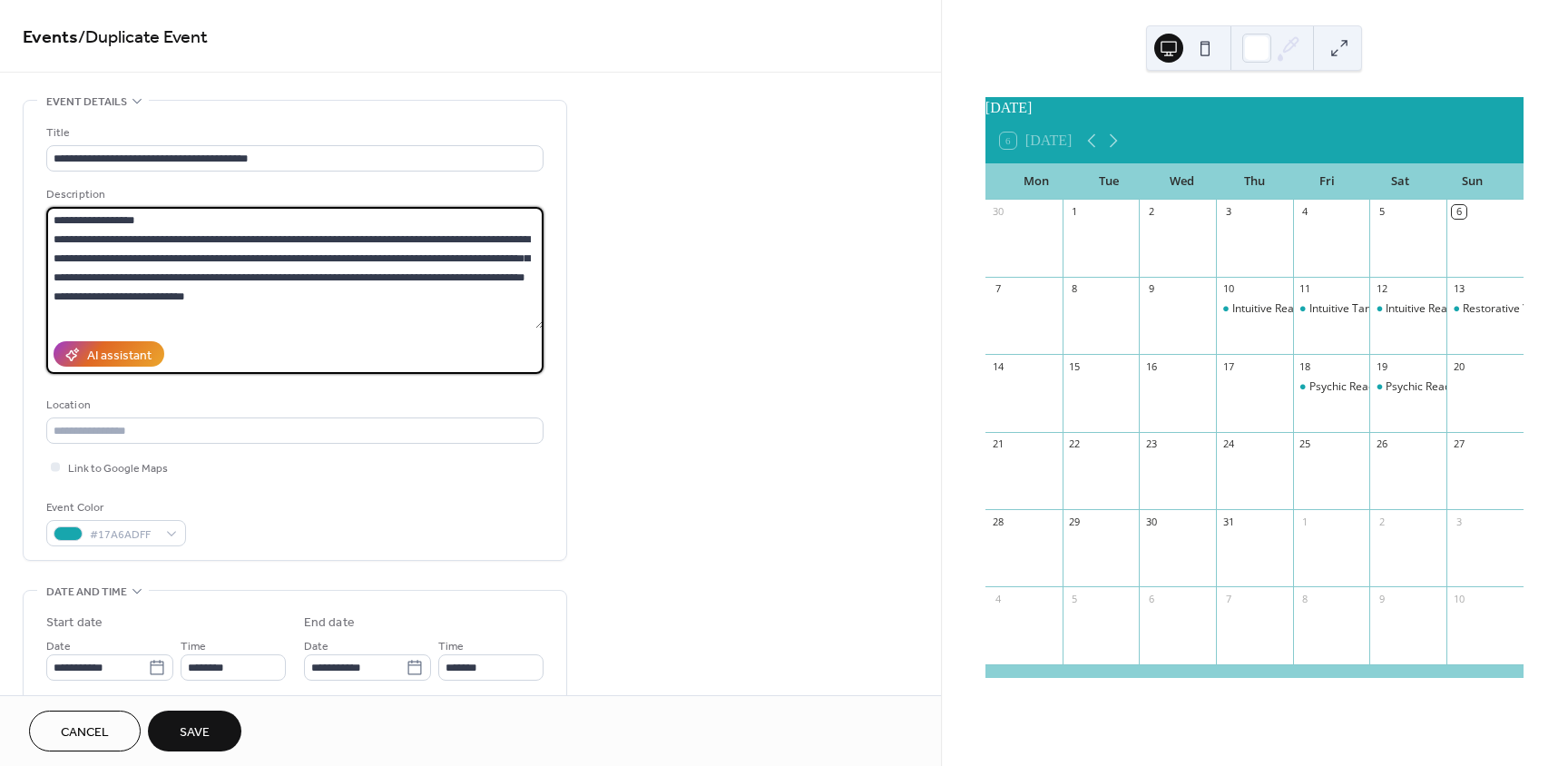 drag, startPoint x: 53, startPoint y: 221, endPoint x: 229, endPoint y: 297, distance: 191.70811 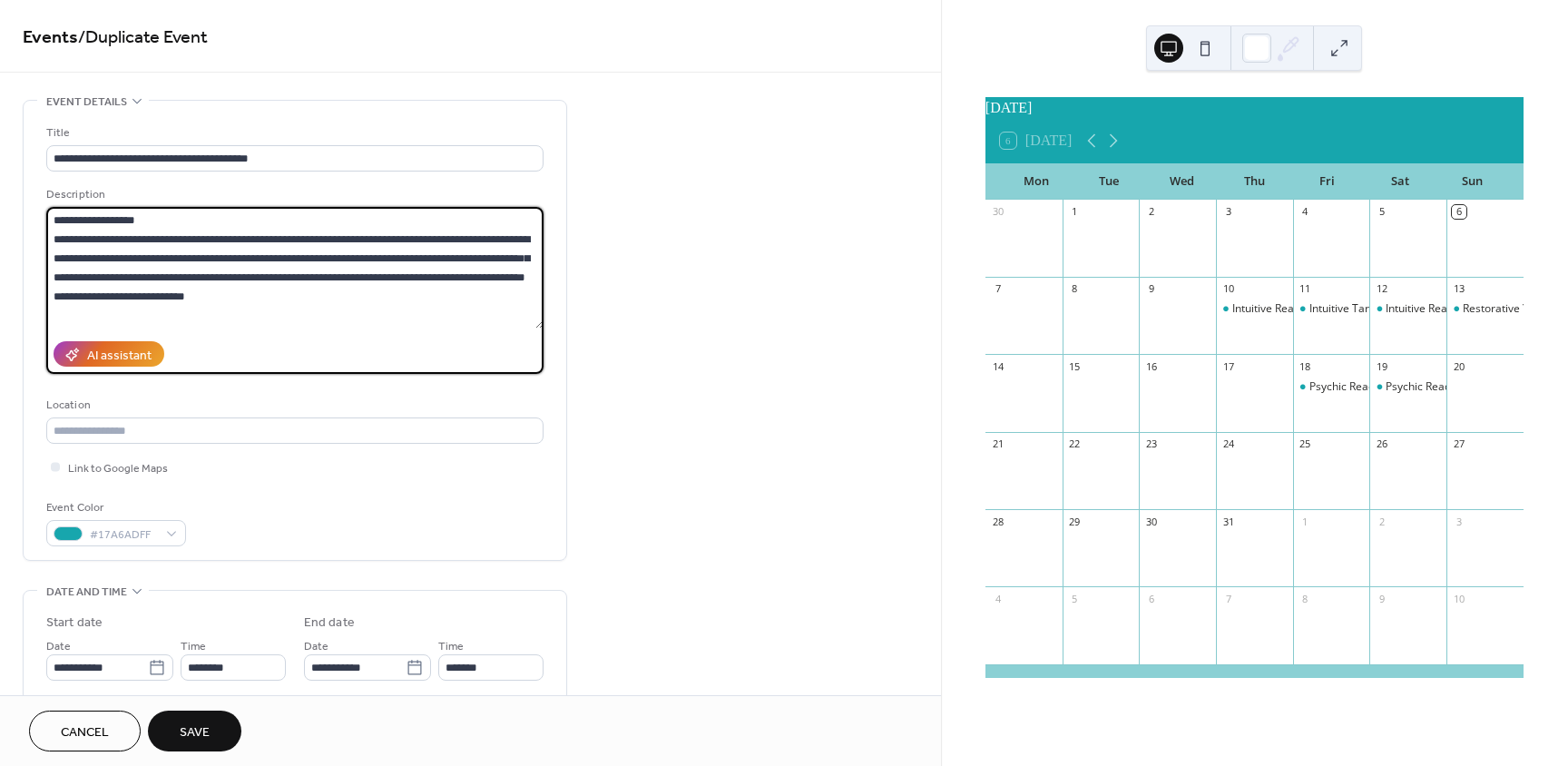 click on "**********" at bounding box center [295, 268] 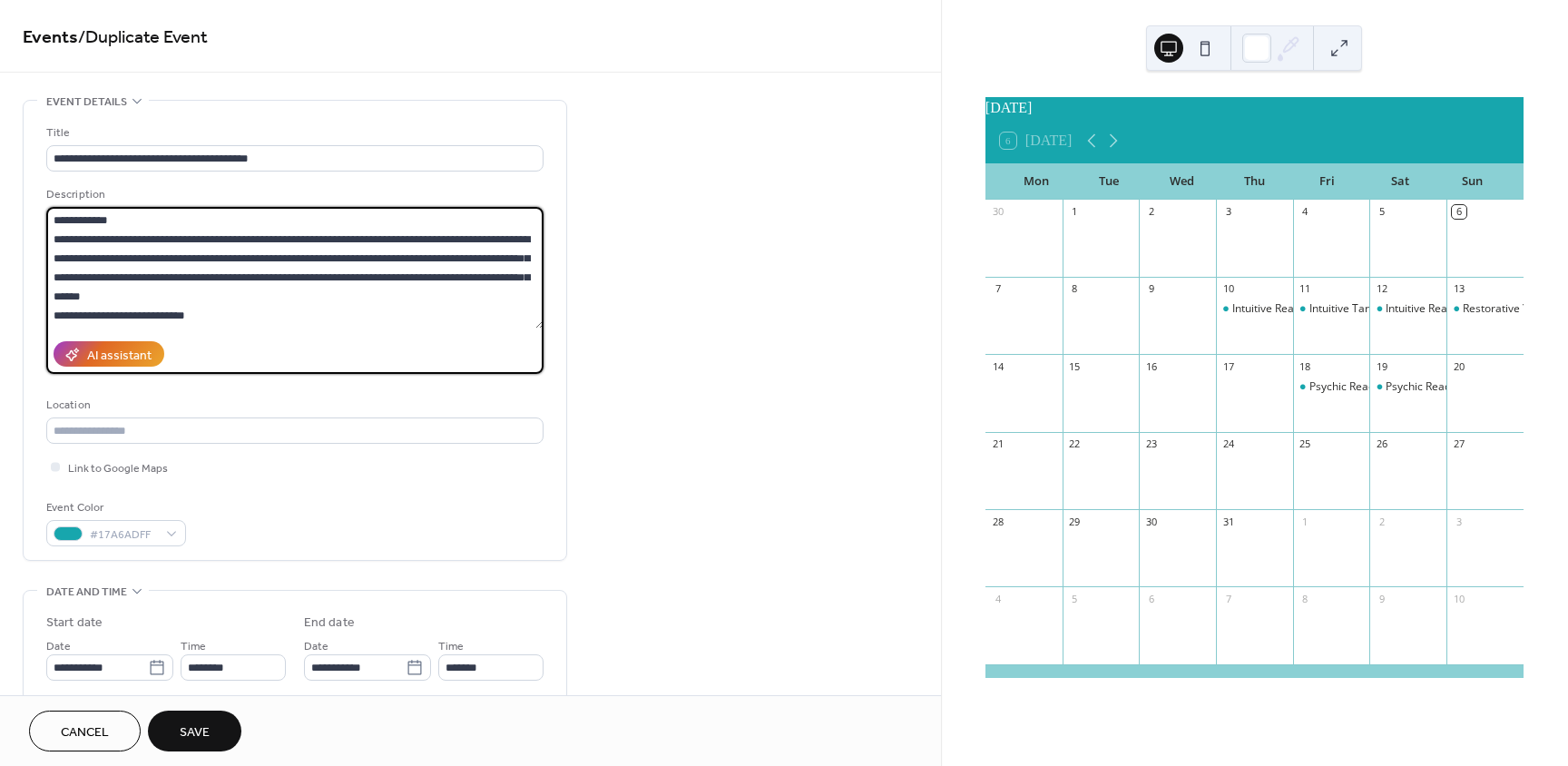 click on "**********" at bounding box center (295, 268) 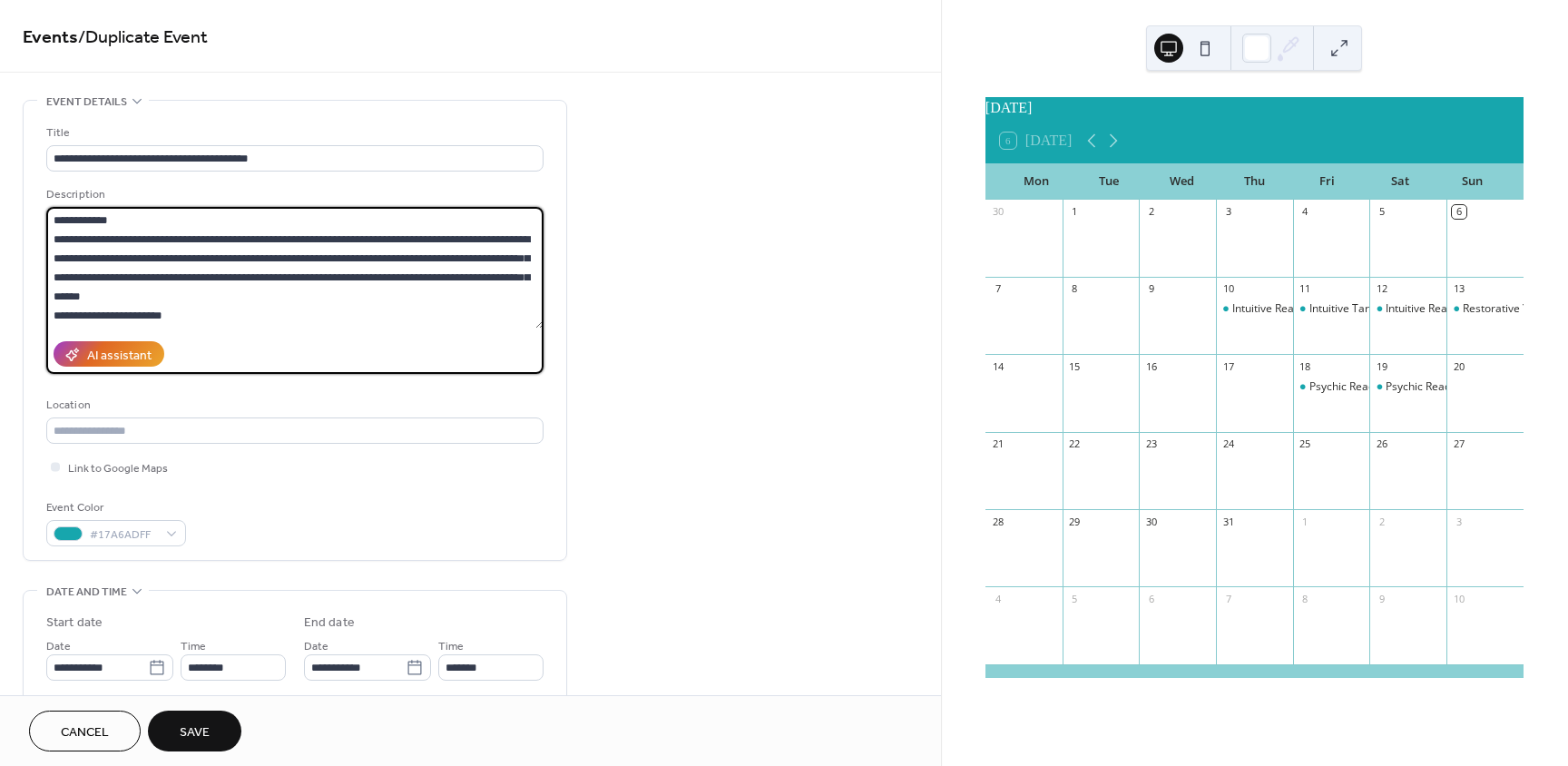 click on "**********" at bounding box center (295, 268) 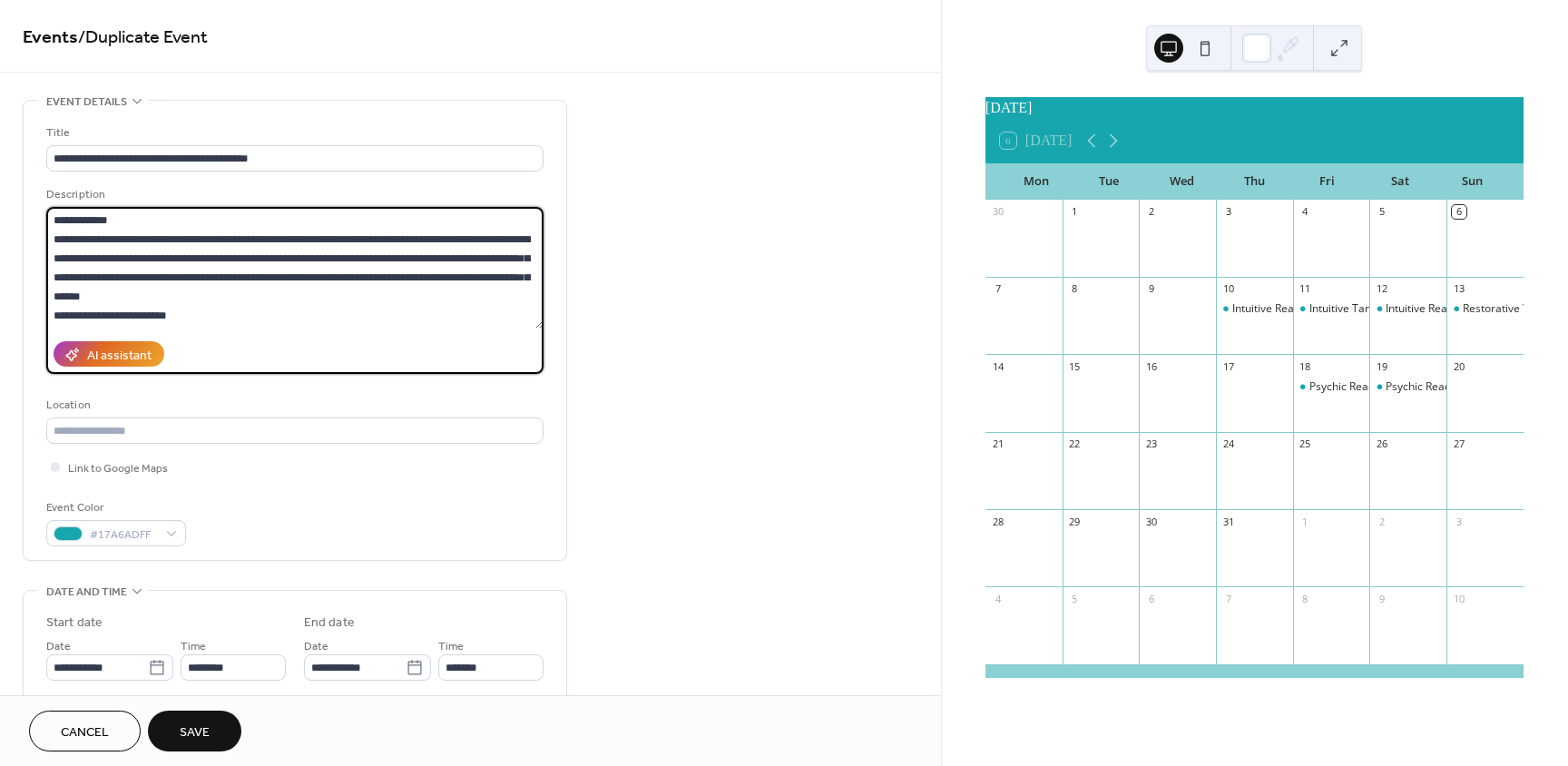 click on "**********" at bounding box center [295, 268] 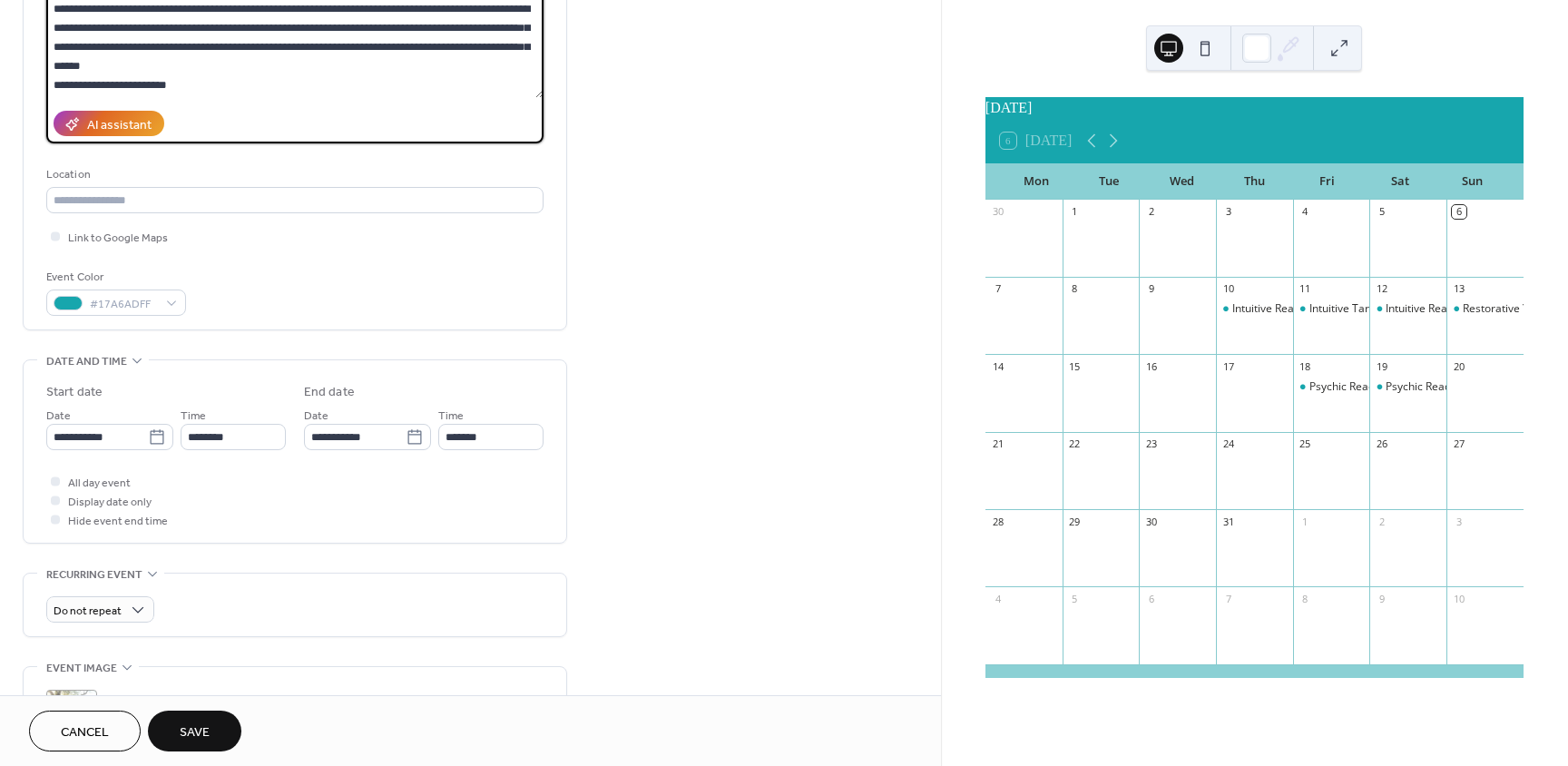 scroll, scrollTop: 272, scrollLeft: 0, axis: vertical 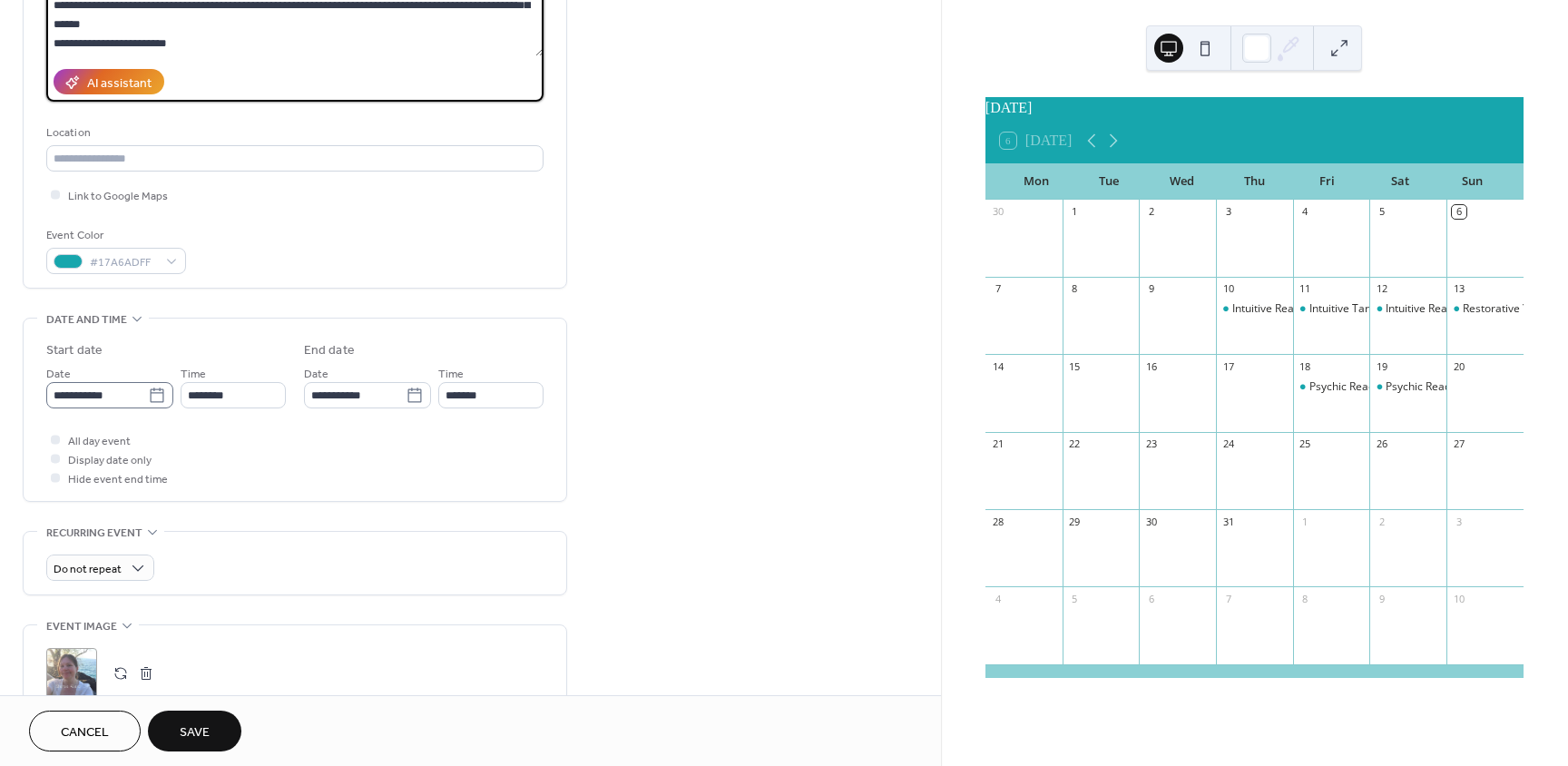 type on "**********" 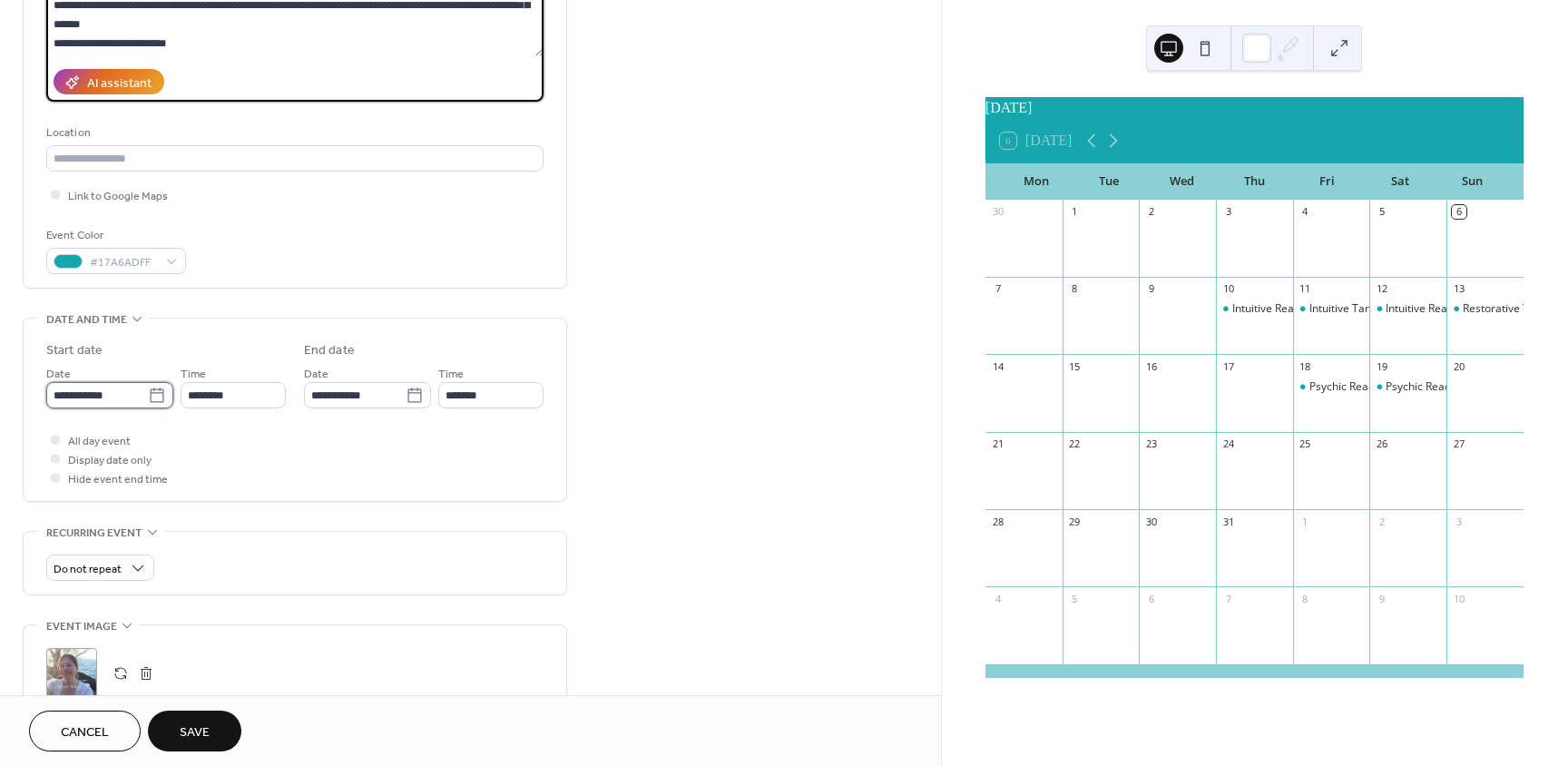 click on "**********" at bounding box center [97, 395] 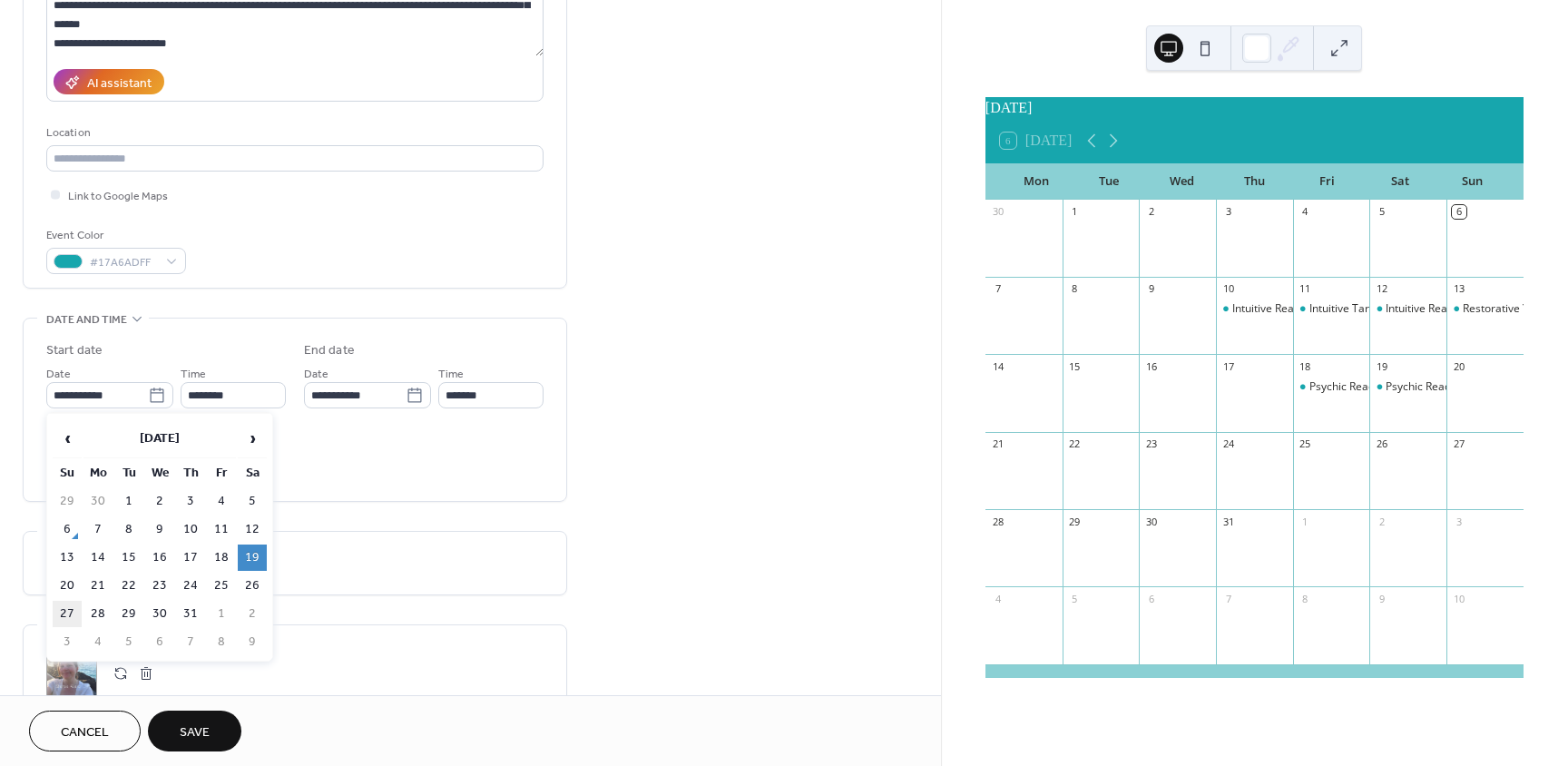 click on "27" at bounding box center [67, 614] 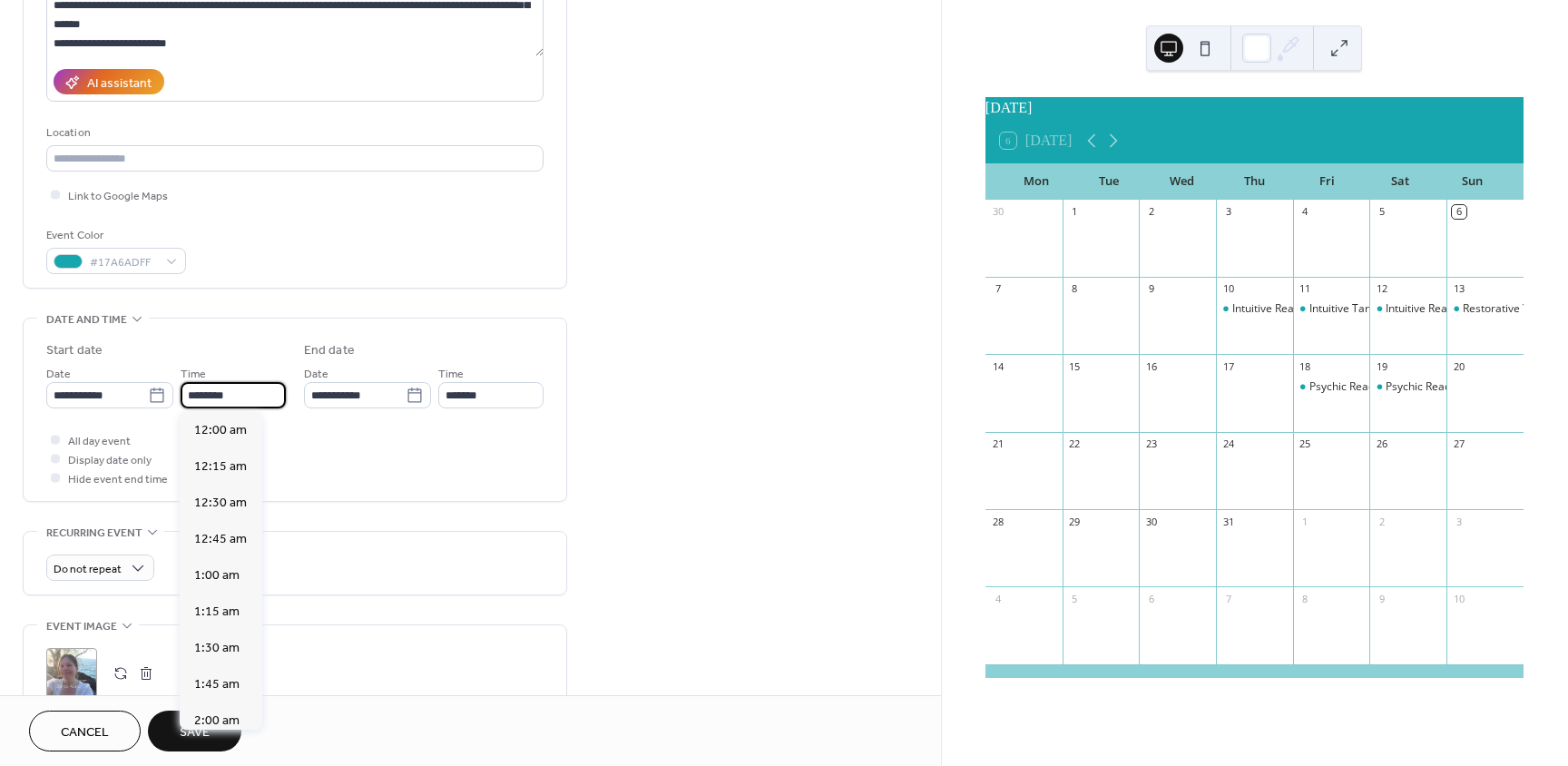 click on "********" at bounding box center [233, 395] 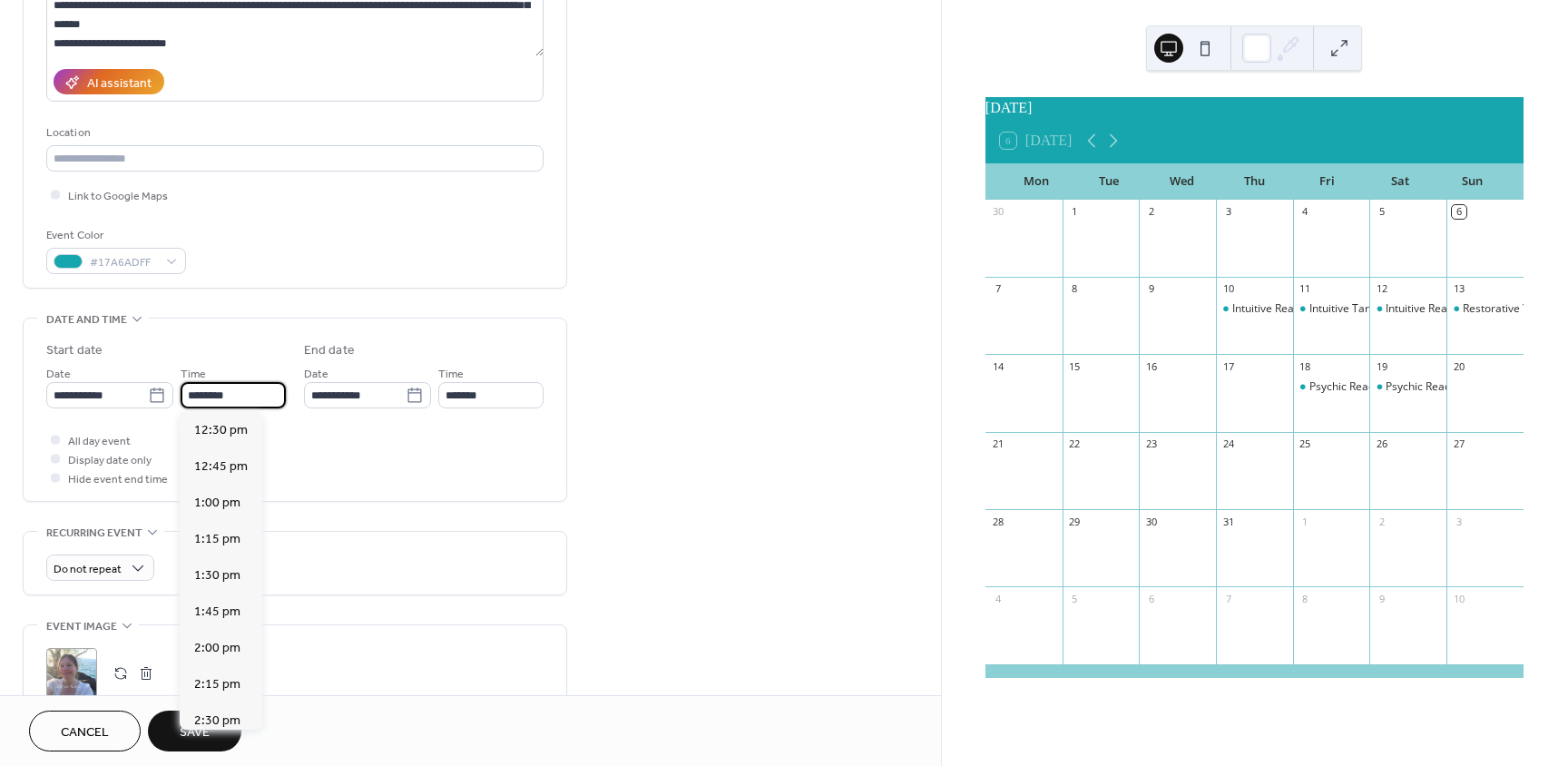 scroll, scrollTop: 1835, scrollLeft: 0, axis: vertical 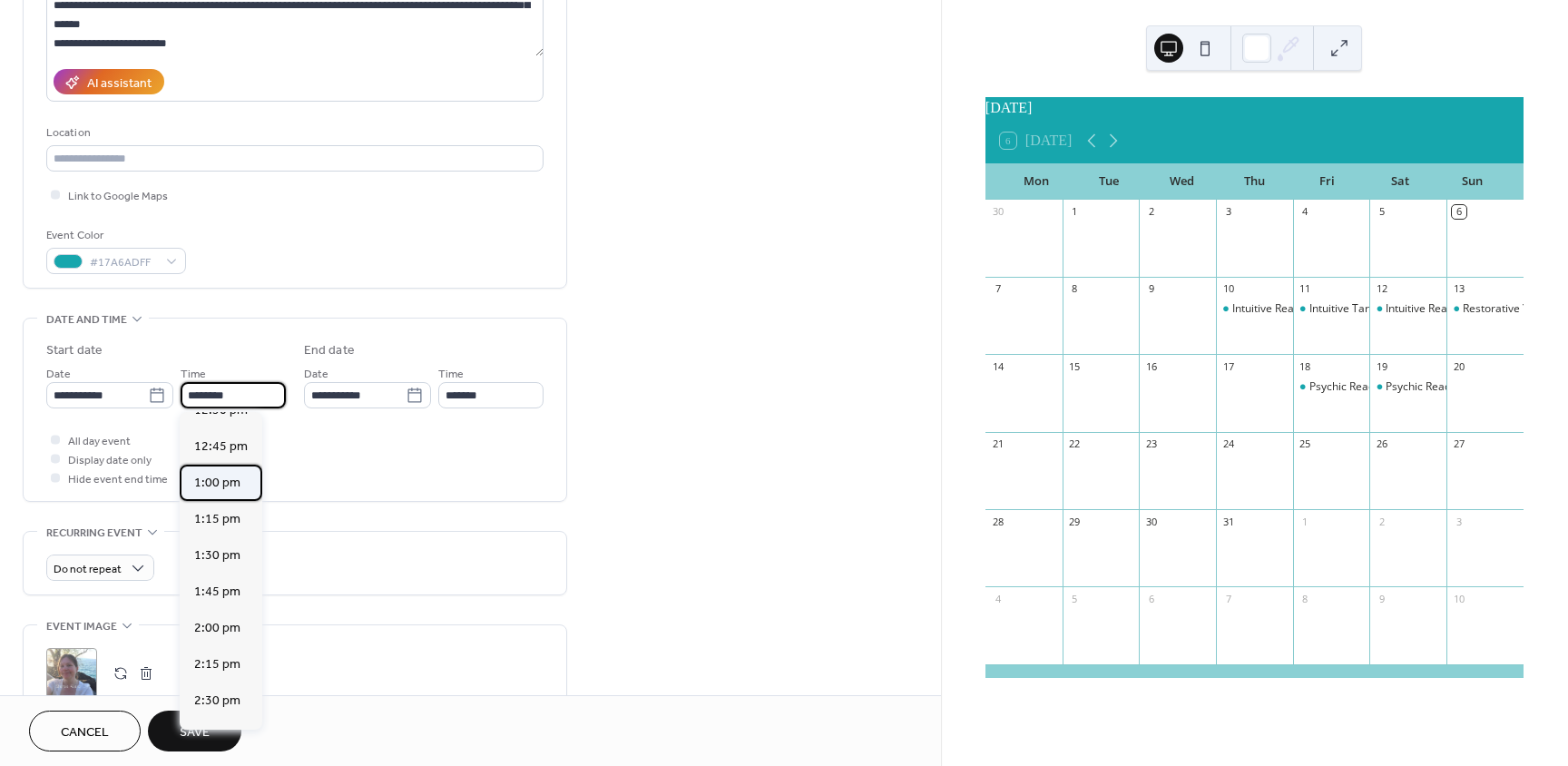click on "1:00 pm" at bounding box center (217, 483) 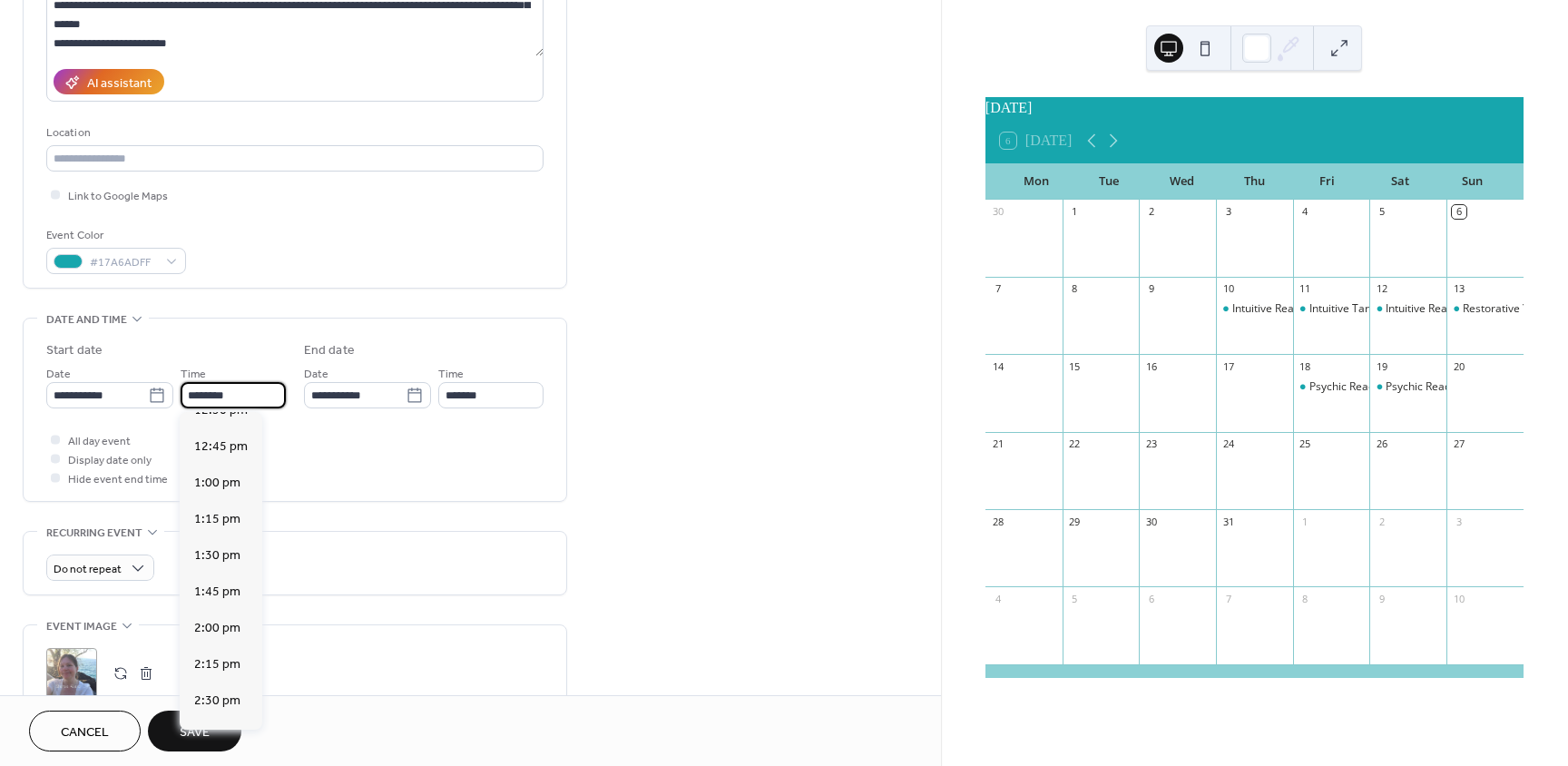 type on "*******" 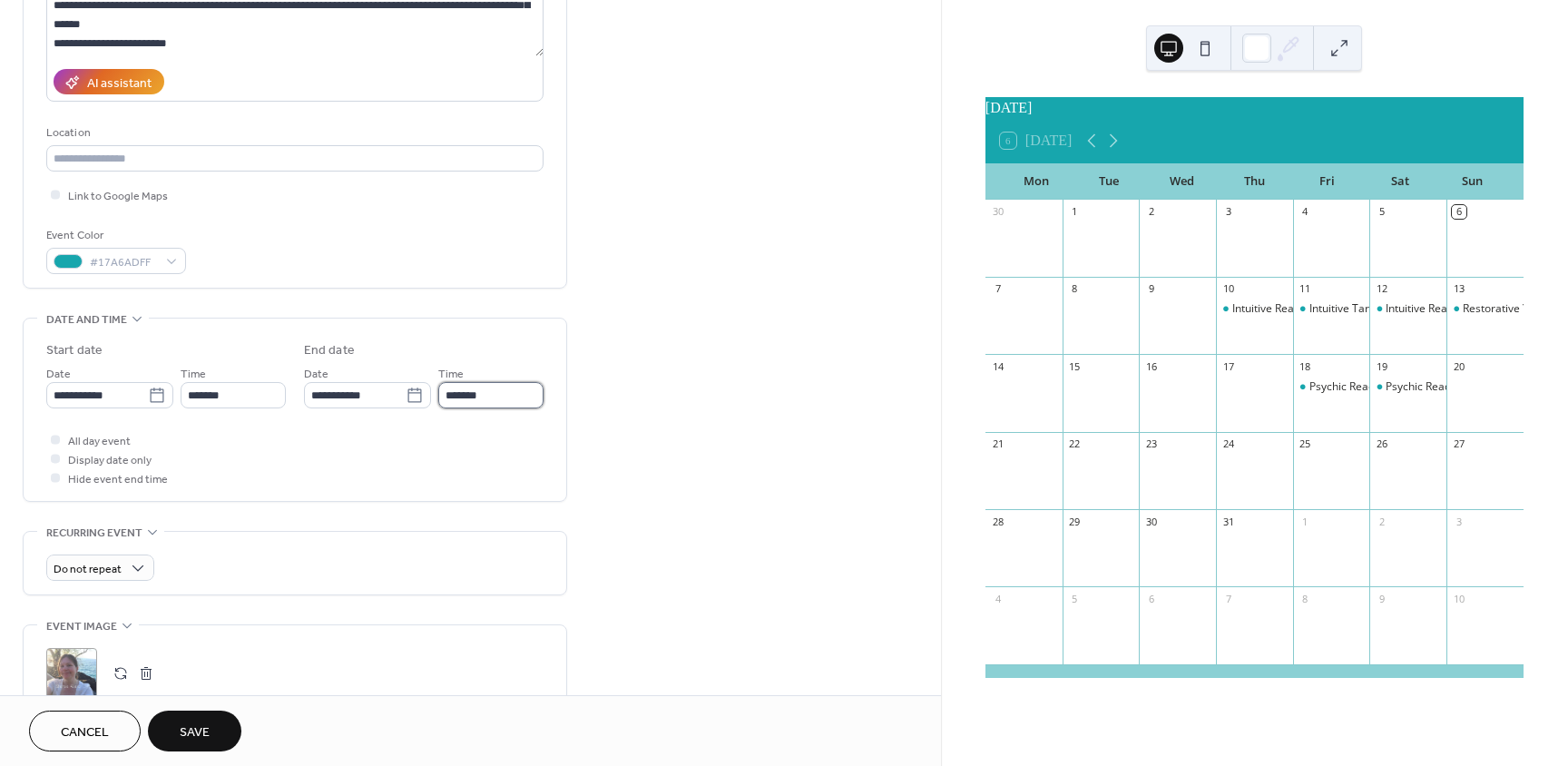 click on "*******" at bounding box center (491, 395) 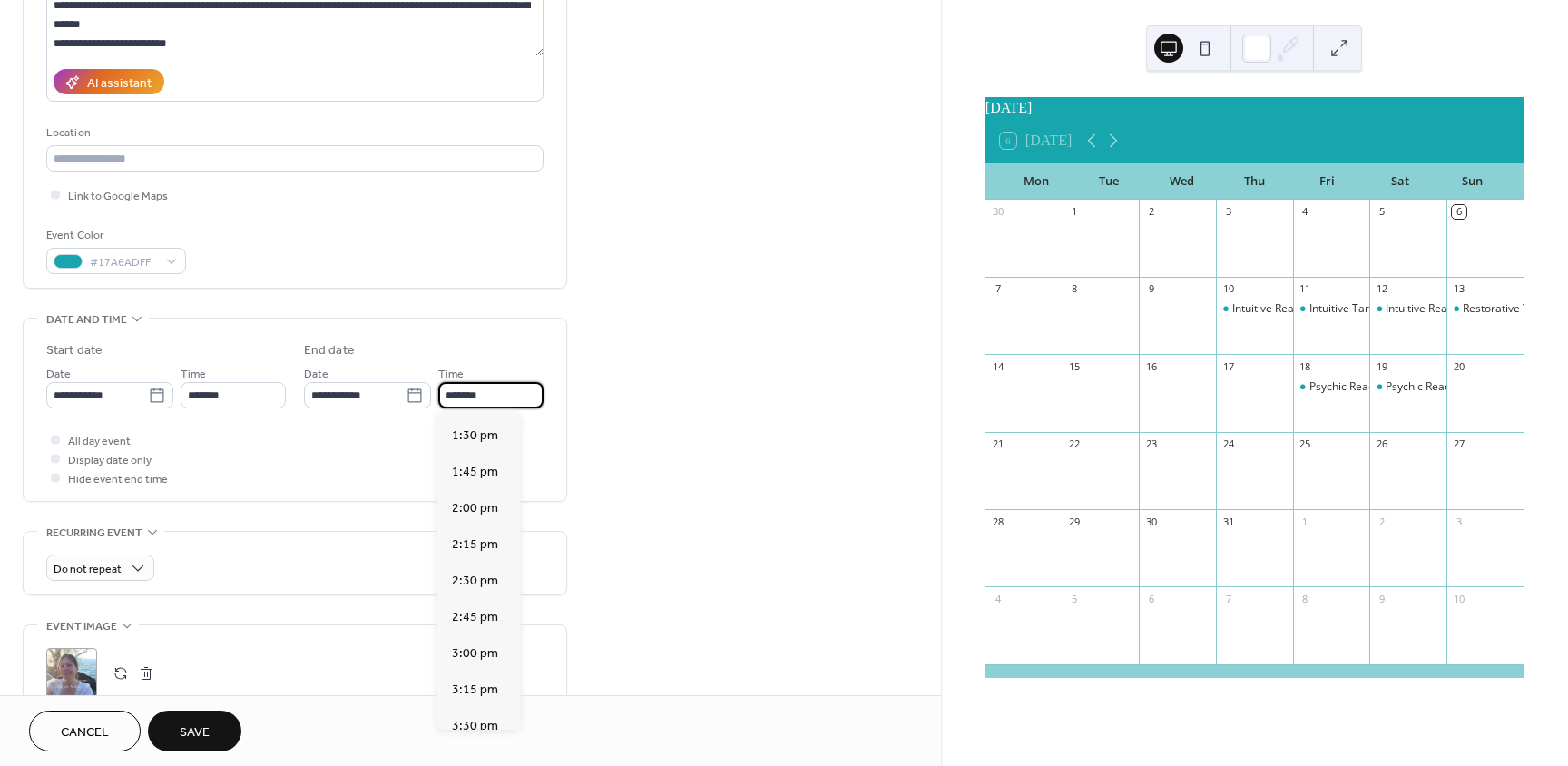 scroll, scrollTop: 23, scrollLeft: 0, axis: vertical 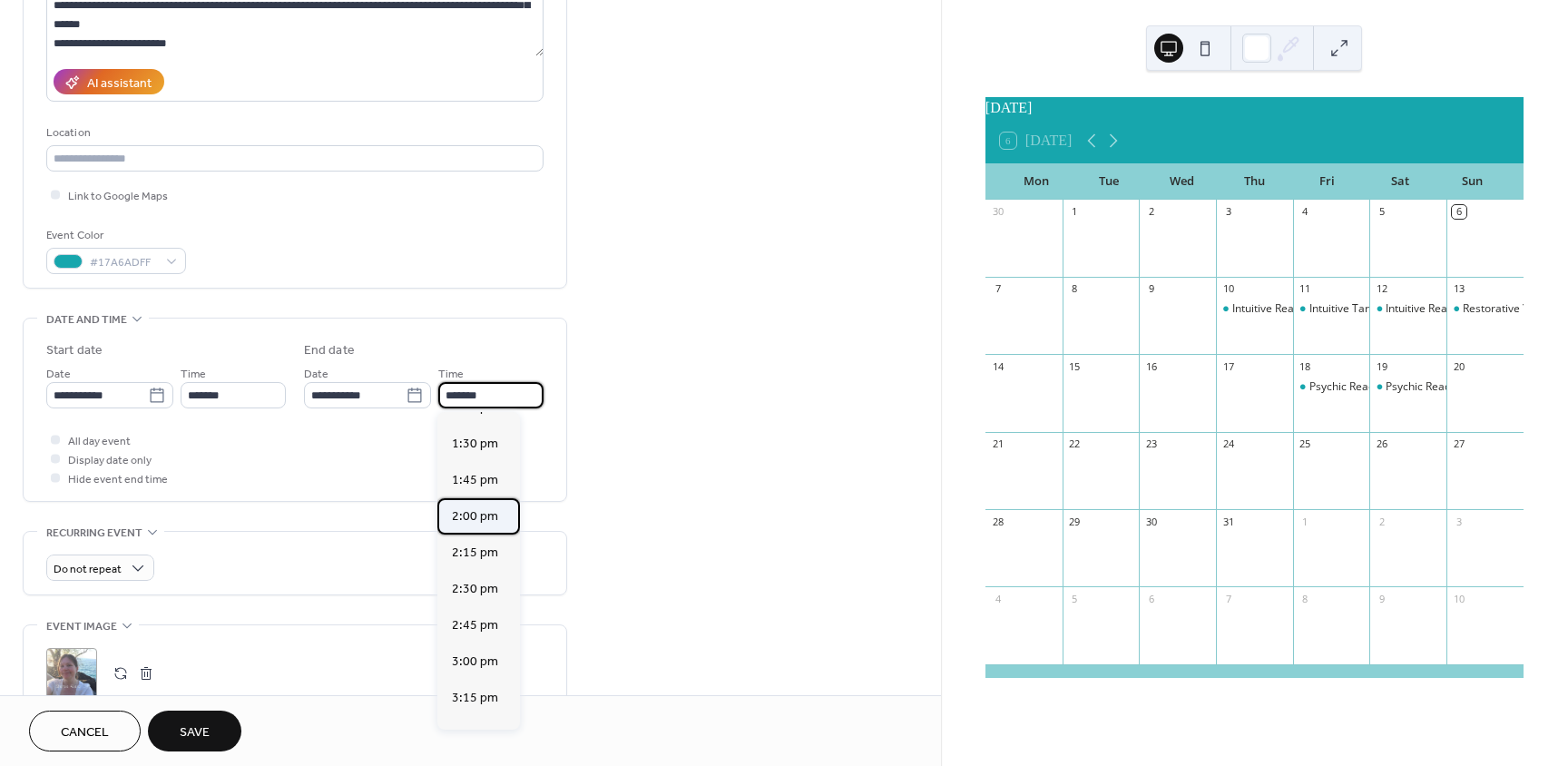 click on "2:00 pm" at bounding box center (475, 516) 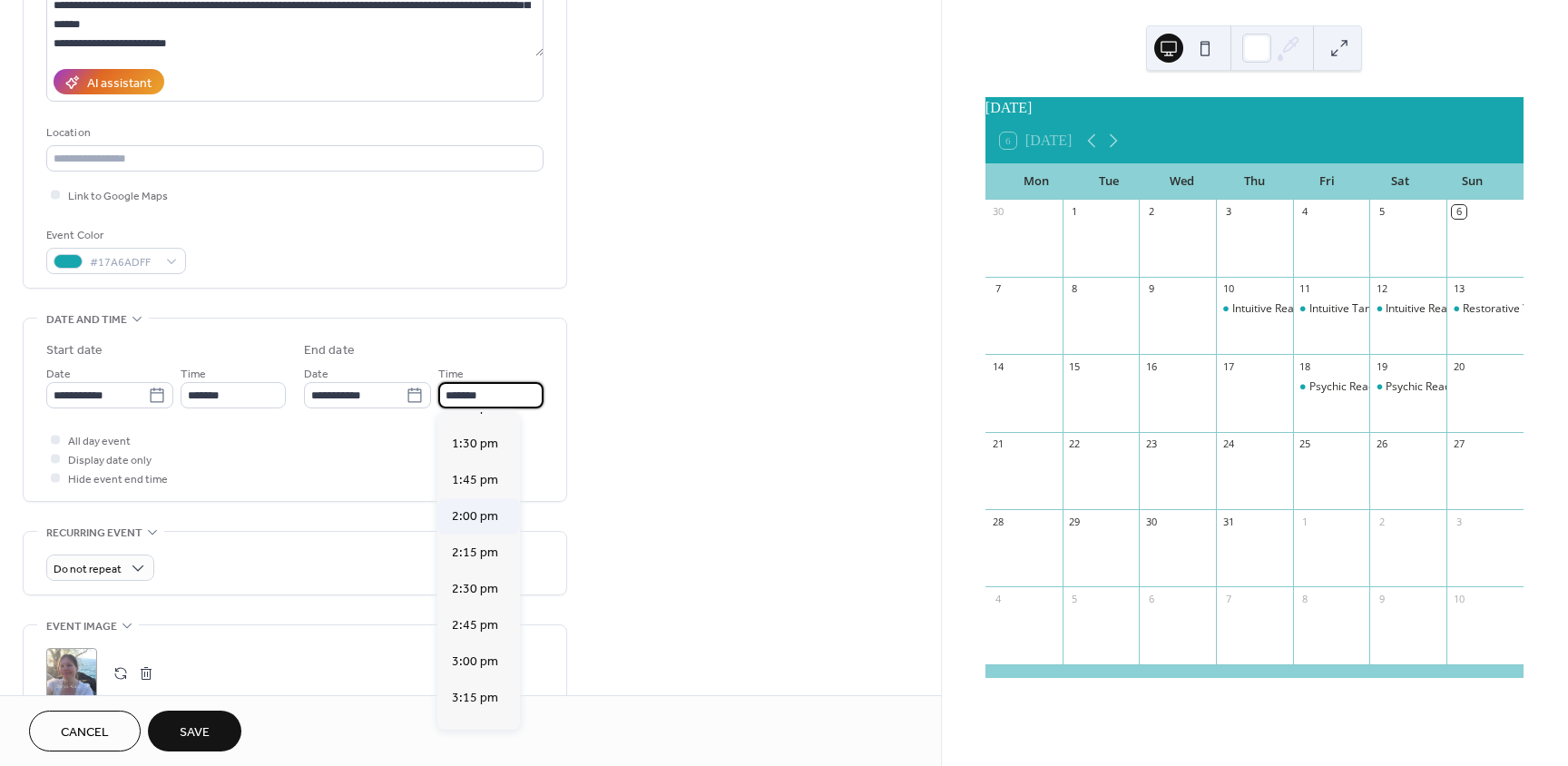 type on "*******" 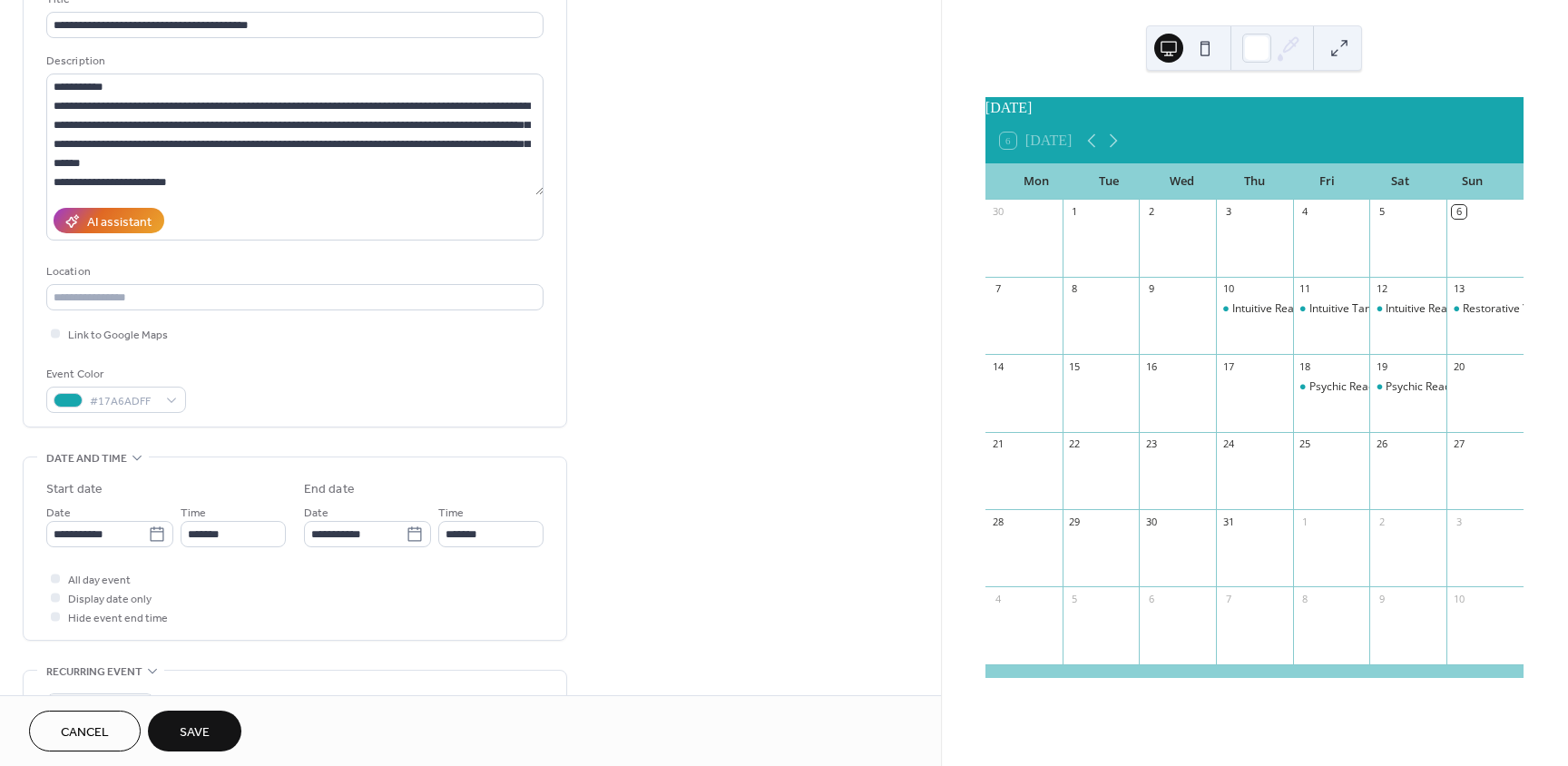 scroll, scrollTop: 182, scrollLeft: 0, axis: vertical 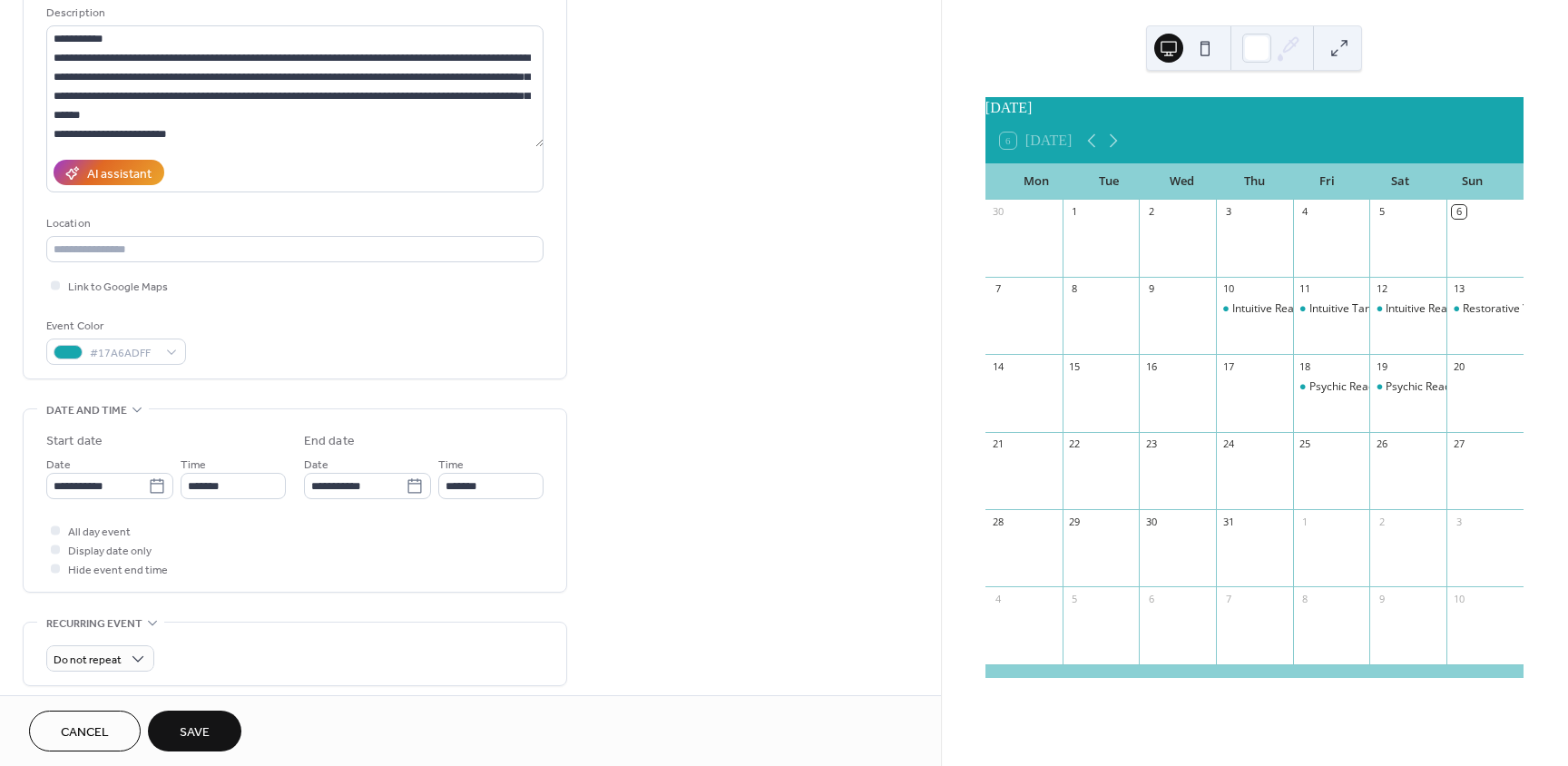 click on "Save" at bounding box center (194, 732) 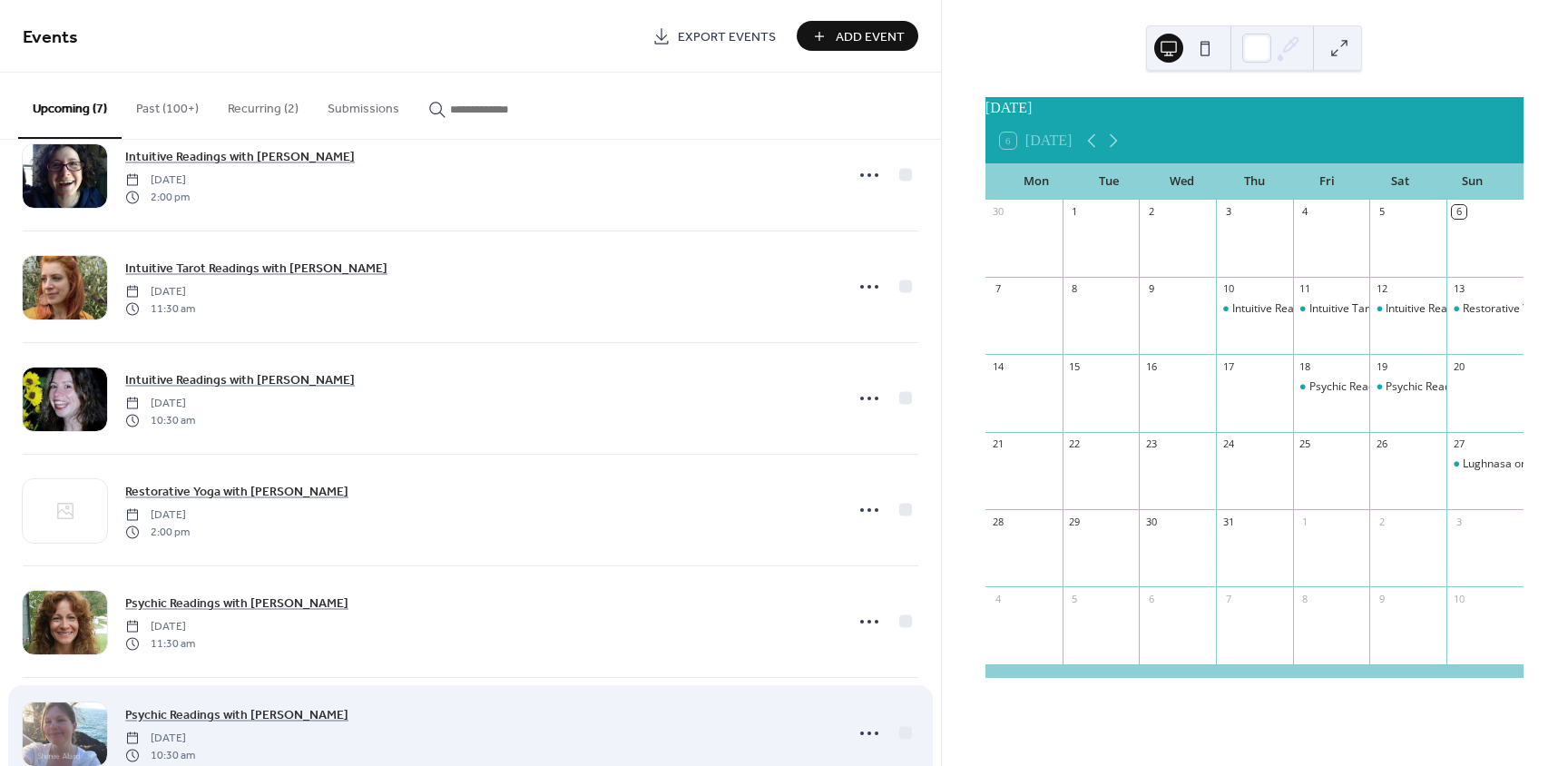 scroll, scrollTop: 209, scrollLeft: 0, axis: vertical 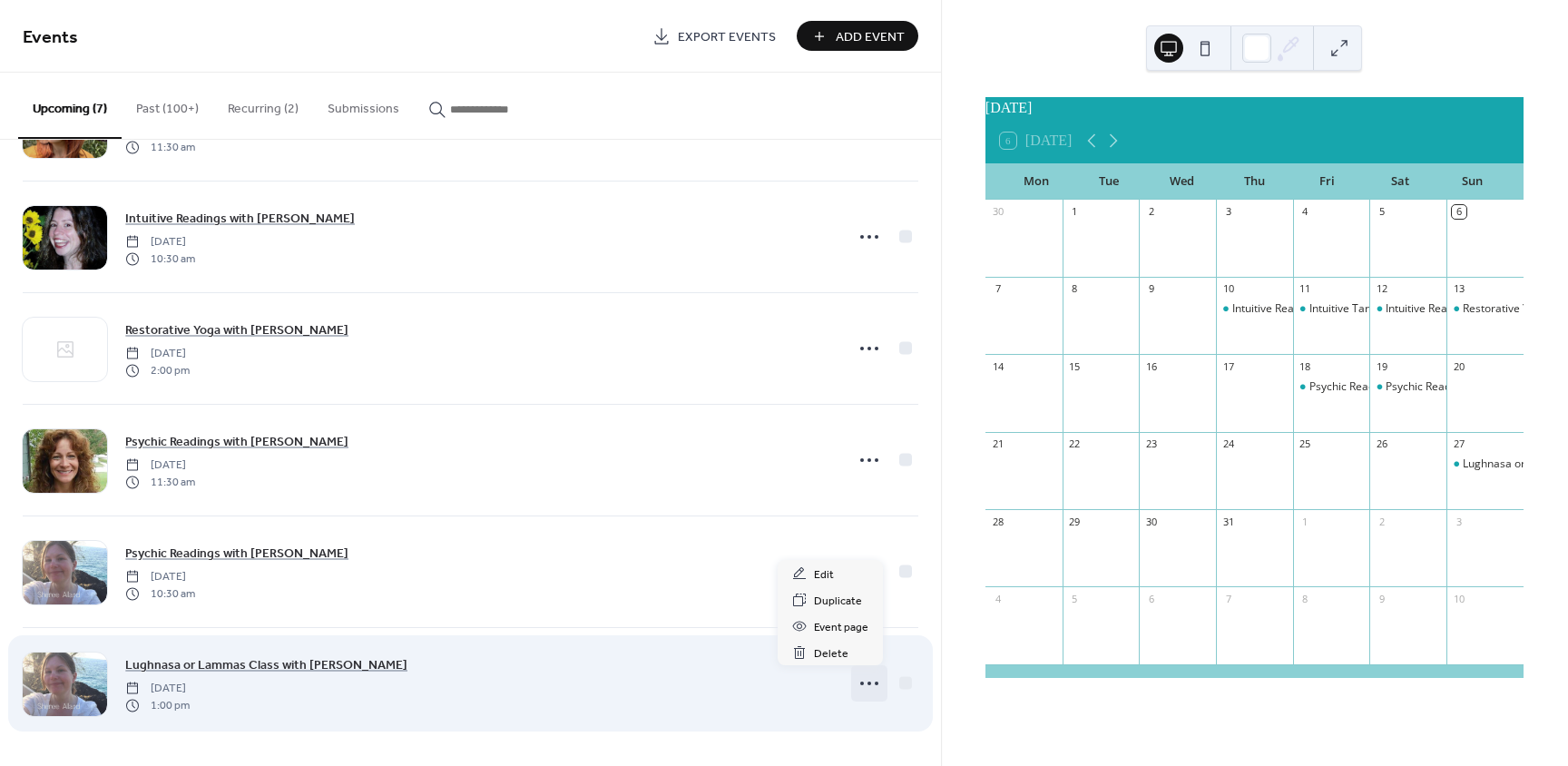 click 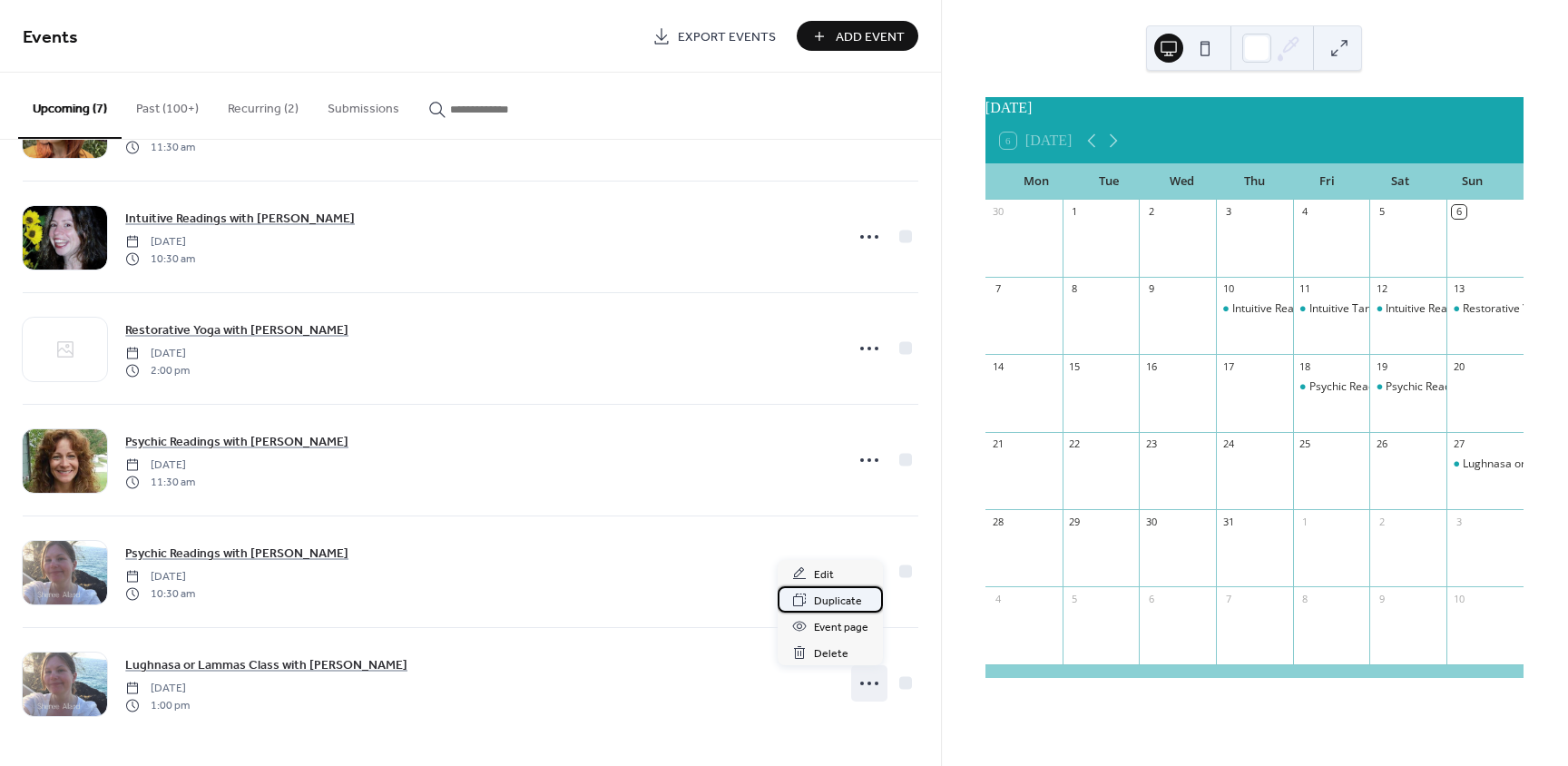 click on "Duplicate" at bounding box center (838, 601) 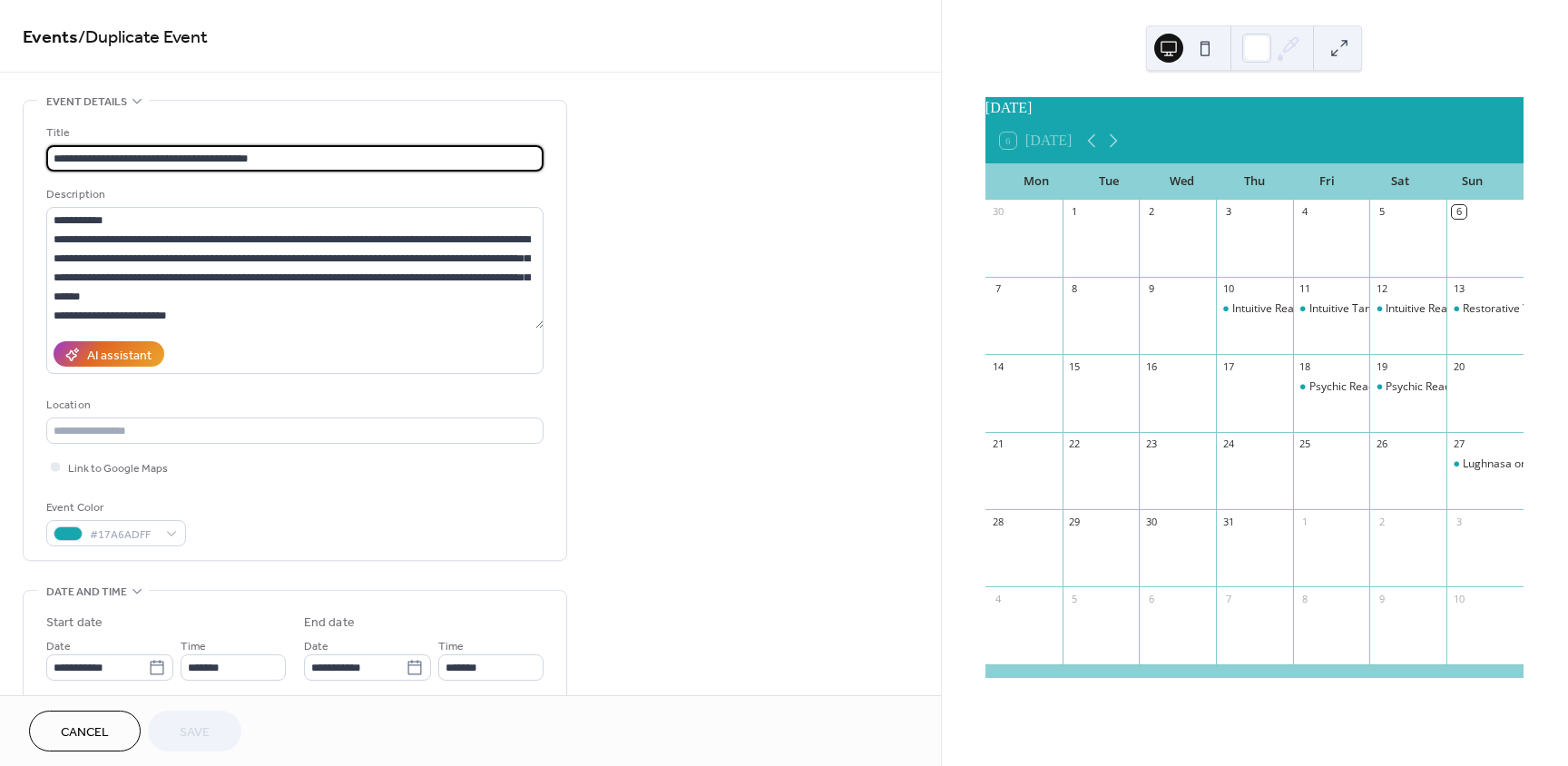 scroll, scrollTop: 1, scrollLeft: 0, axis: vertical 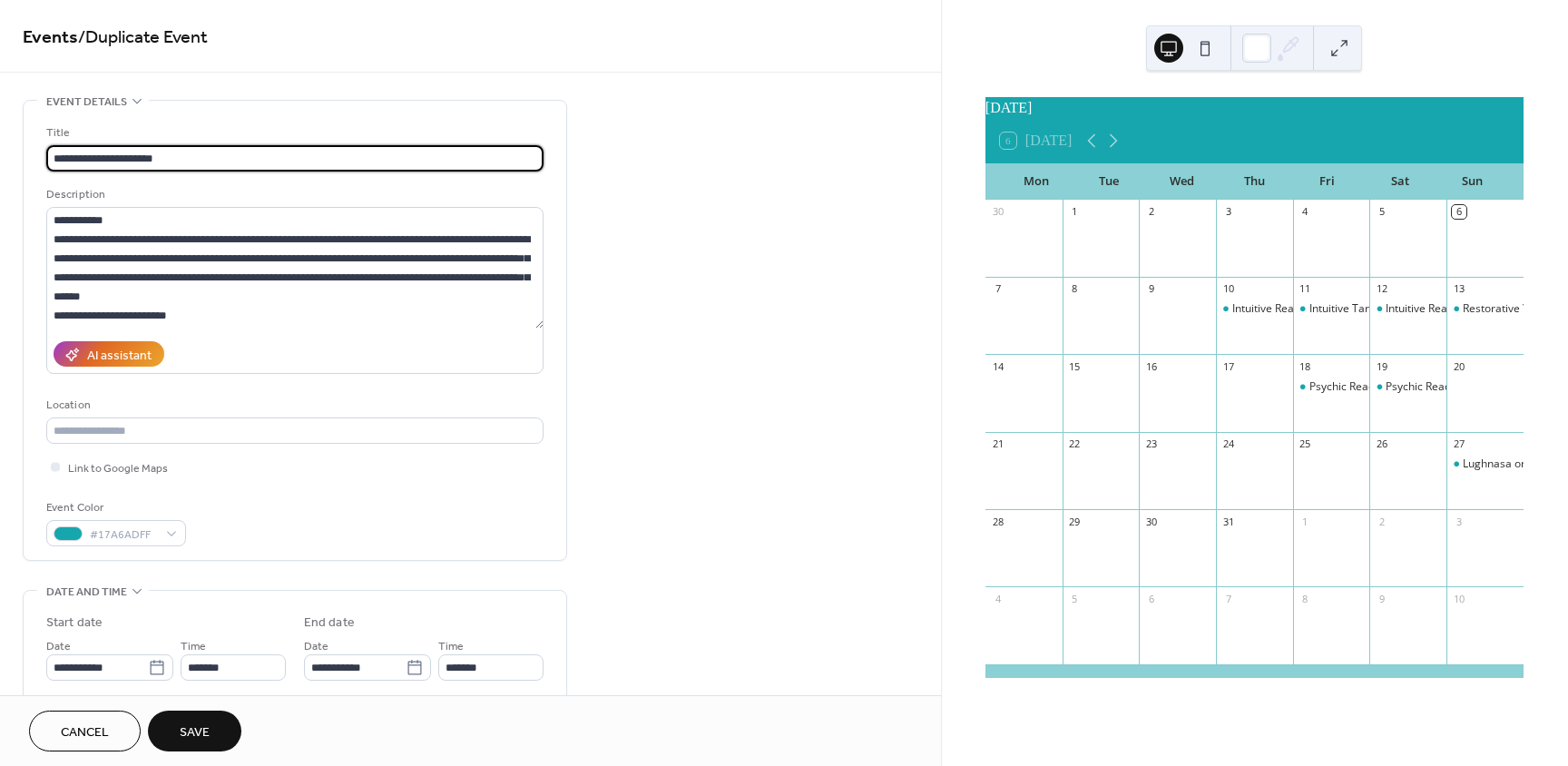type on "**********" 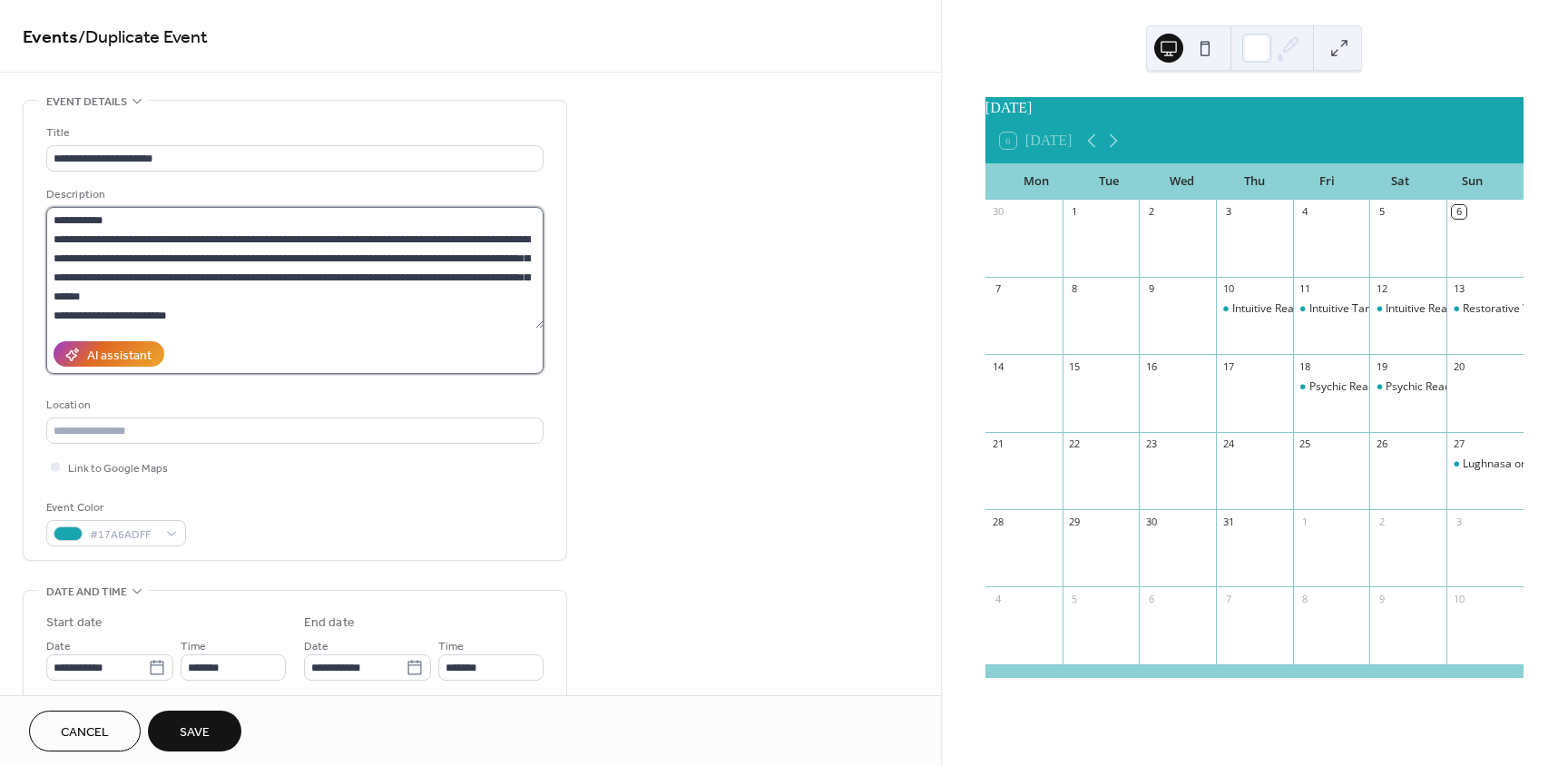 drag, startPoint x: 201, startPoint y: 269, endPoint x: 142, endPoint y: 265, distance: 59.13544 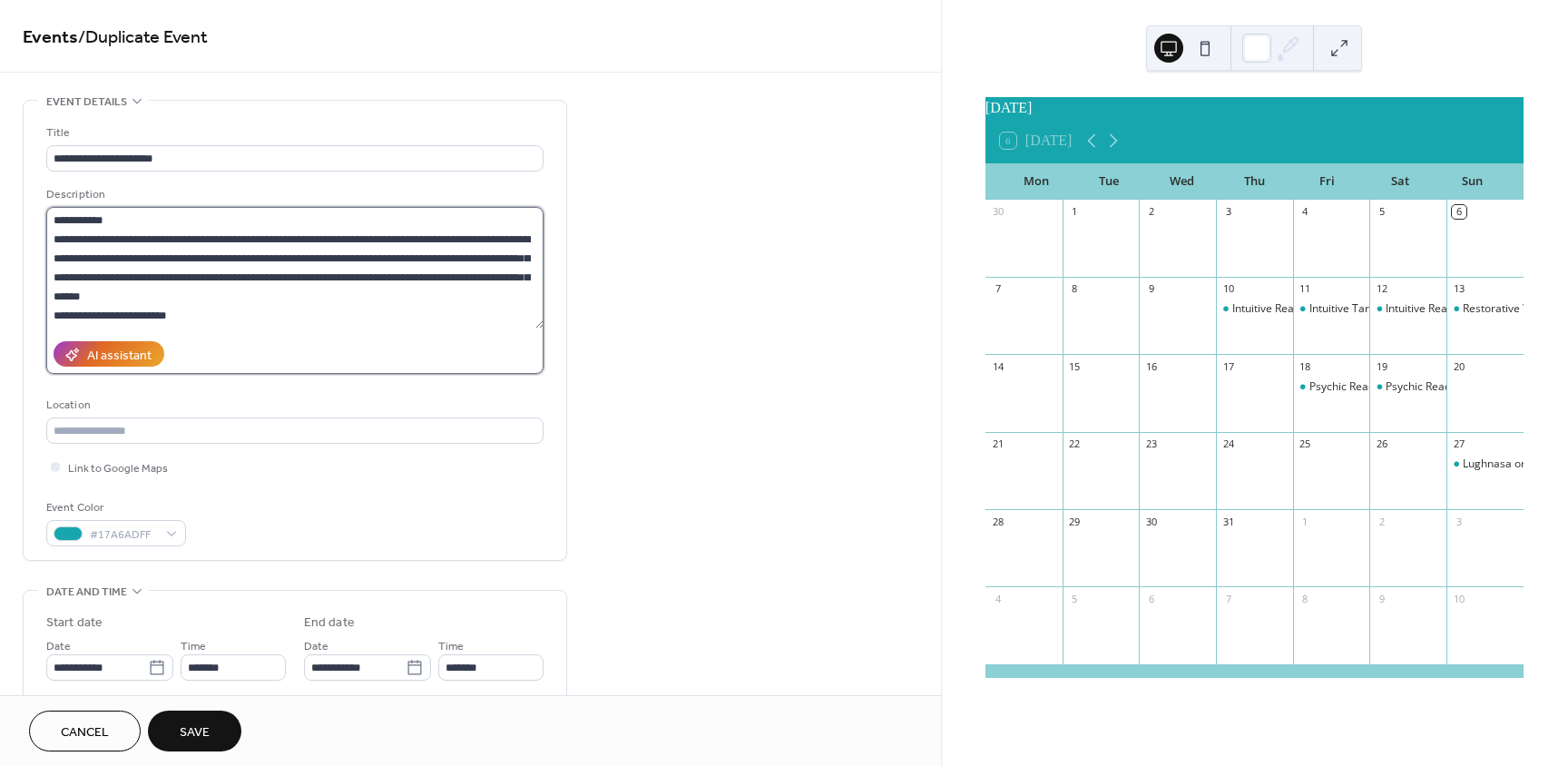 click on "**********" at bounding box center (295, 268) 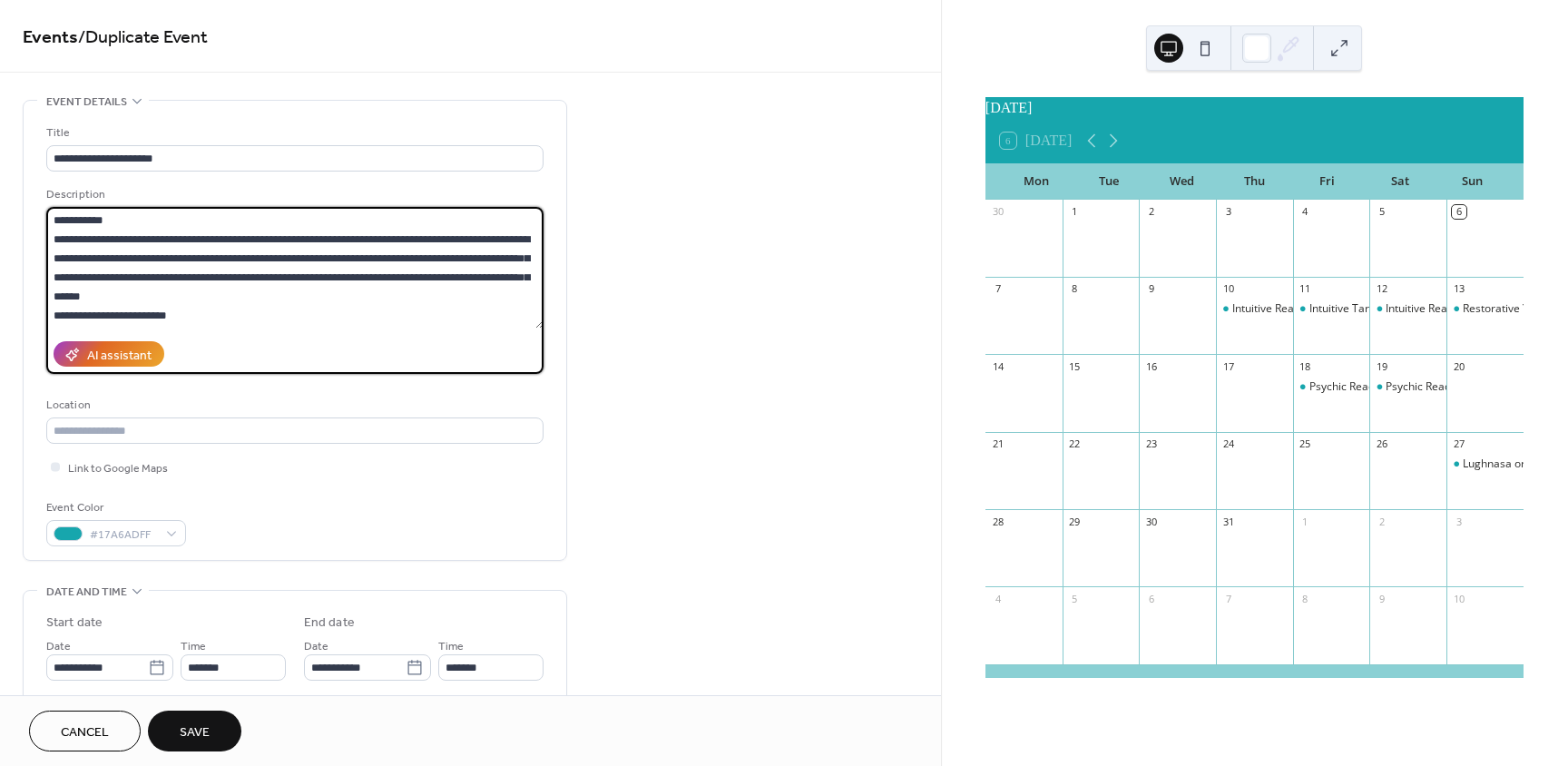 drag, startPoint x: 54, startPoint y: 220, endPoint x: 295, endPoint y: 367, distance: 282.2942 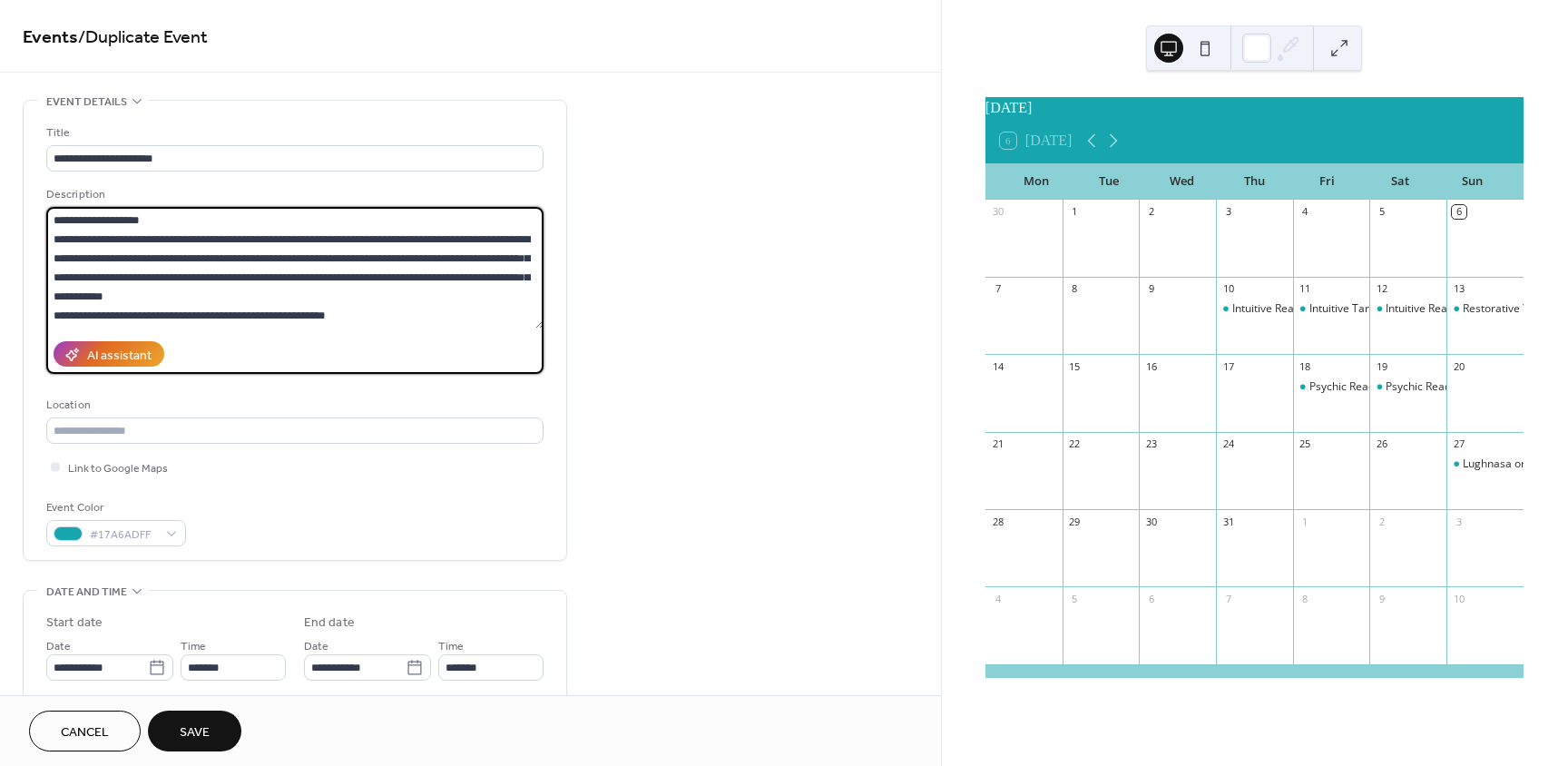 scroll, scrollTop: 35, scrollLeft: 0, axis: vertical 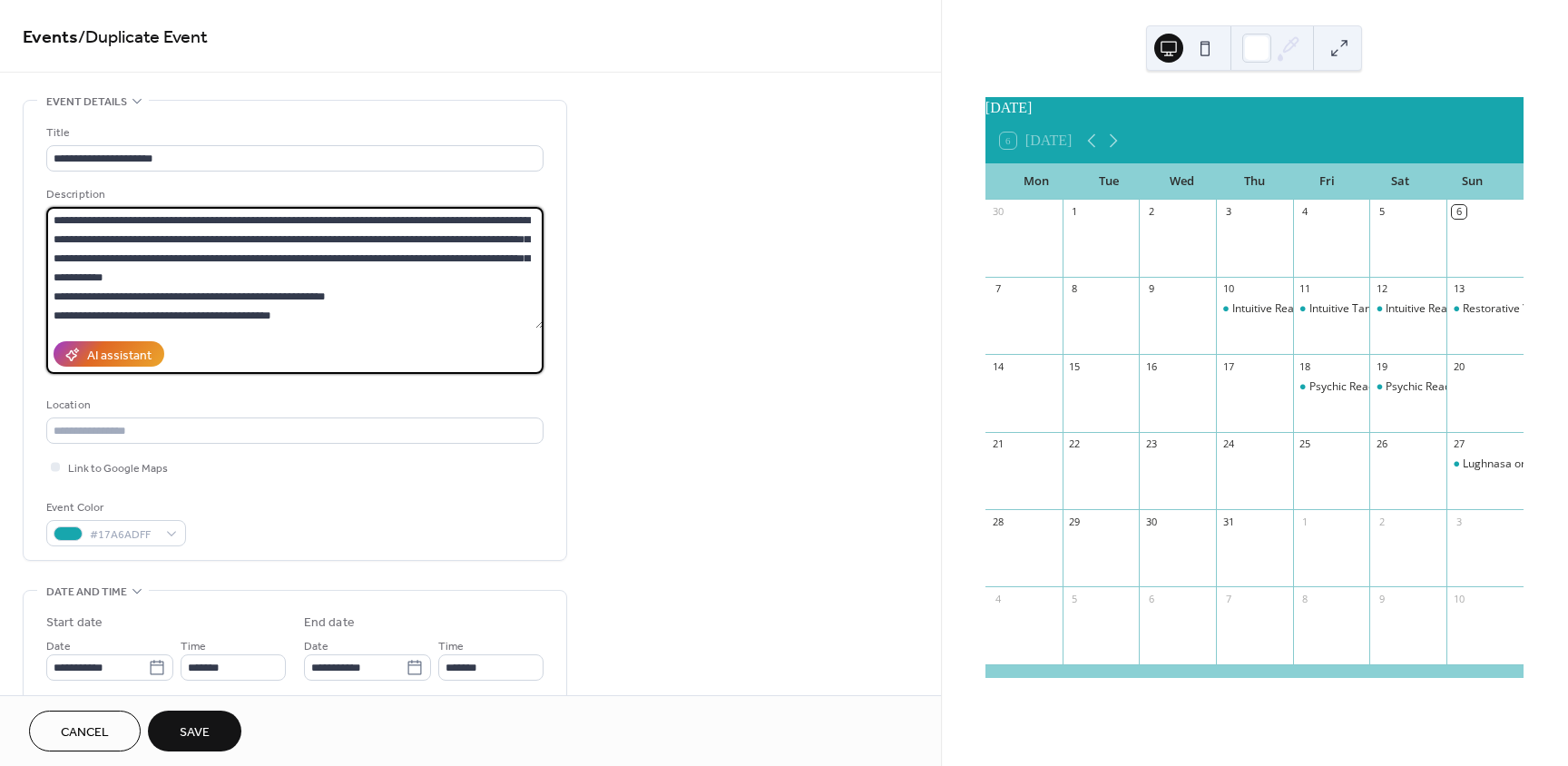 click on "**********" at bounding box center (295, 268) 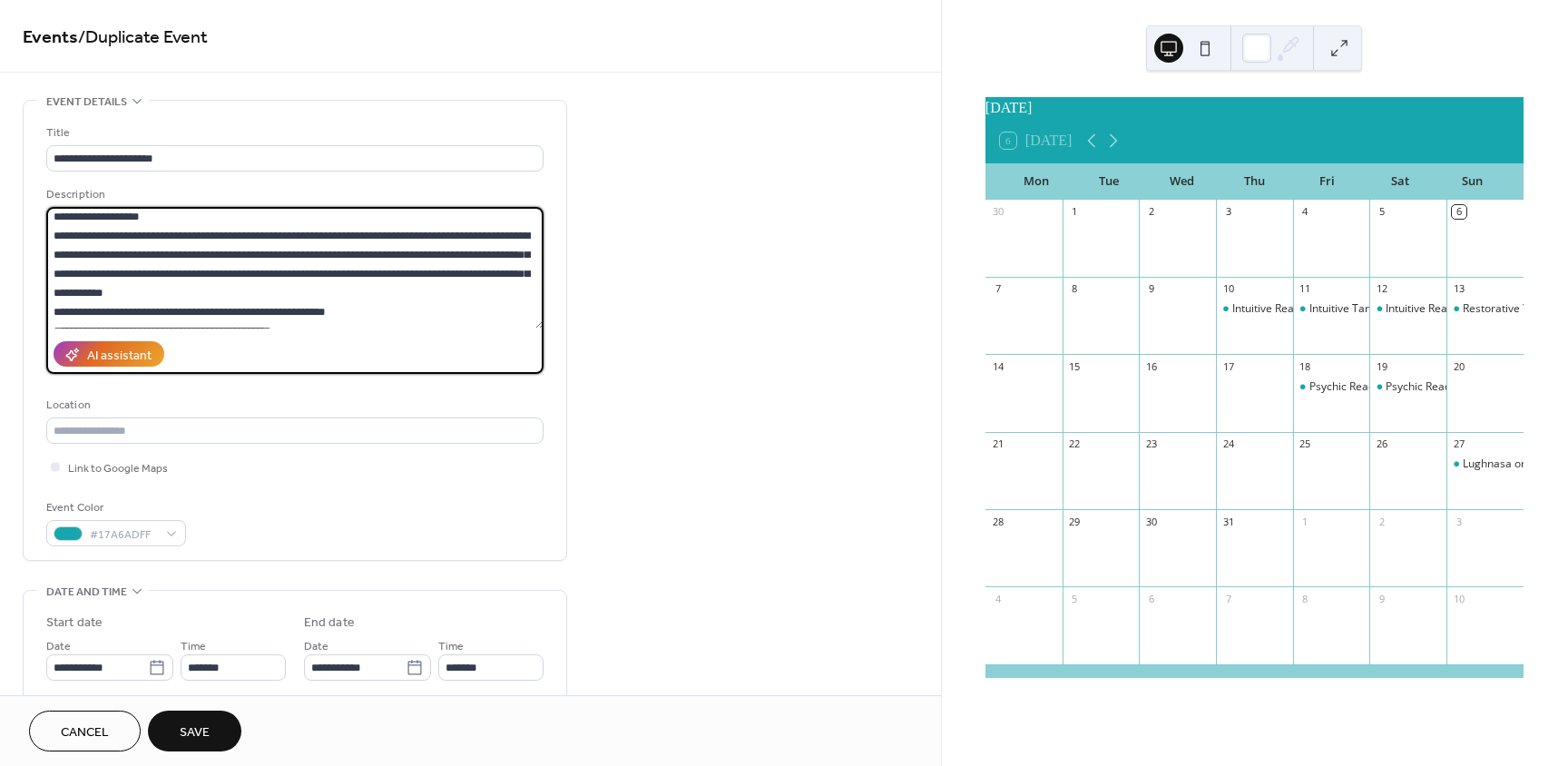 scroll, scrollTop: 0, scrollLeft: 0, axis: both 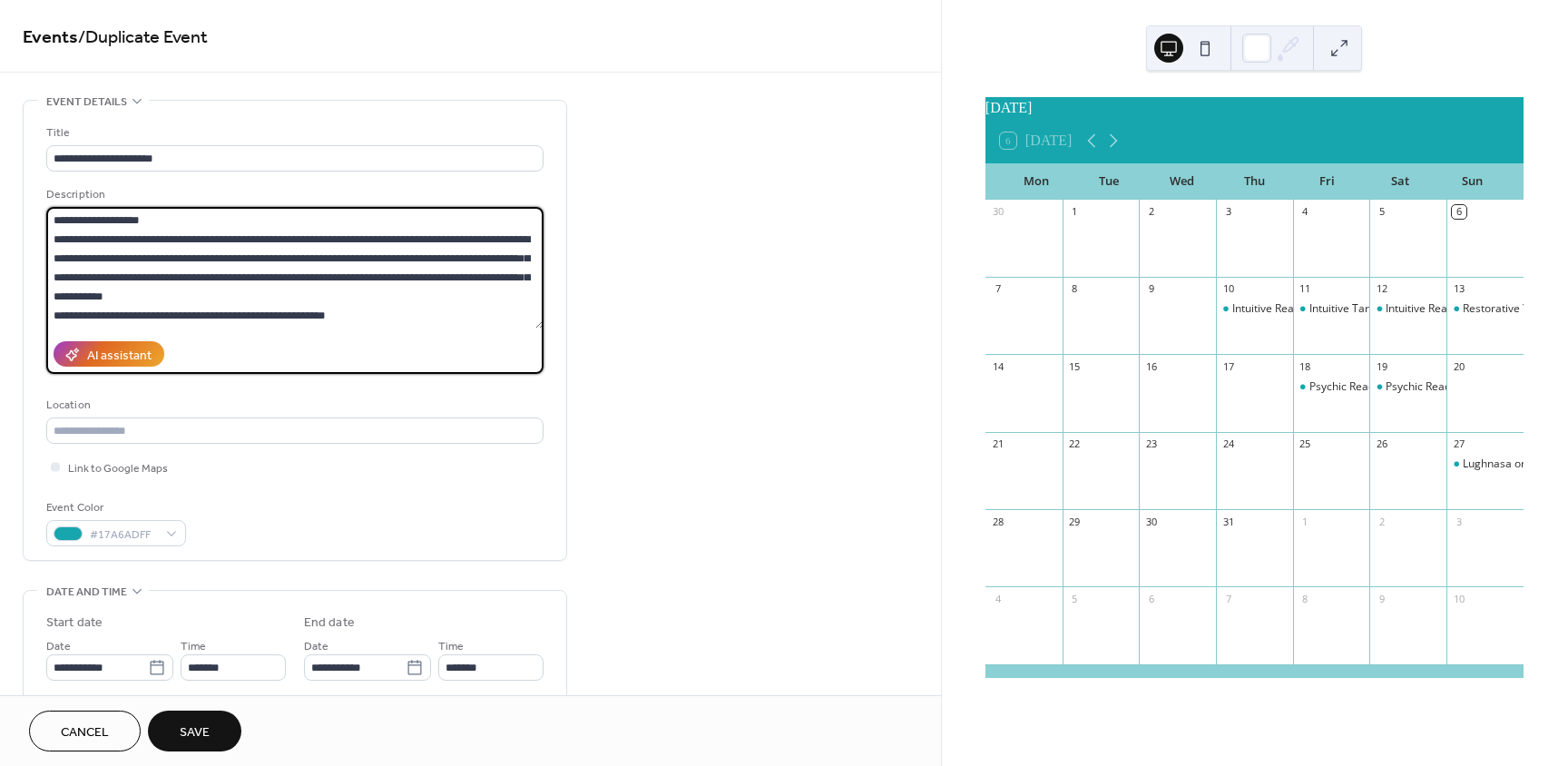 click on "**********" at bounding box center (295, 268) 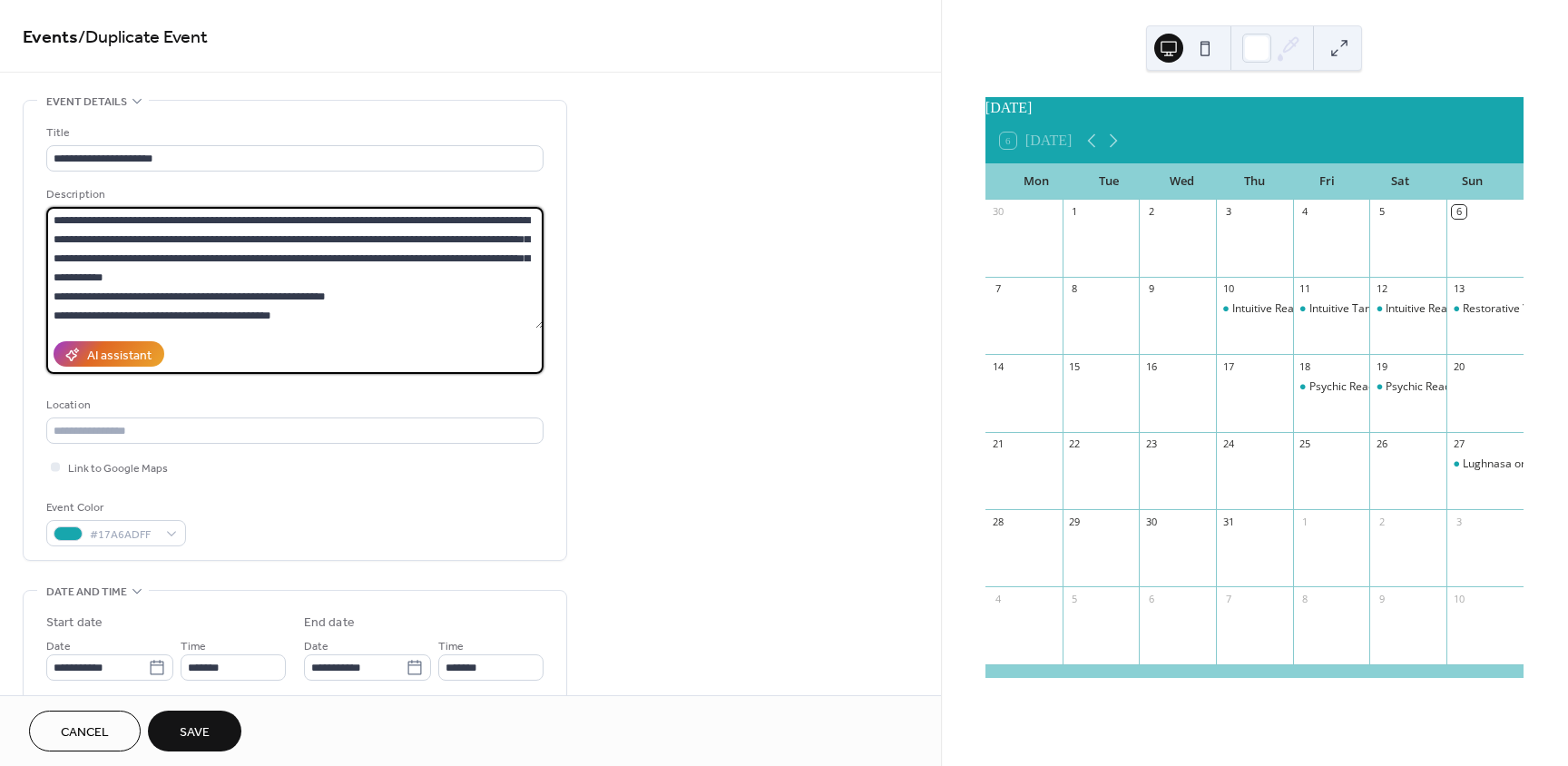 scroll, scrollTop: 38, scrollLeft: 0, axis: vertical 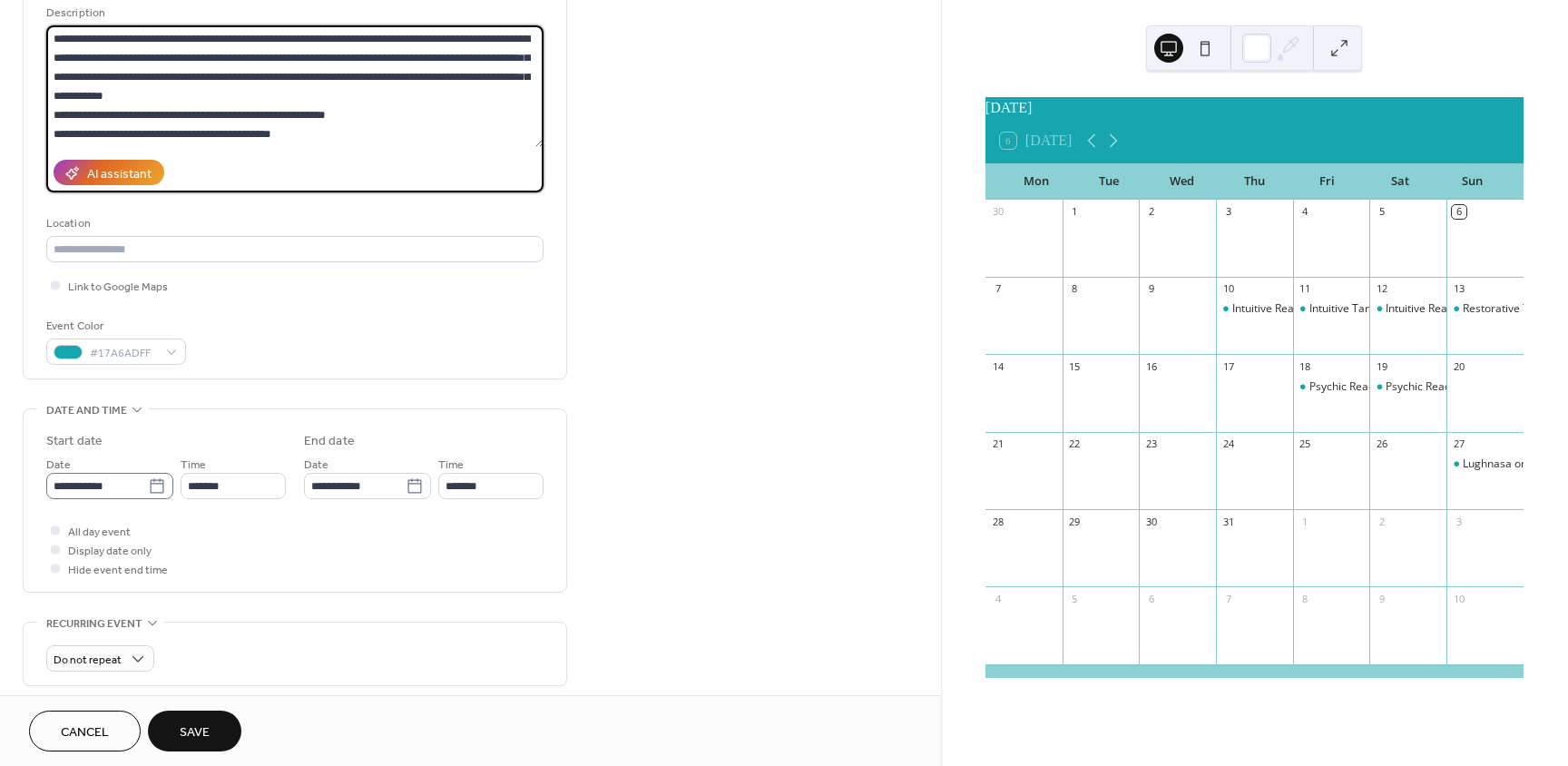 type on "**********" 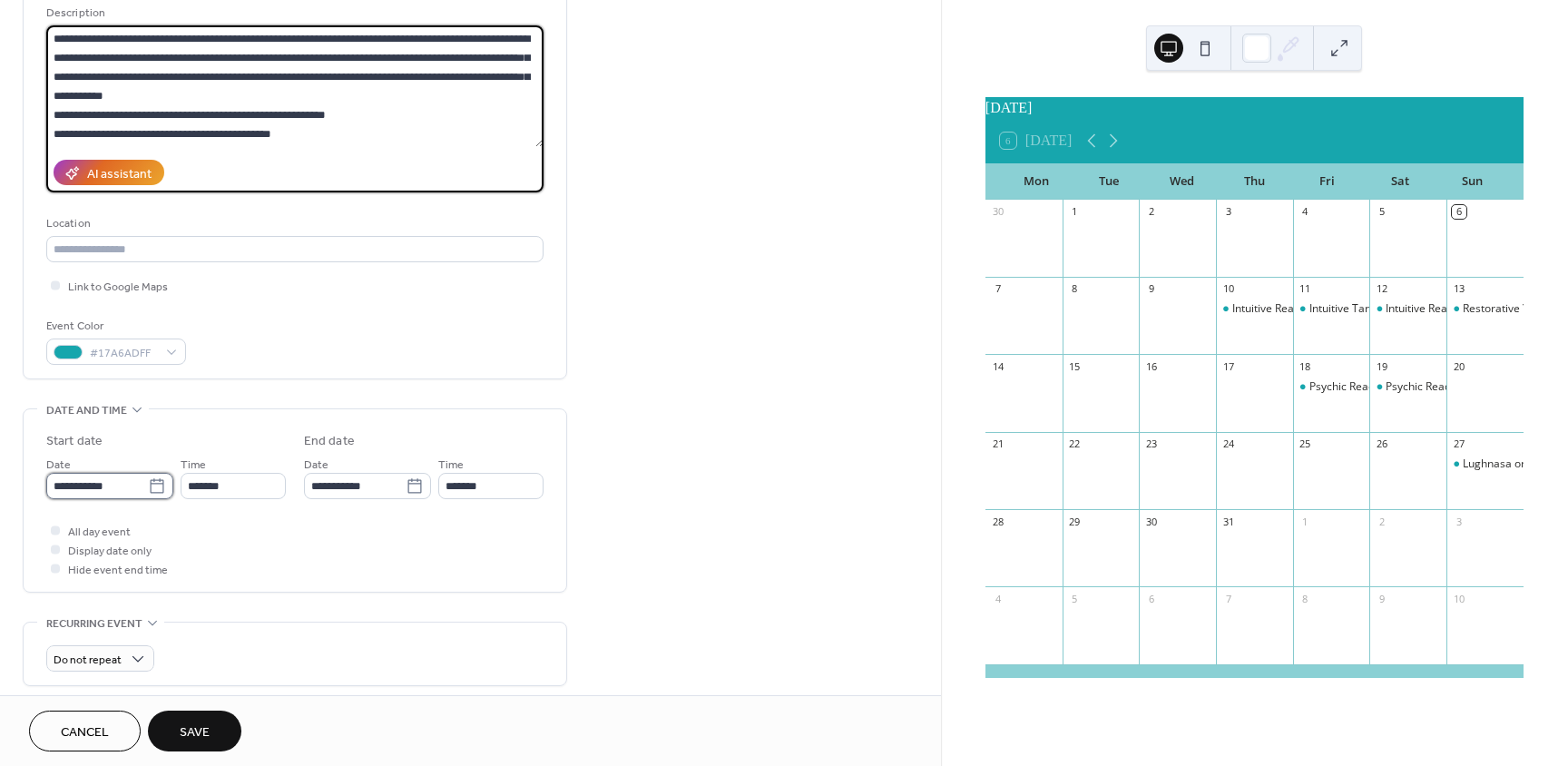 click on "**********" at bounding box center [97, 486] 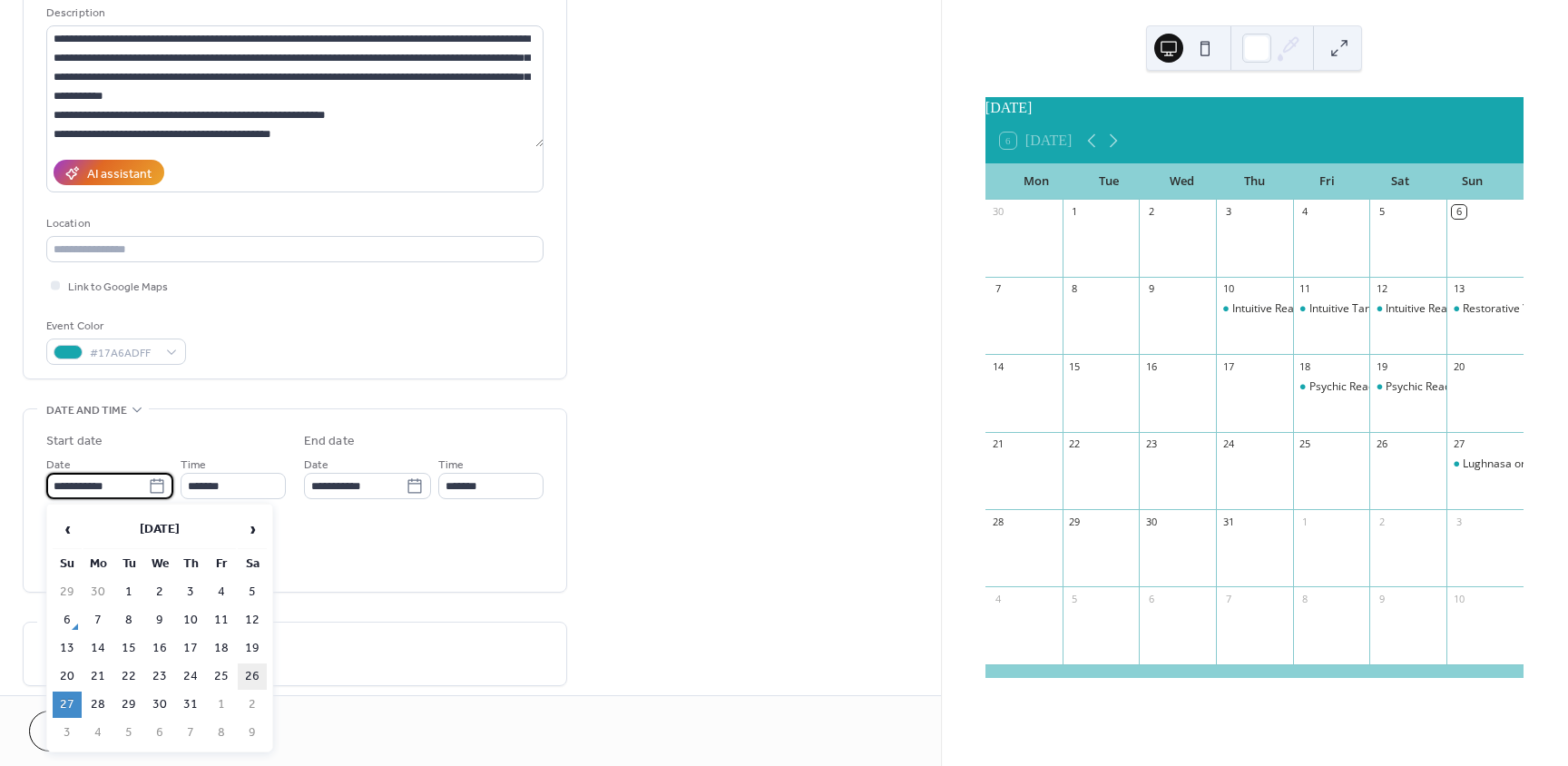 click on "26" at bounding box center [252, 676] 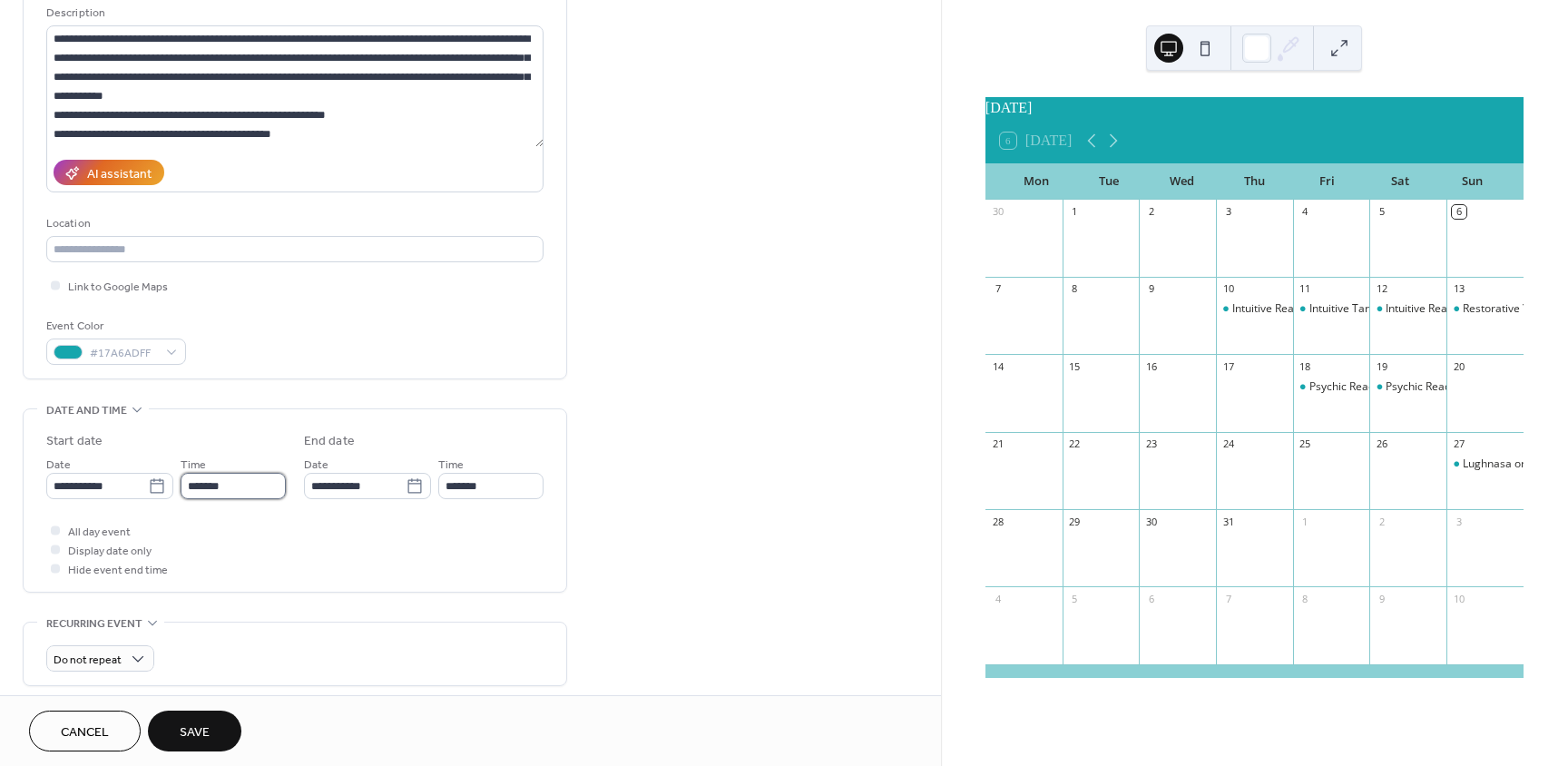 click on "*******" at bounding box center (233, 486) 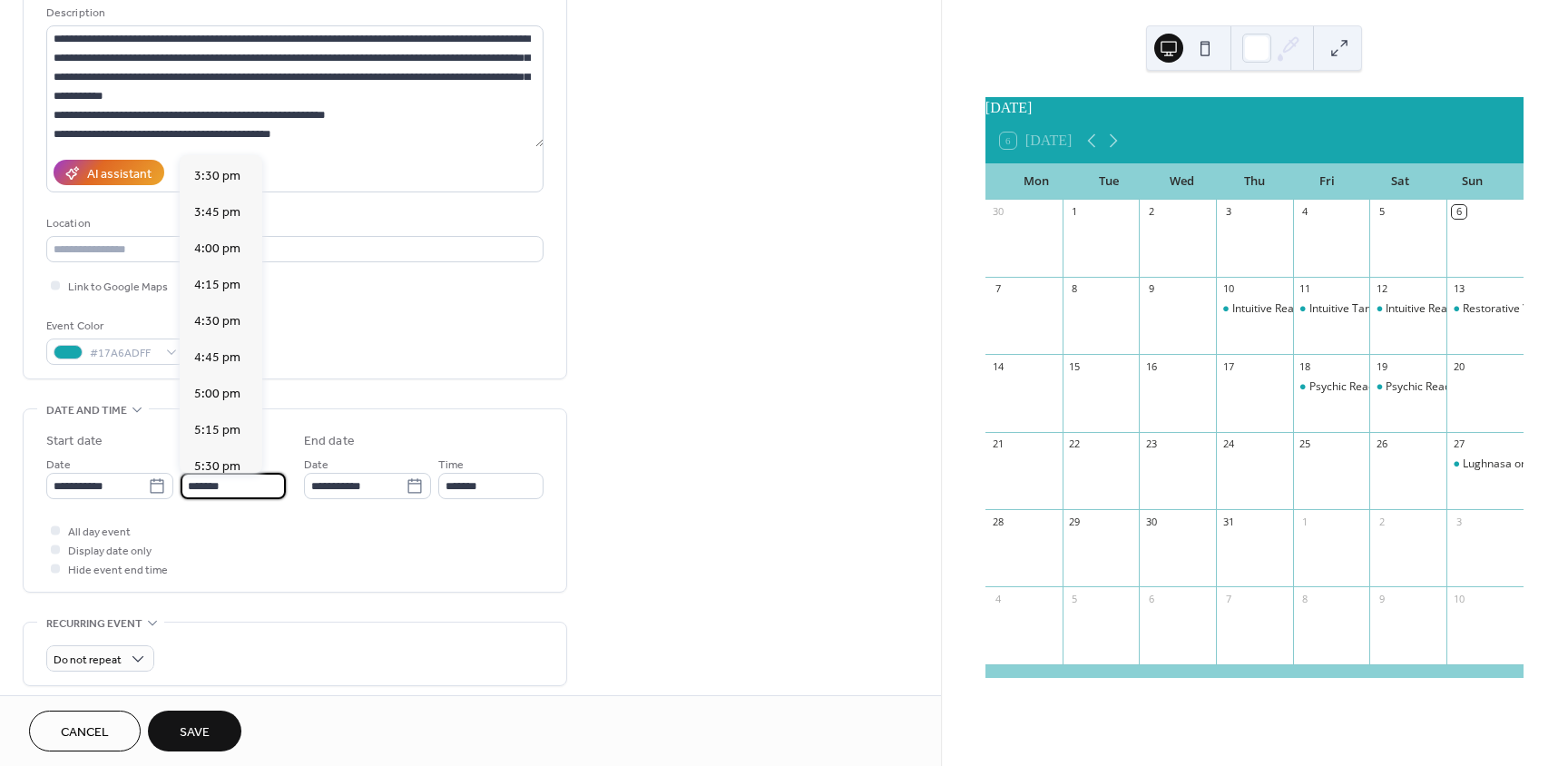 scroll, scrollTop: 2298, scrollLeft: 0, axis: vertical 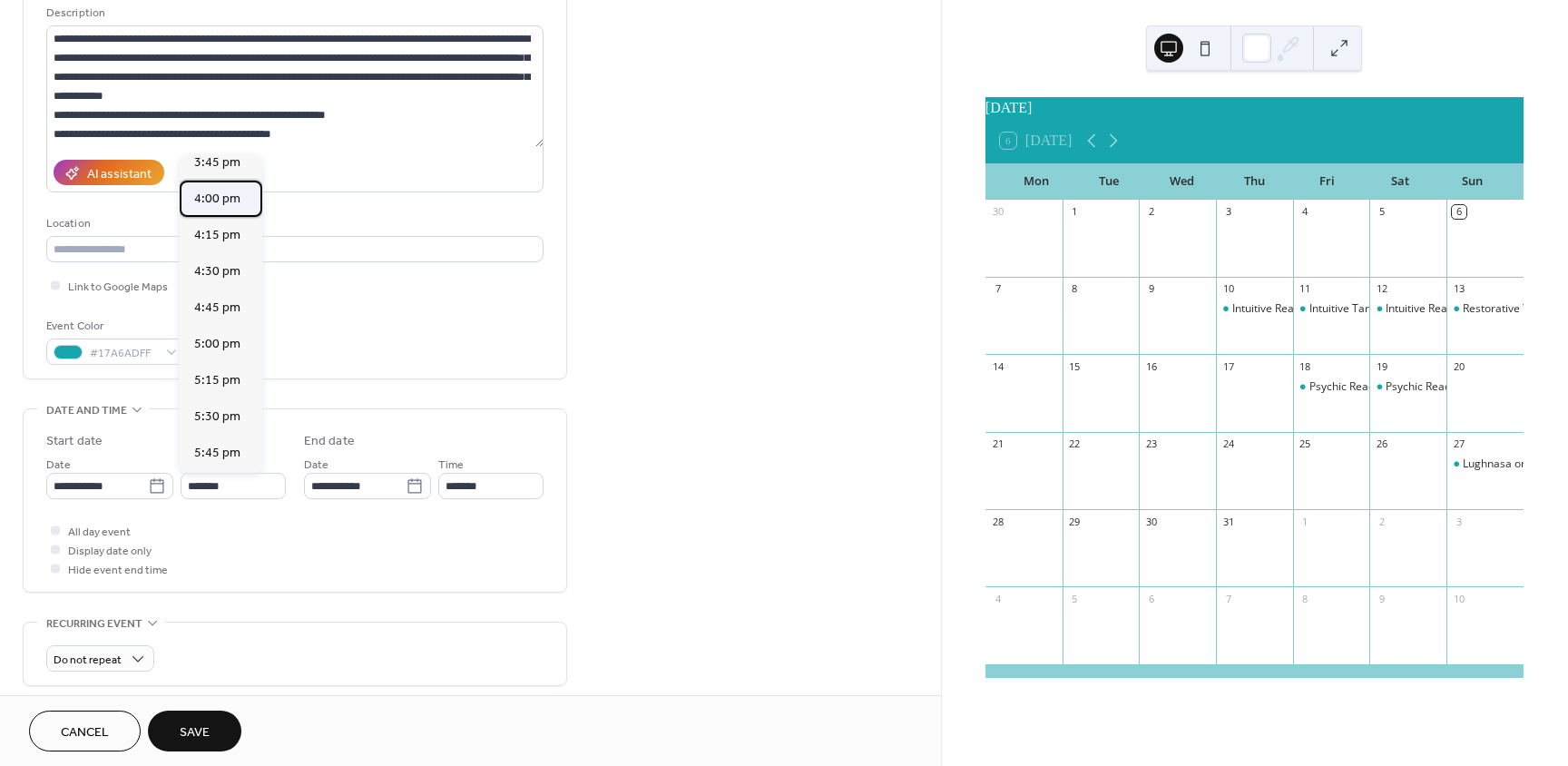 click on "4:00 pm" at bounding box center [217, 199] 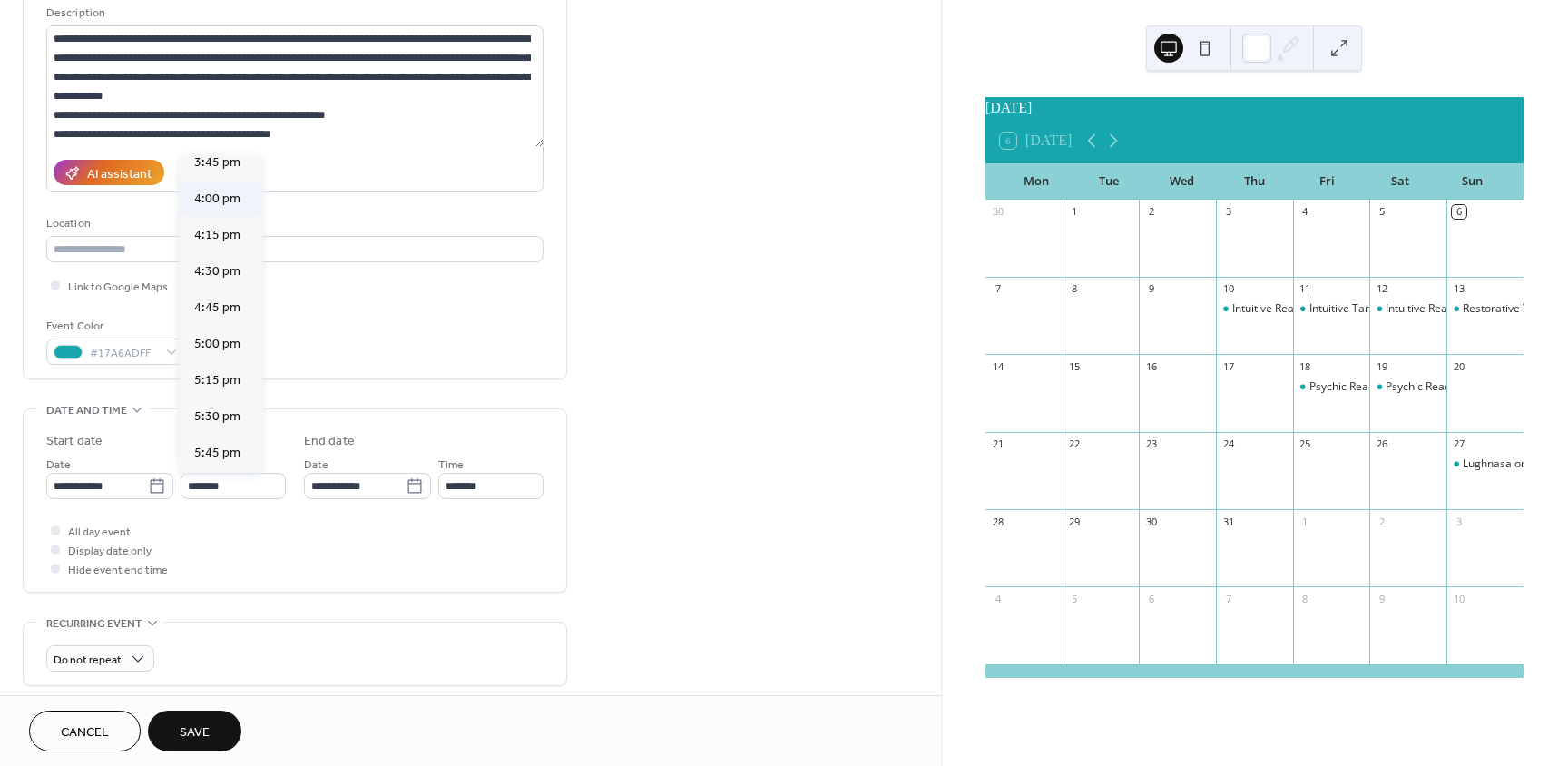 type on "*******" 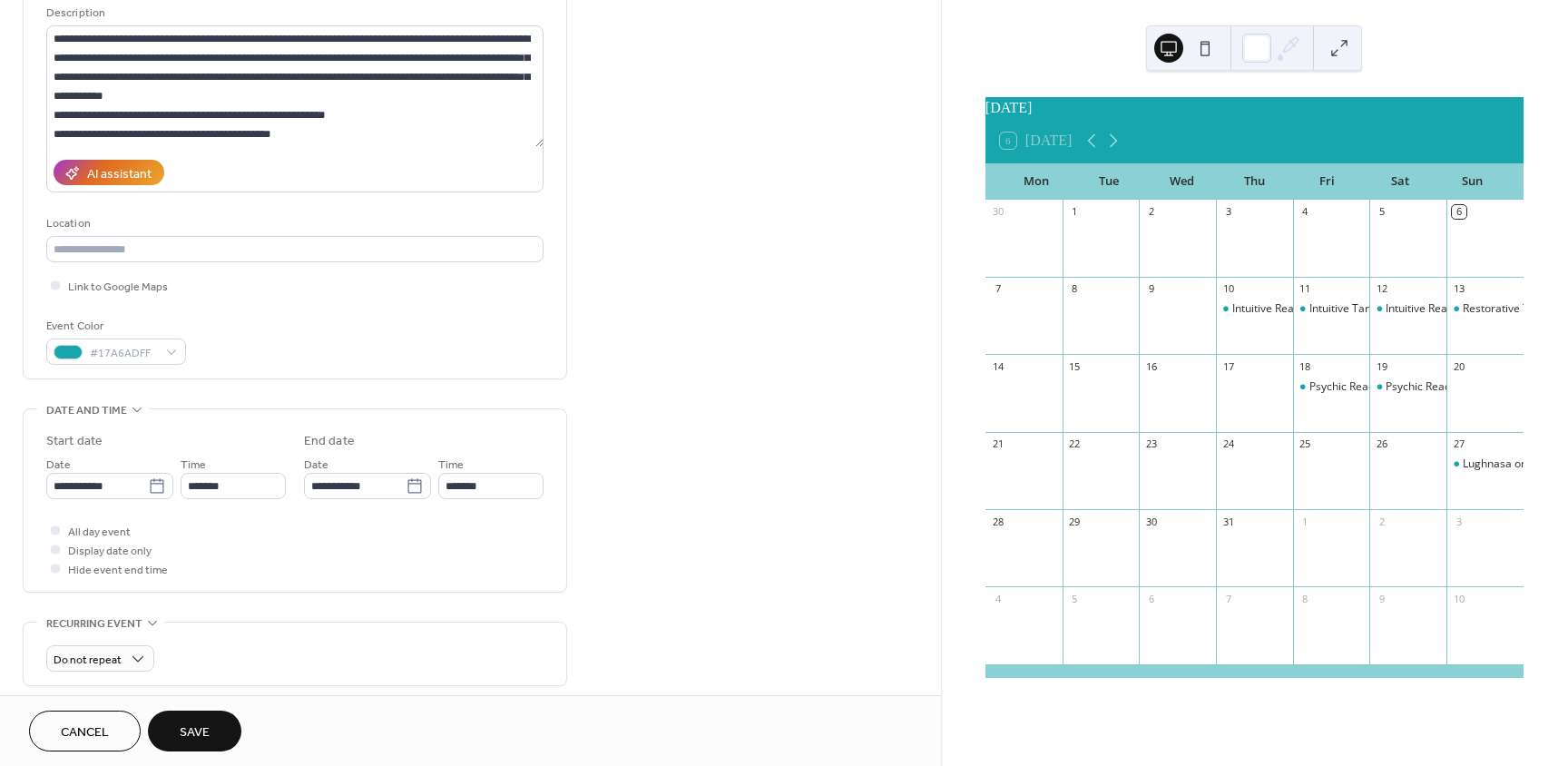 click on "All day event Display date only Hide event end time" at bounding box center (295, 549) 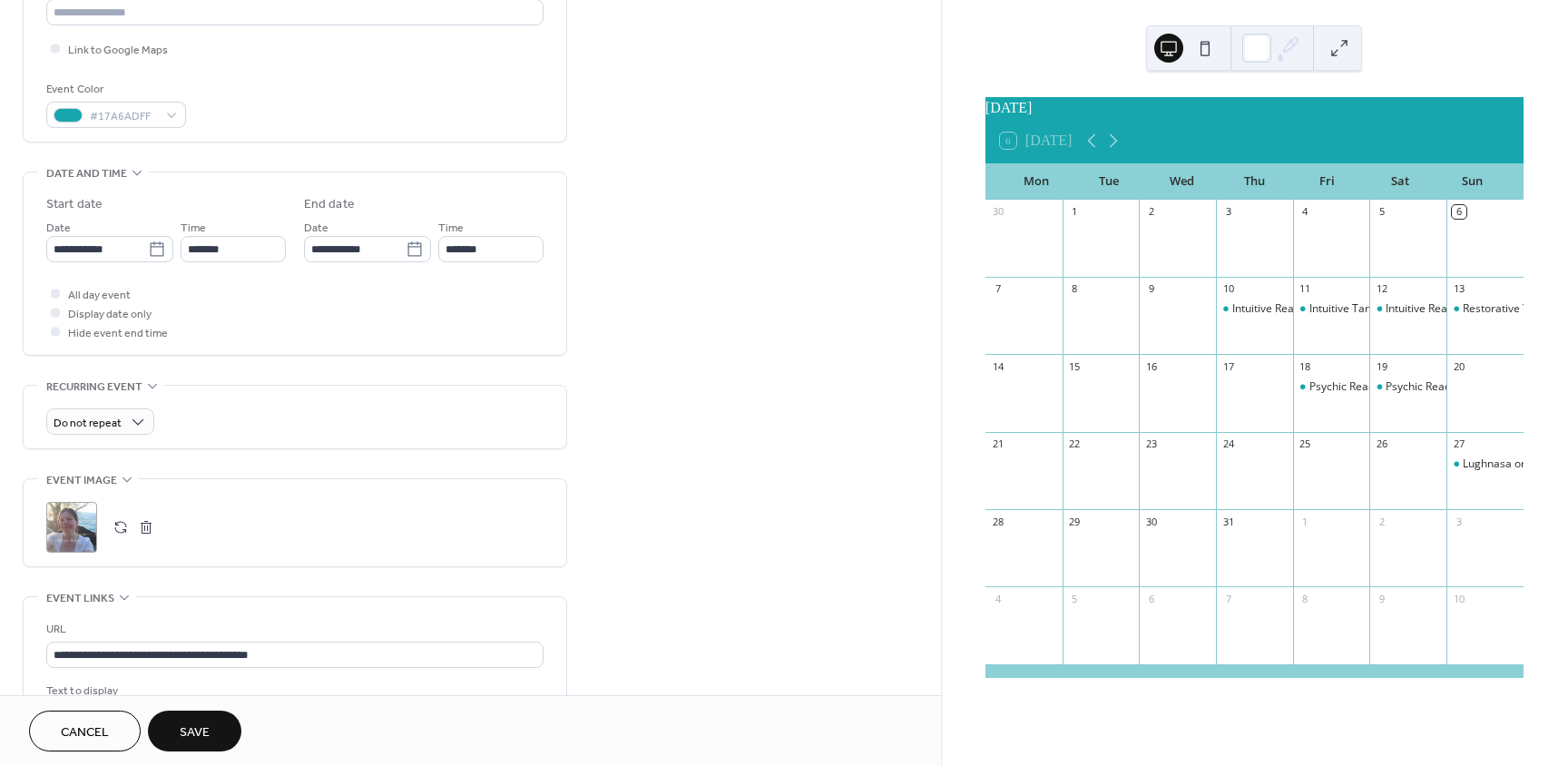 scroll, scrollTop: 454, scrollLeft: 0, axis: vertical 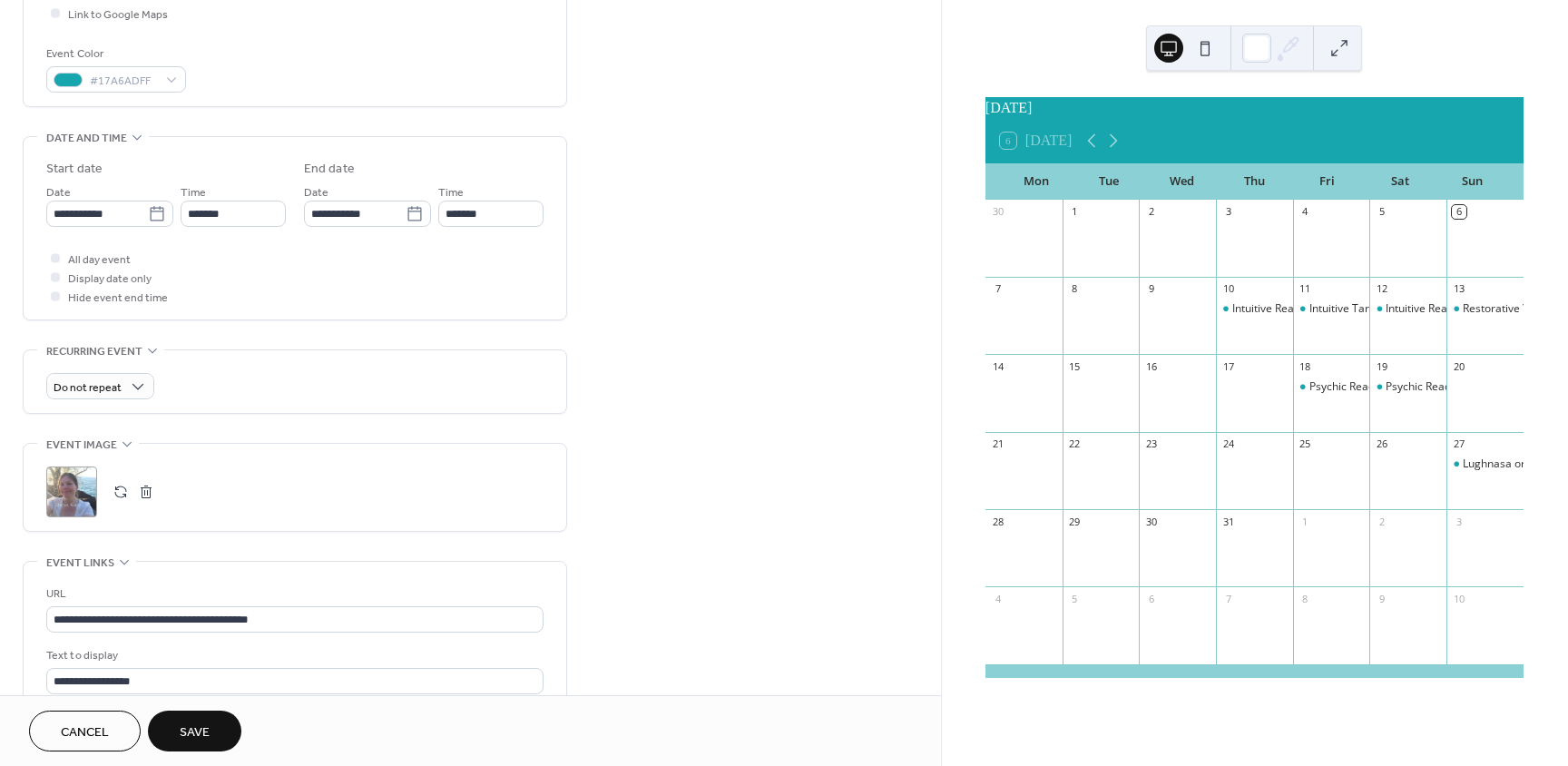 click on ";" at bounding box center [72, 492] 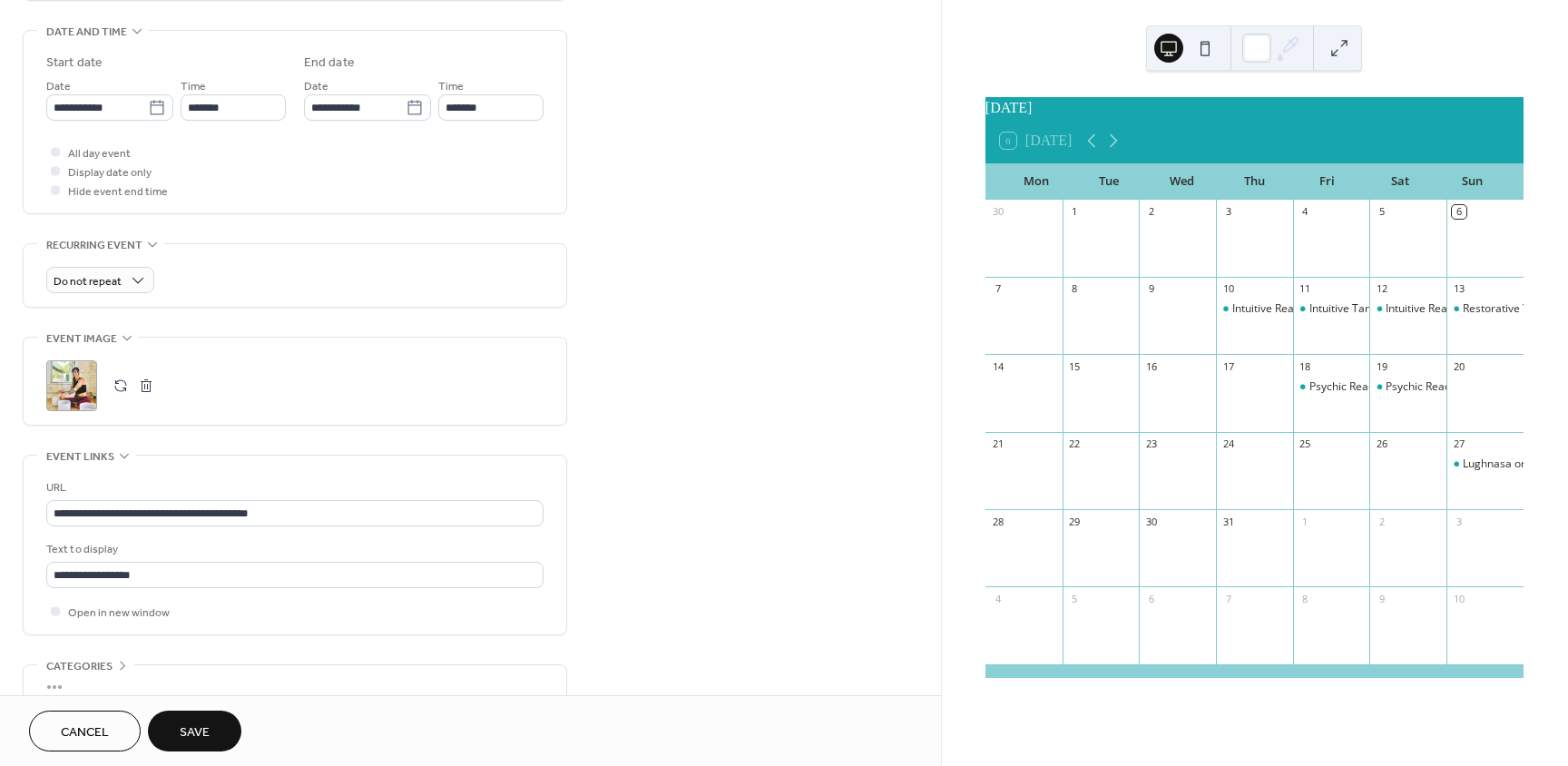scroll, scrollTop: 635, scrollLeft: 0, axis: vertical 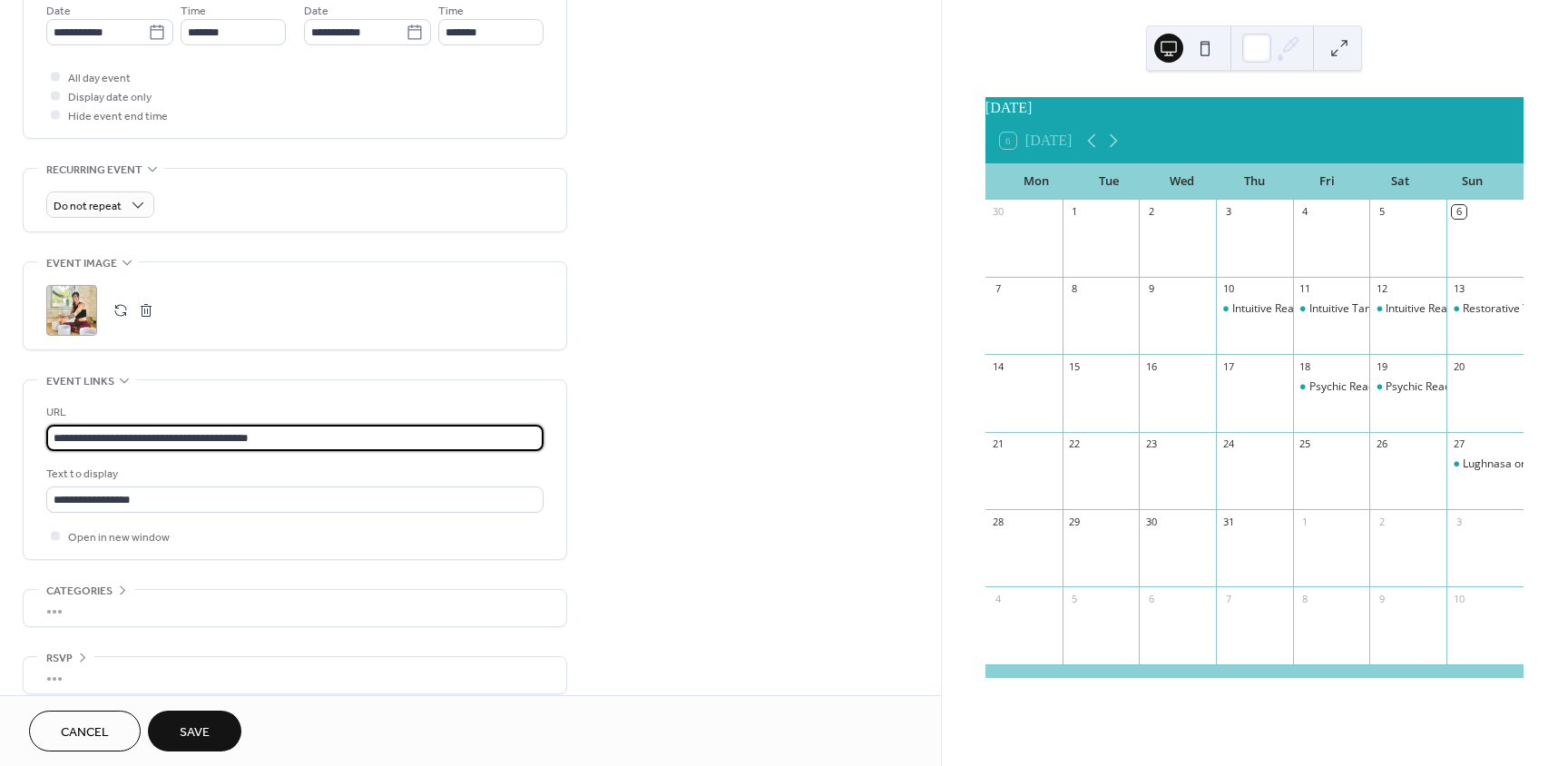 drag, startPoint x: 313, startPoint y: 437, endPoint x: -87, endPoint y: 413, distance: 400.71935 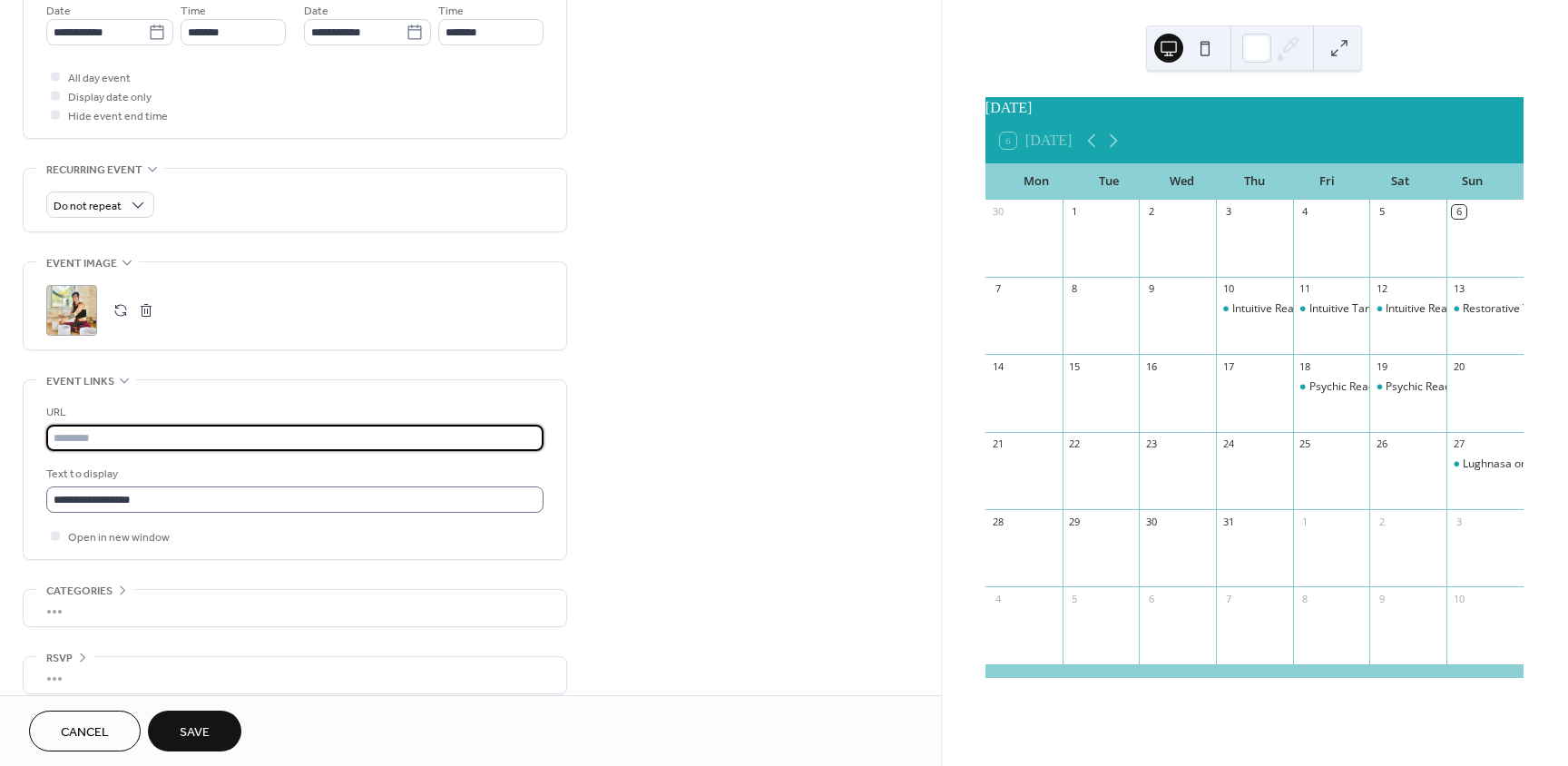 type 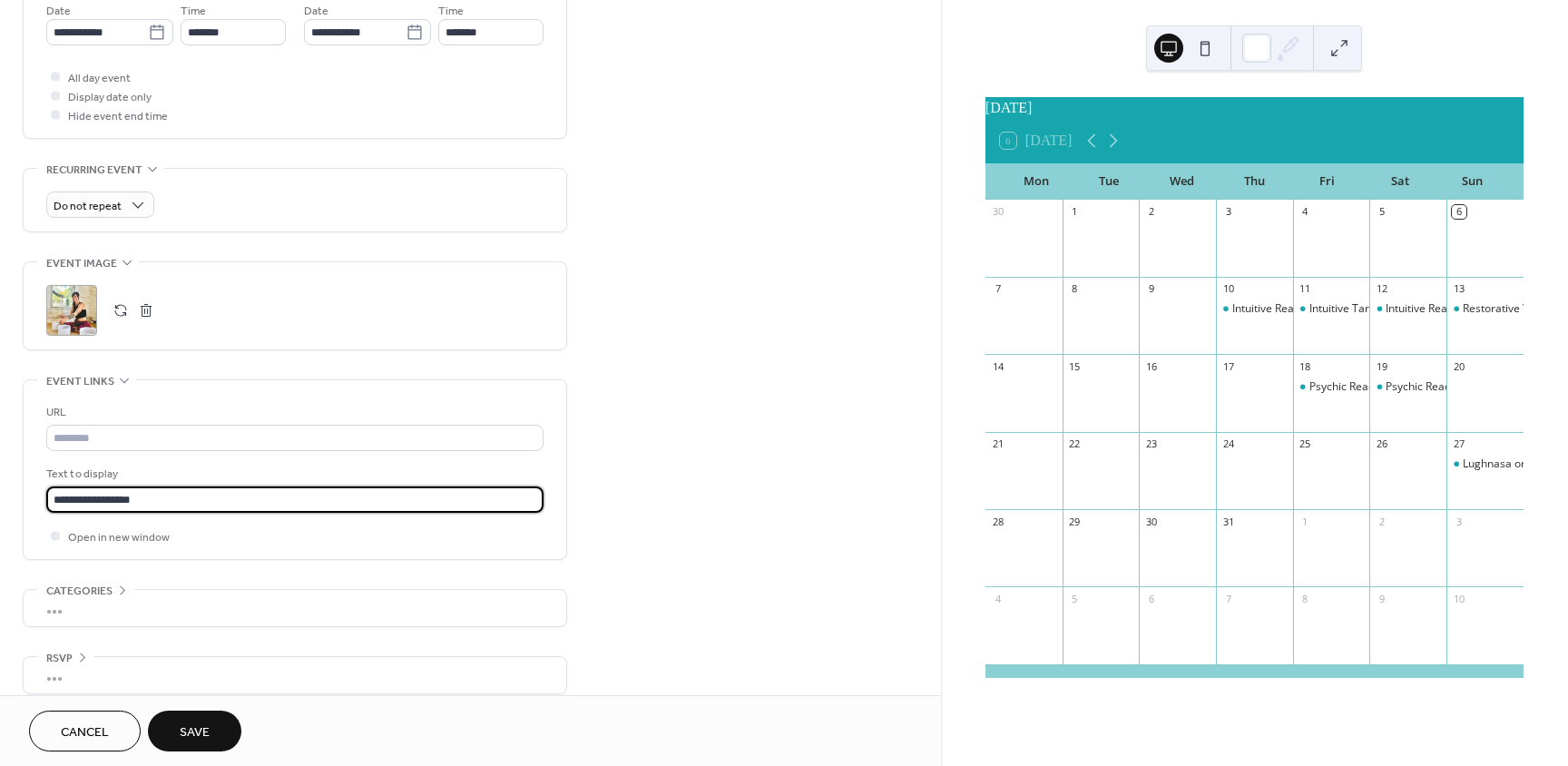 drag, startPoint x: 174, startPoint y: 503, endPoint x: -87, endPoint y: 475, distance: 262.4976 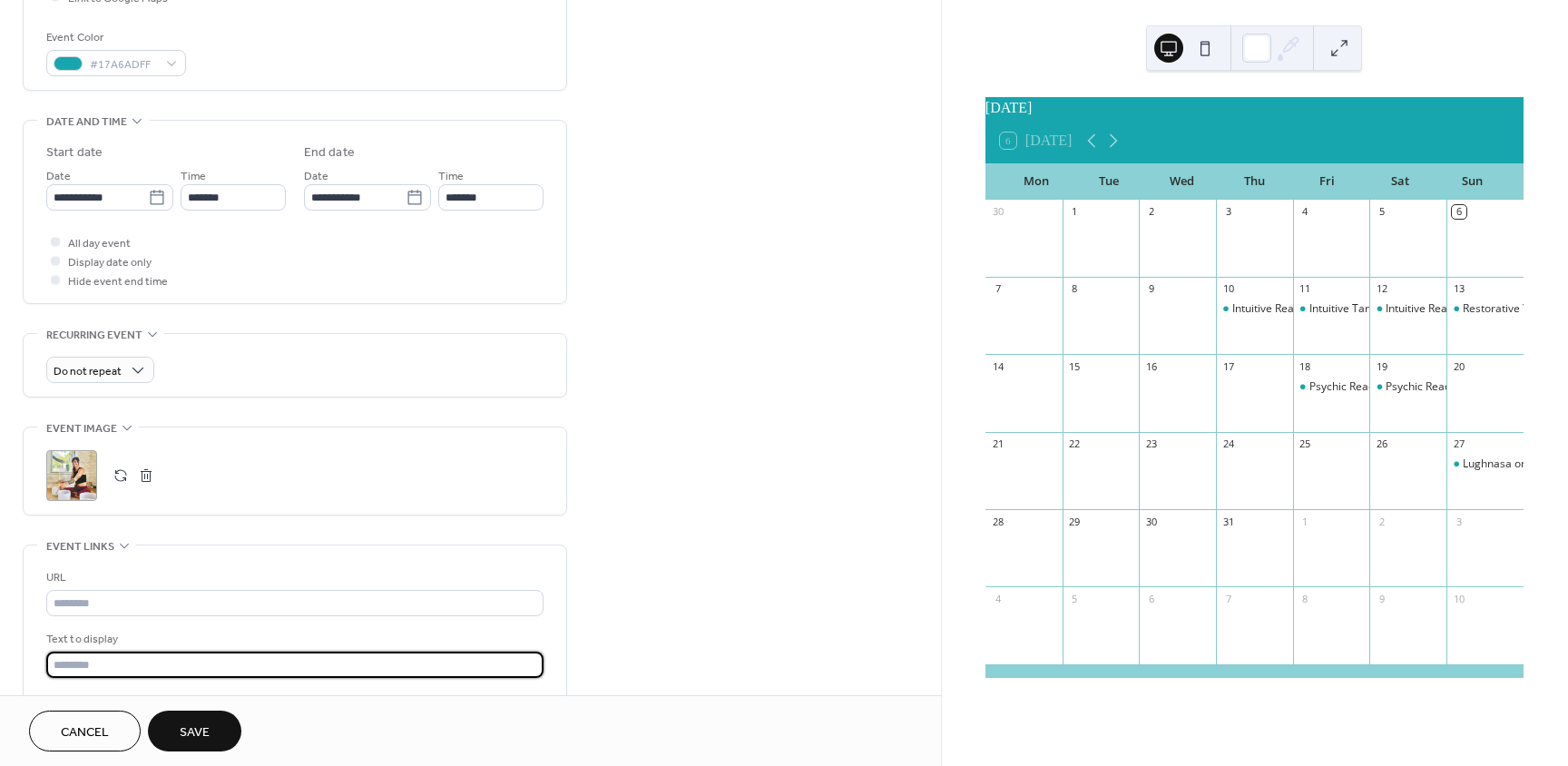 scroll, scrollTop: 471, scrollLeft: 0, axis: vertical 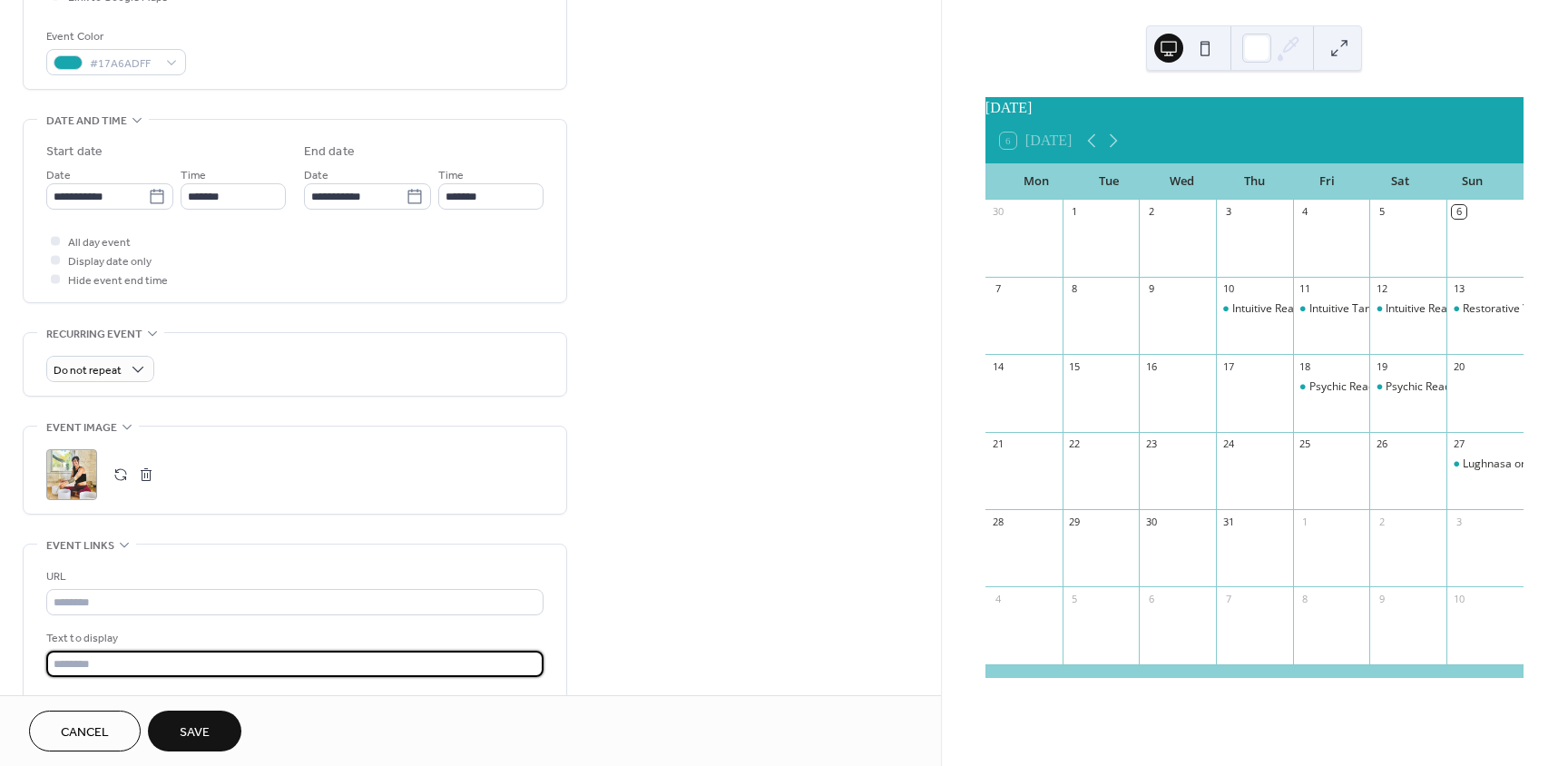 type 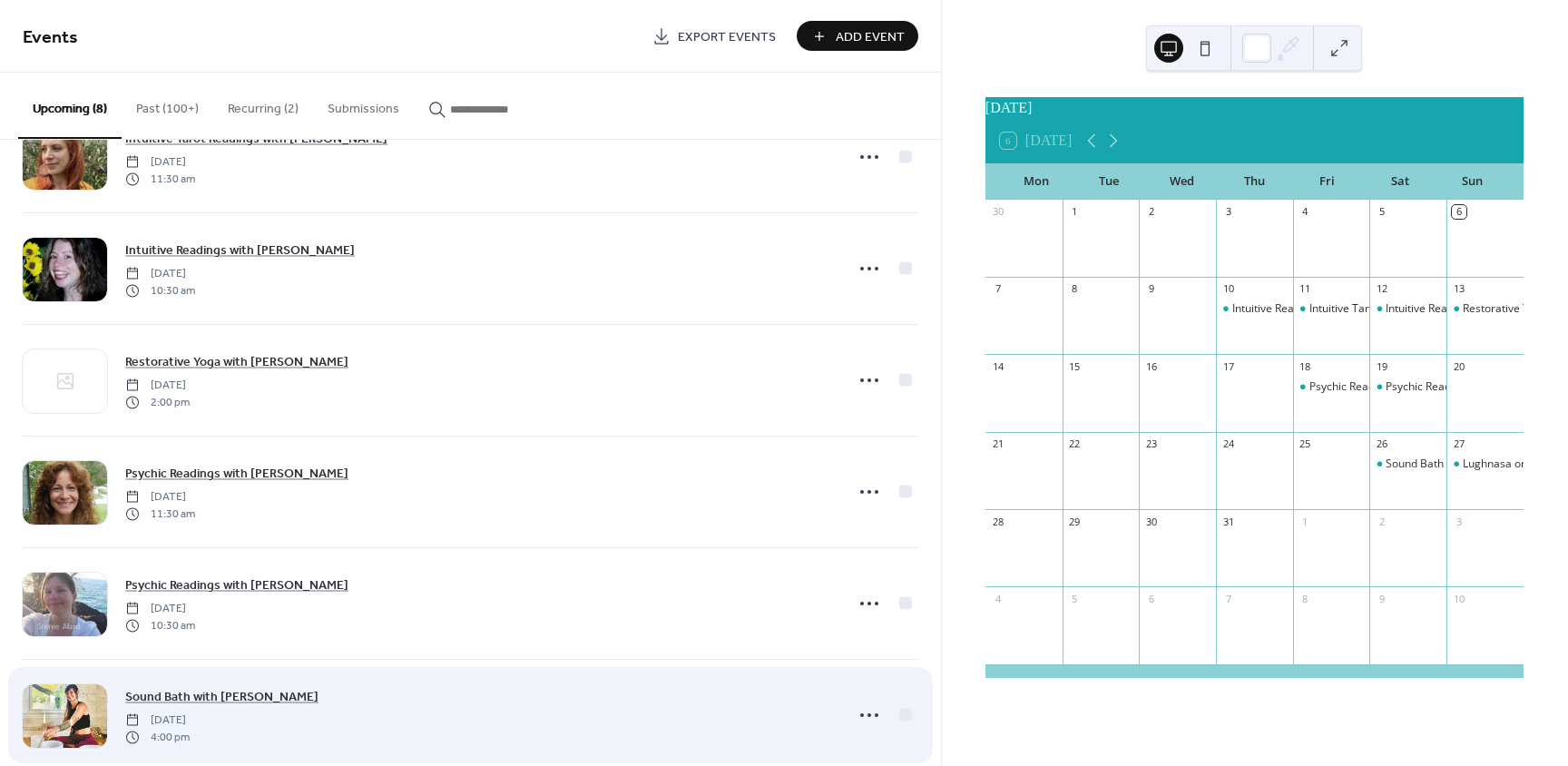scroll, scrollTop: 139, scrollLeft: 0, axis: vertical 